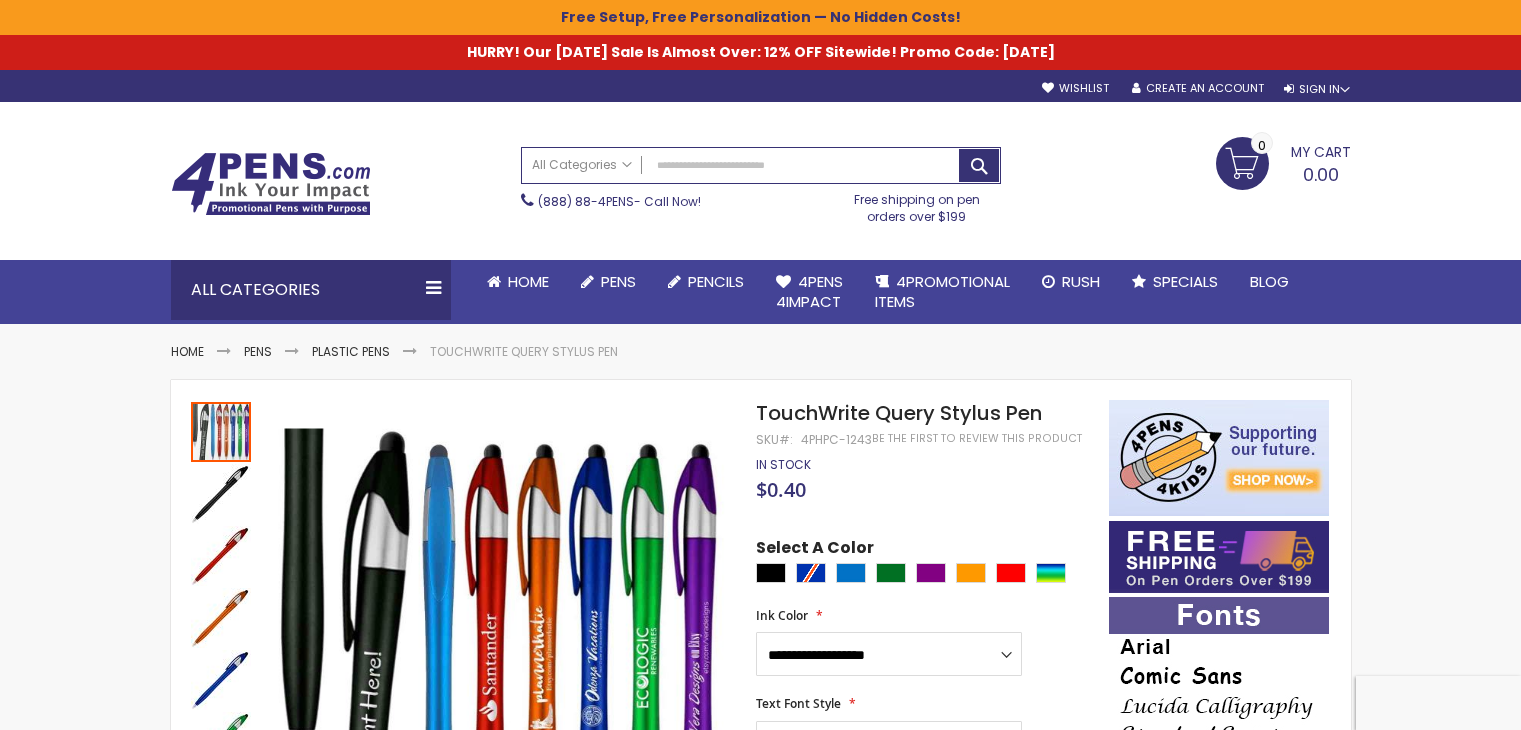 scroll, scrollTop: 44, scrollLeft: 0, axis: vertical 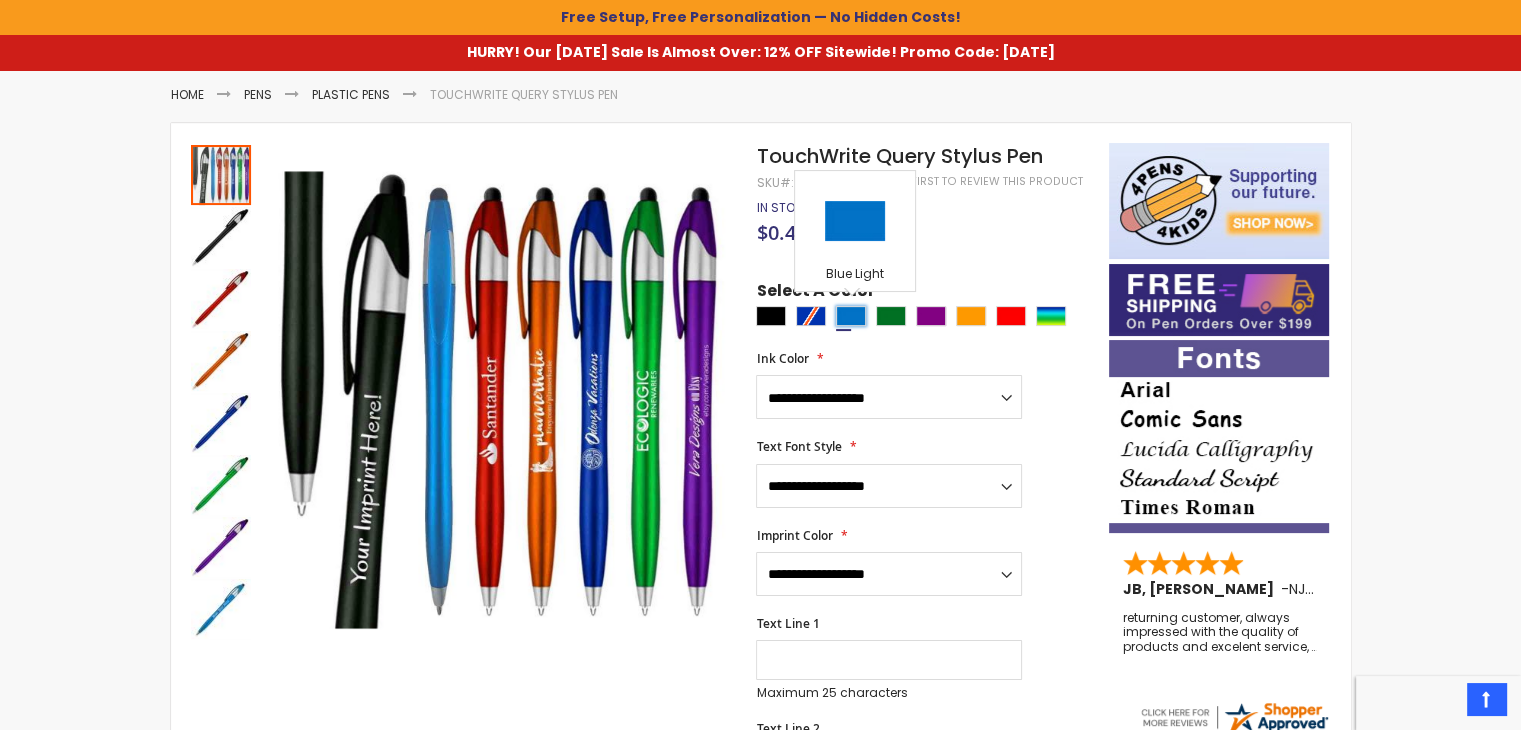 click at bounding box center [851, 316] 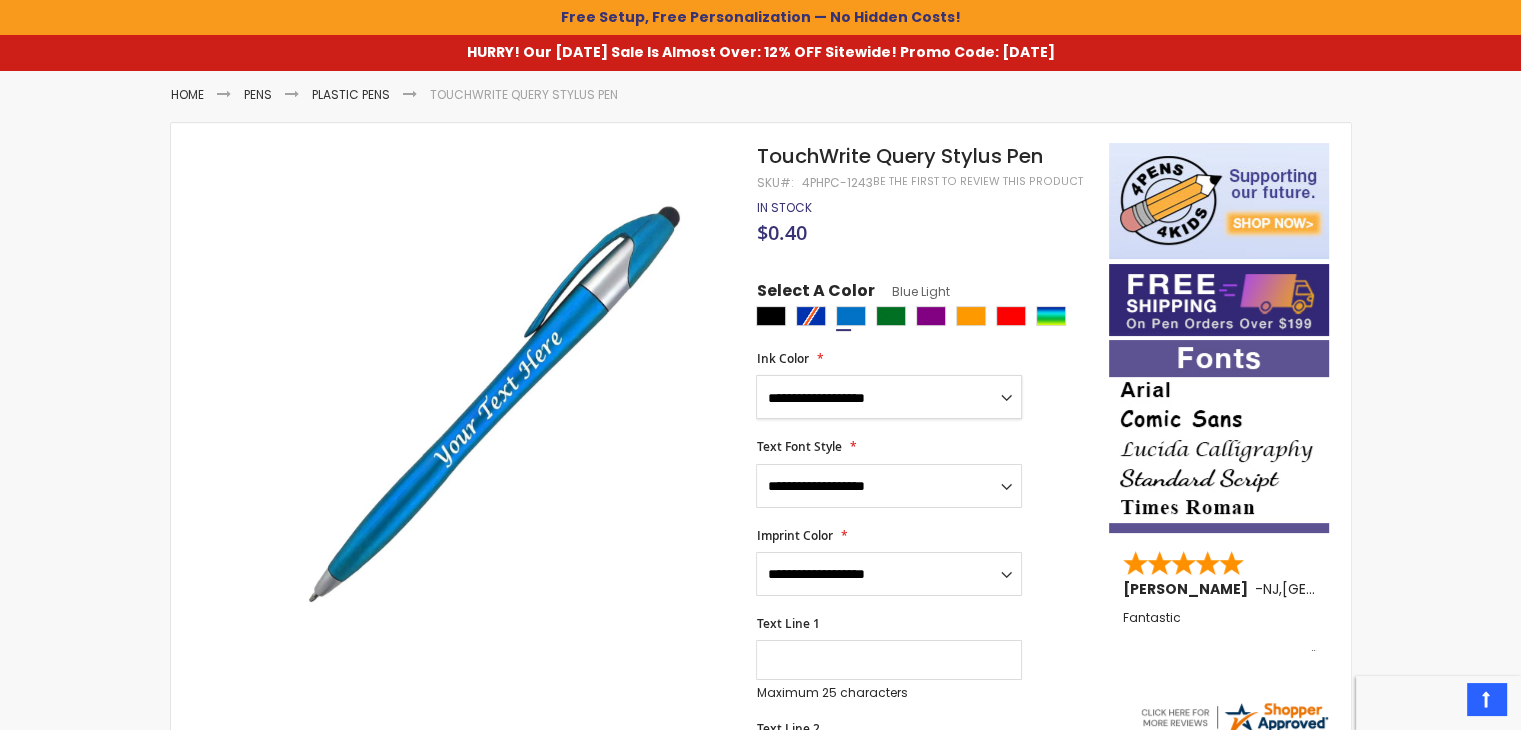 click on "**********" at bounding box center (889, 397) 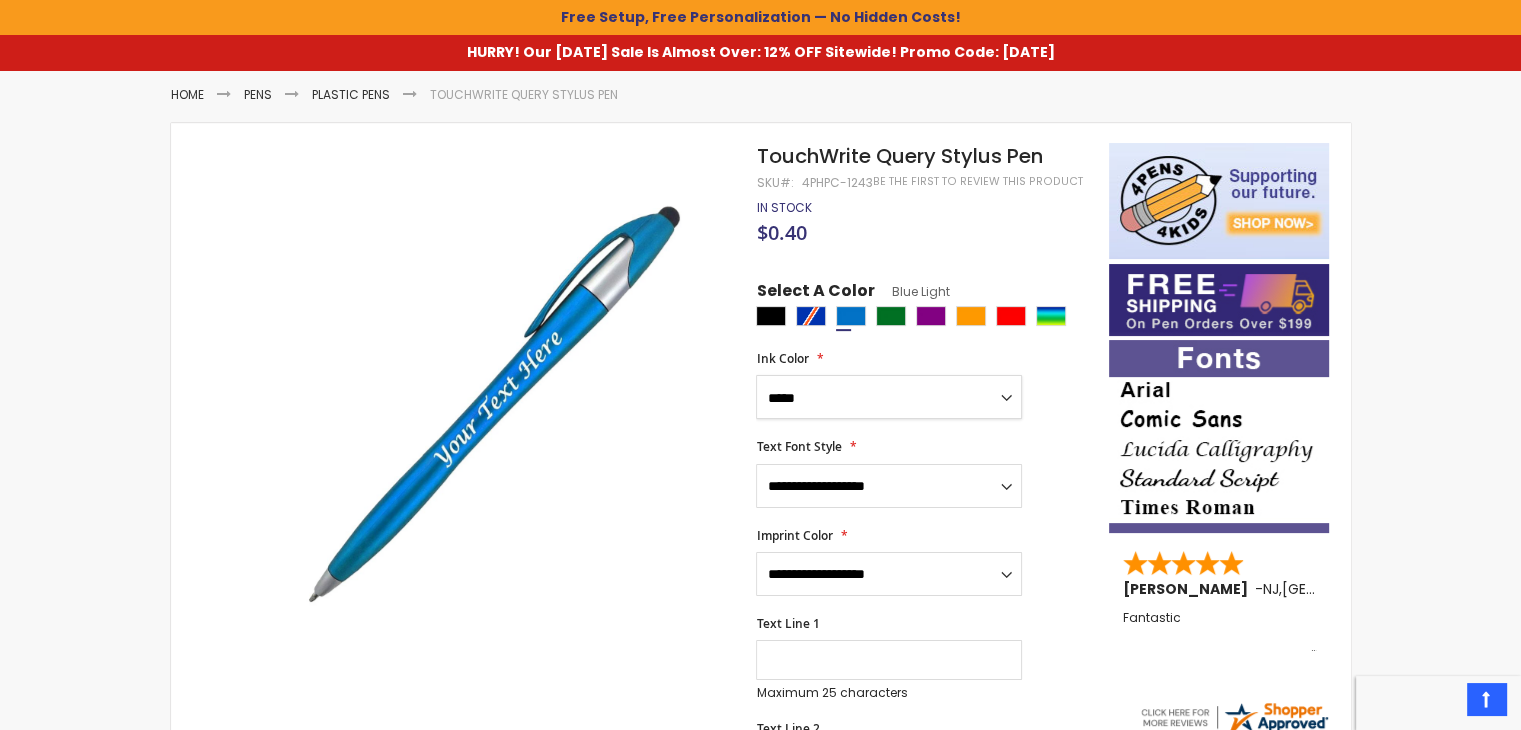 click on "**********" at bounding box center [889, 397] 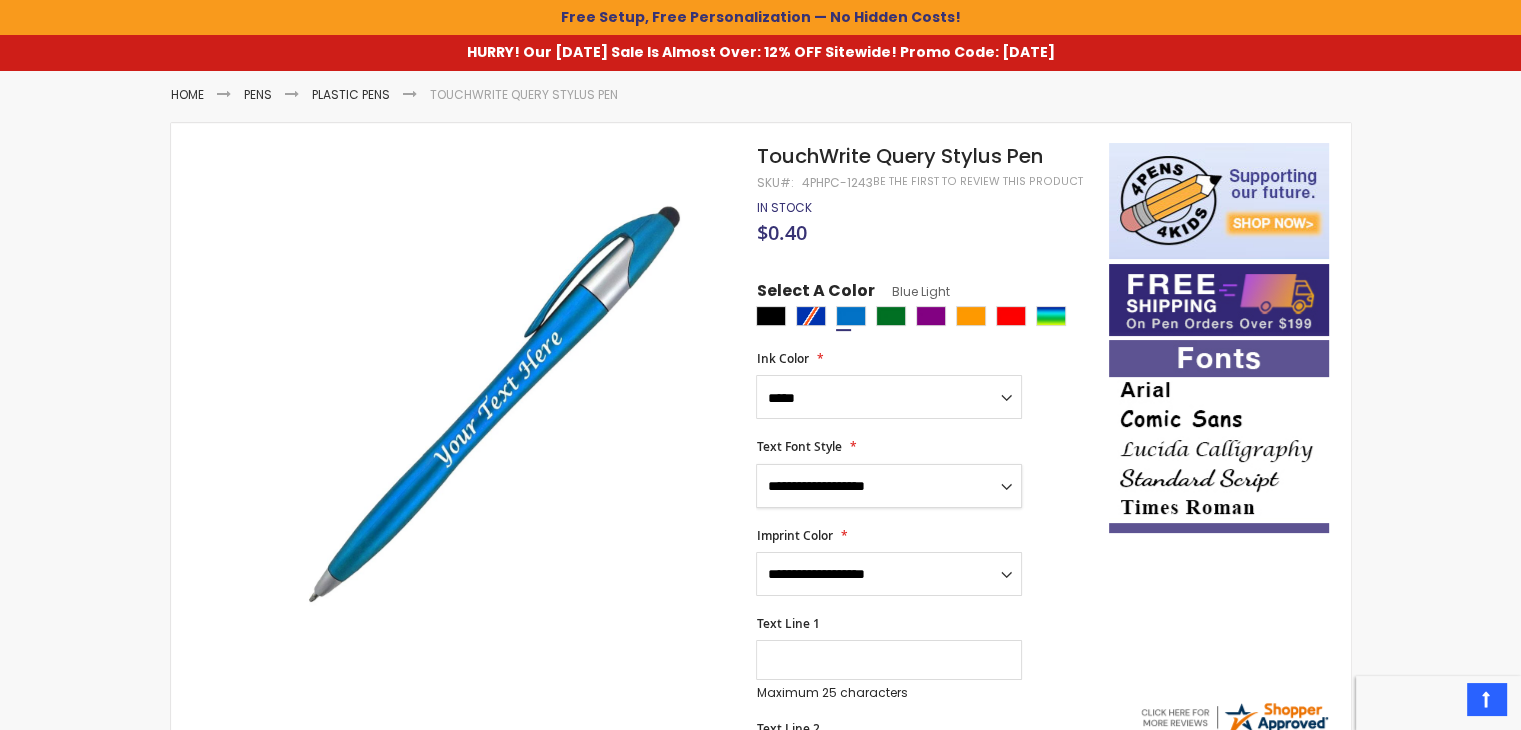click on "**********" at bounding box center [889, 486] 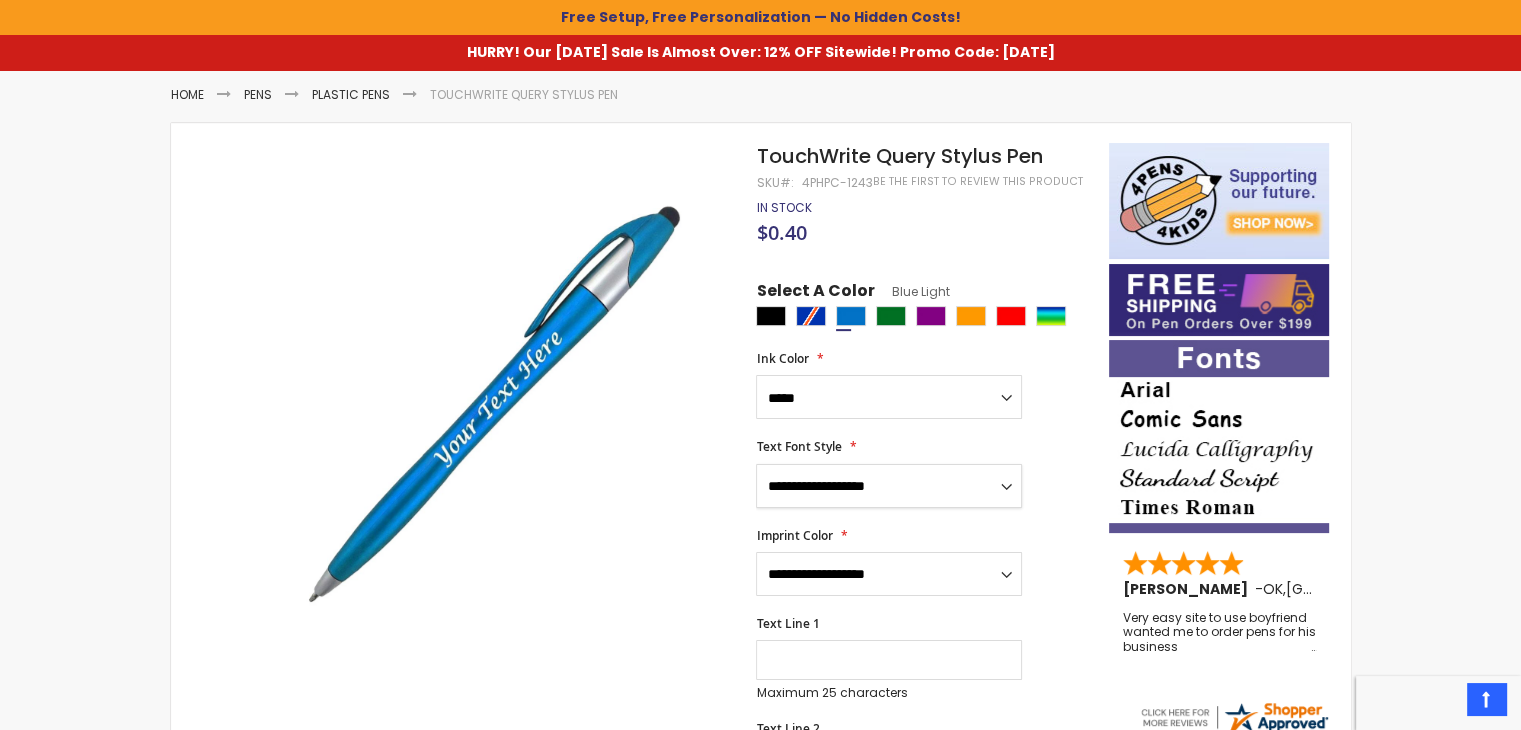 select on "*****" 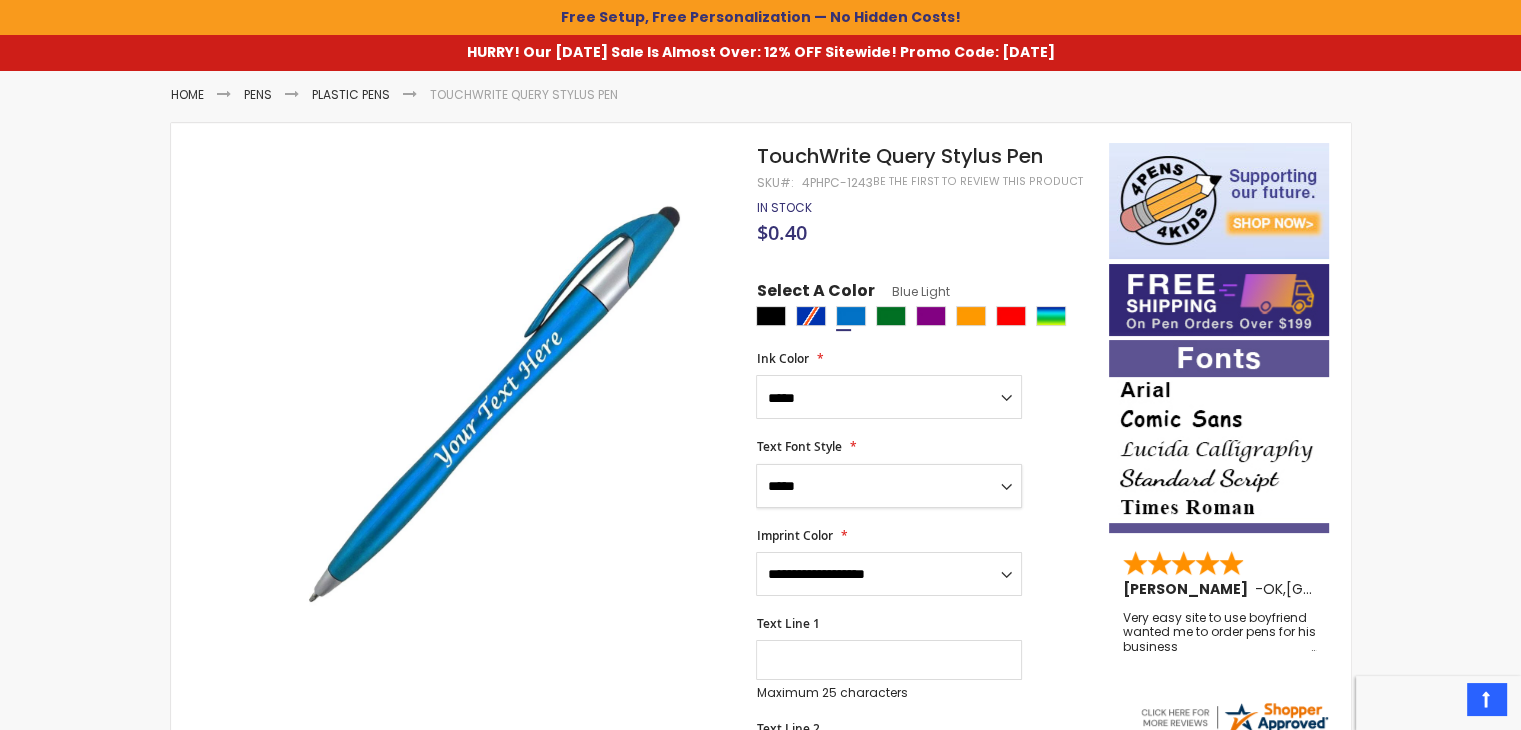 click on "**********" at bounding box center [889, 486] 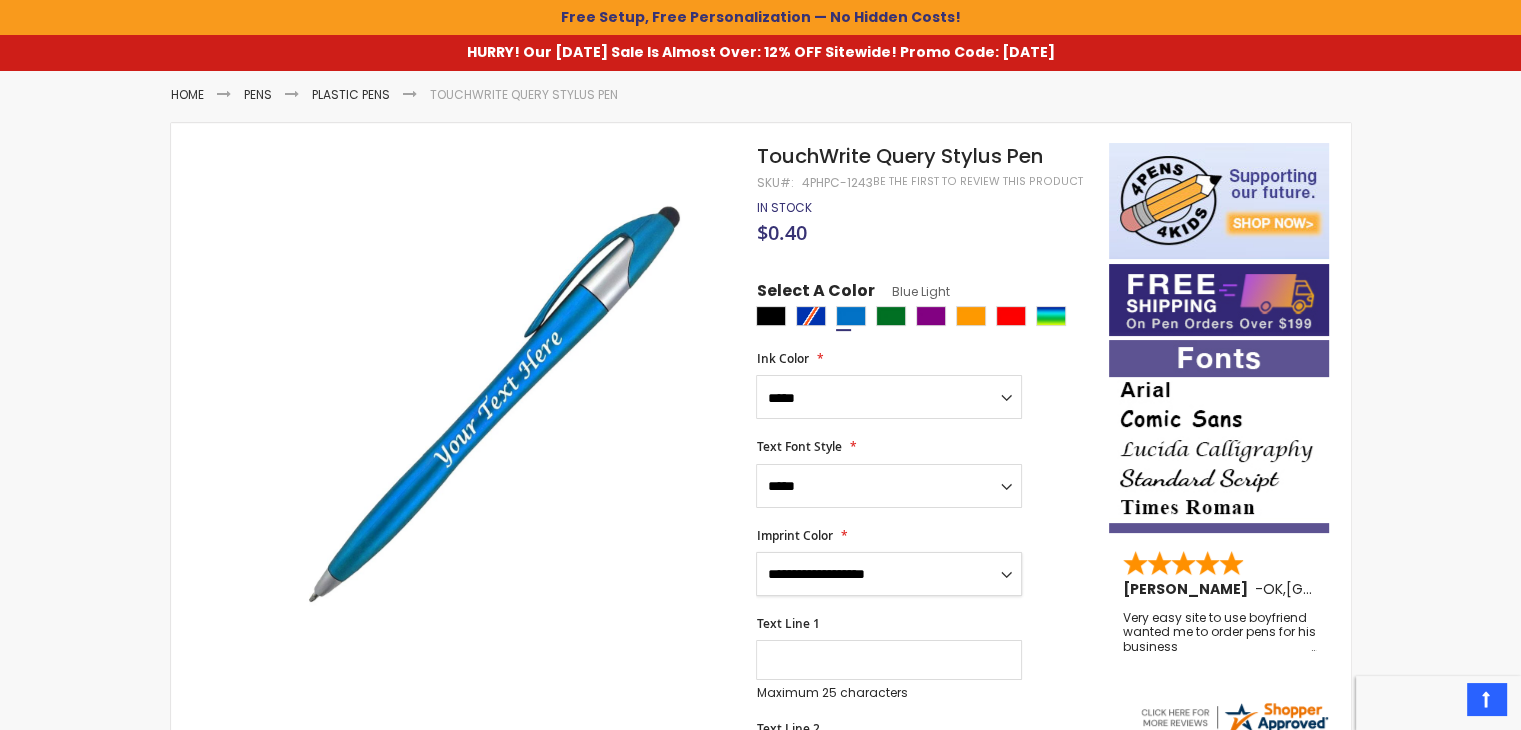 click on "**********" at bounding box center [889, 574] 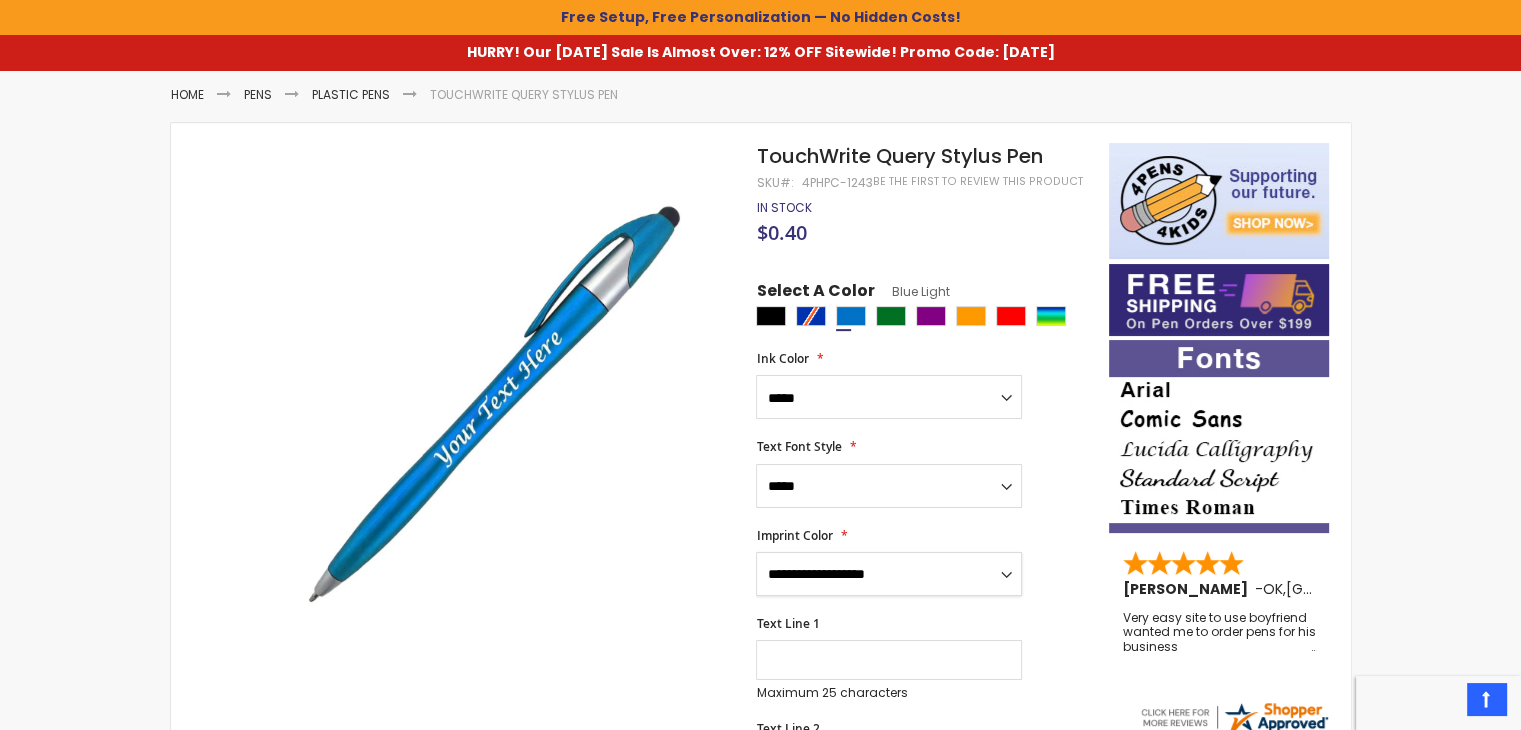 select on "*****" 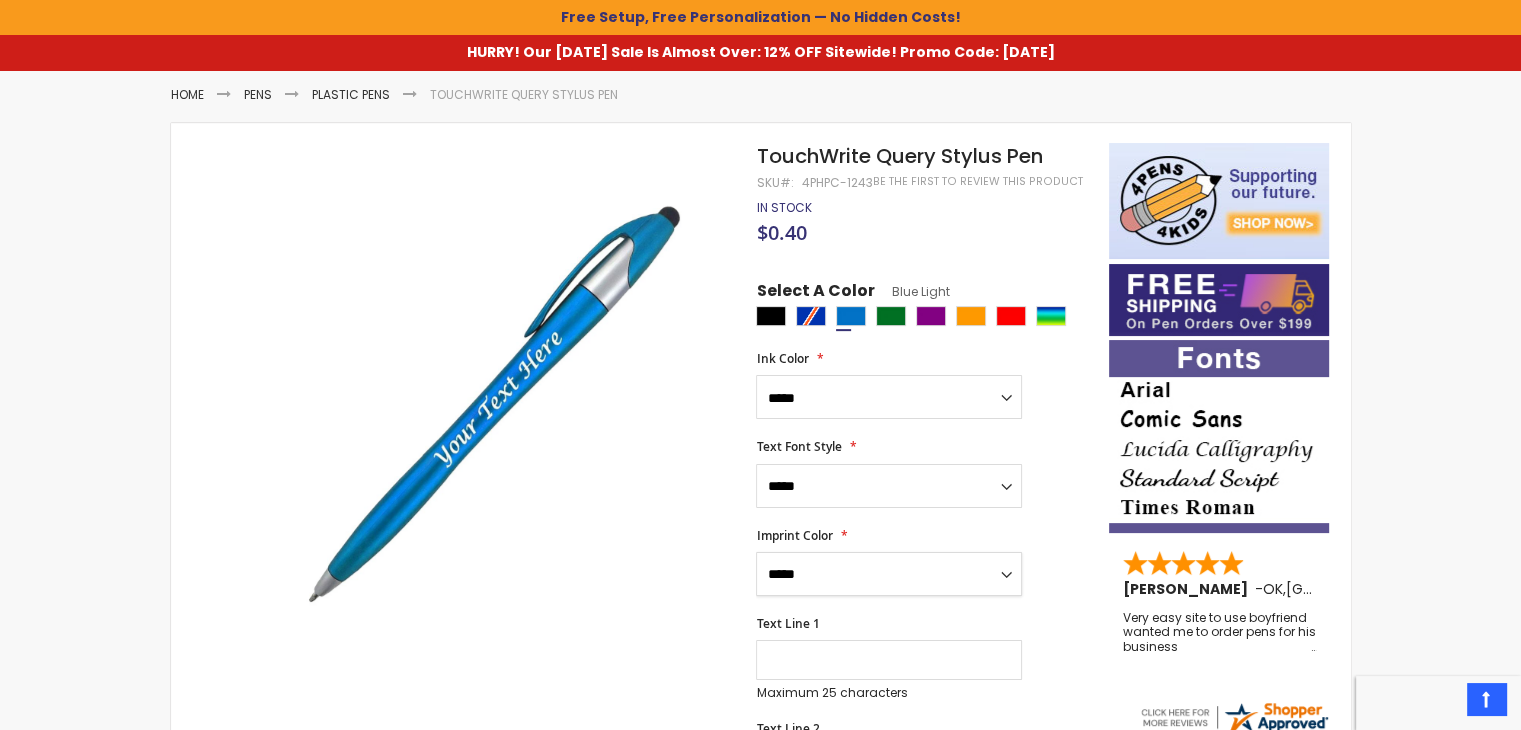 click on "**********" at bounding box center [889, 574] 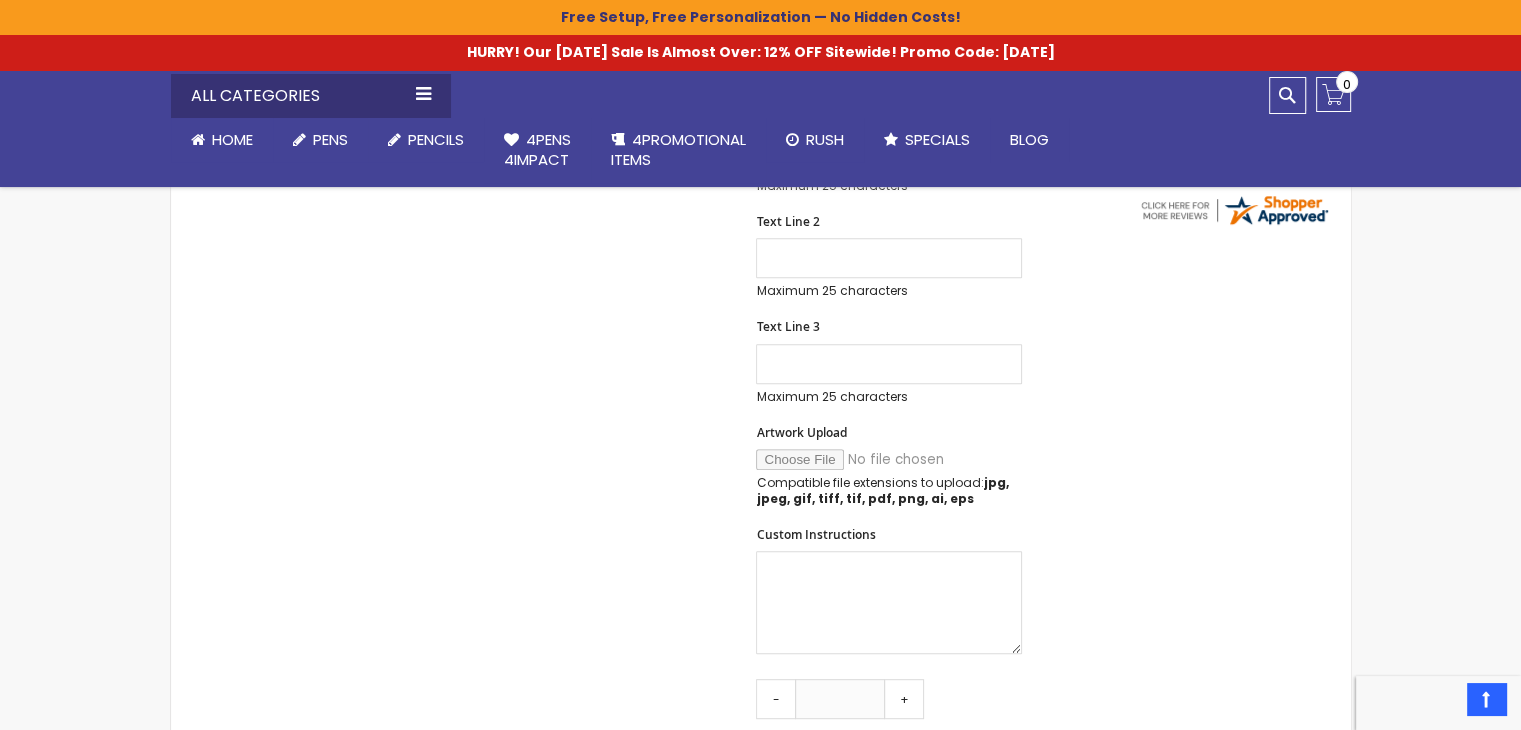 scroll, scrollTop: 803, scrollLeft: 0, axis: vertical 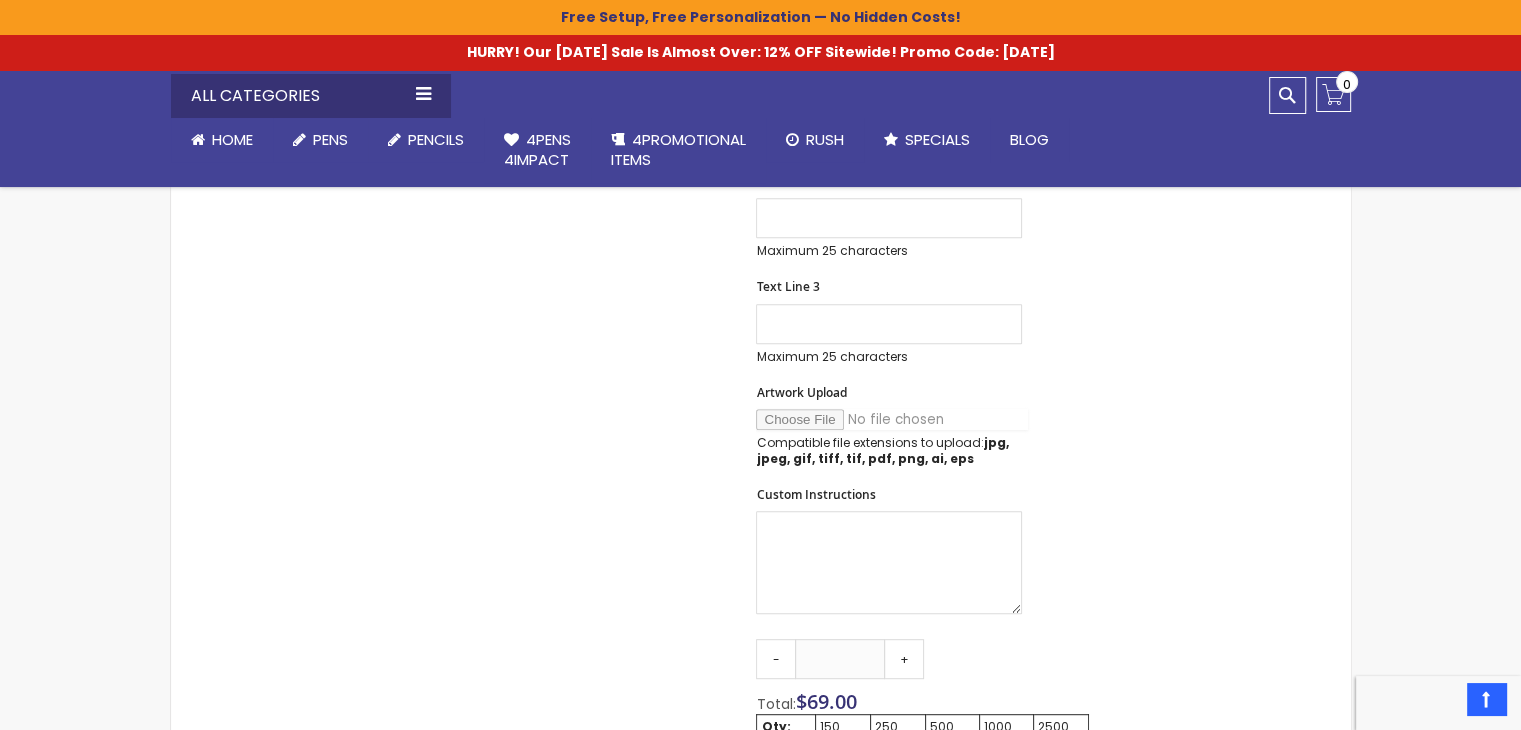 click on "Artwork Upload" at bounding box center [892, 419] 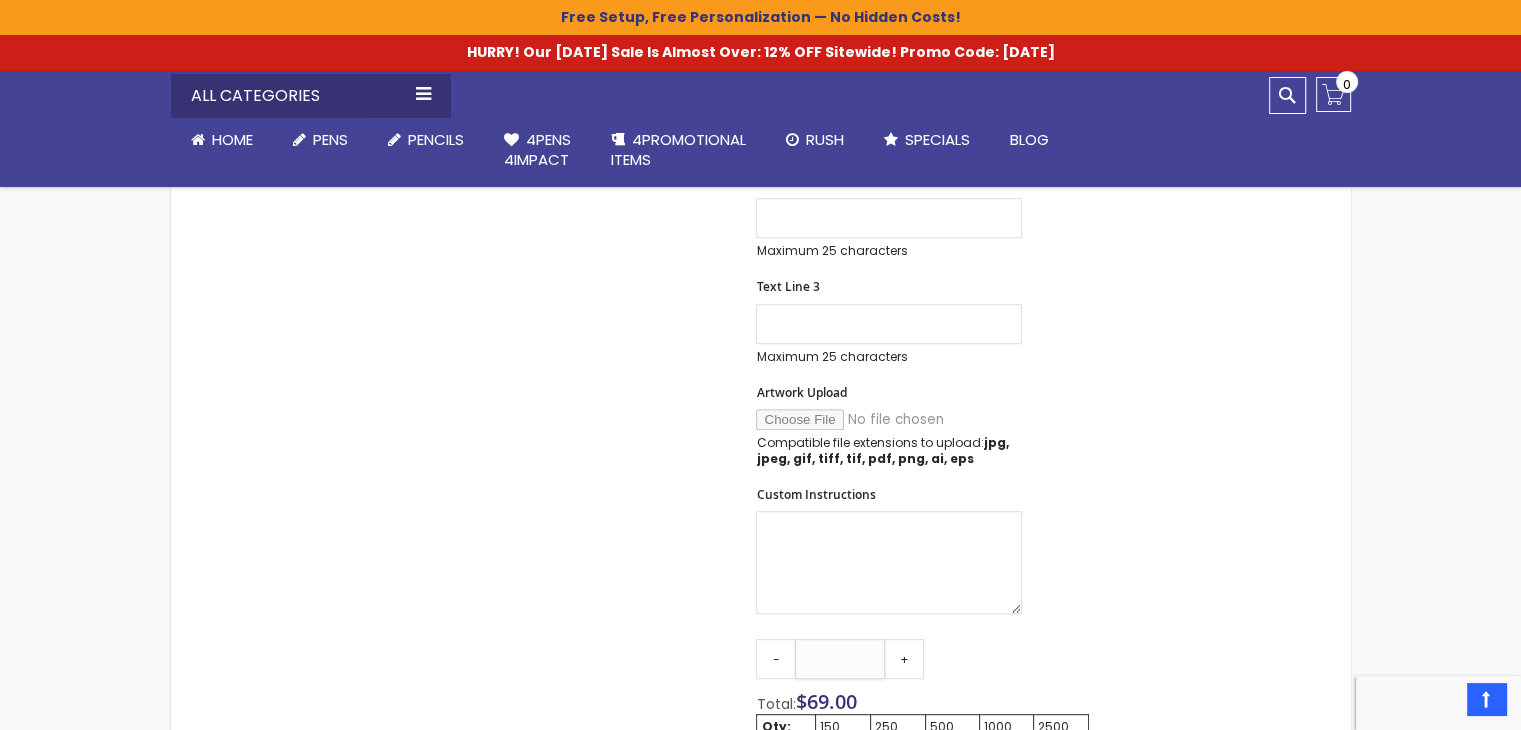 click on "***" at bounding box center [840, 659] 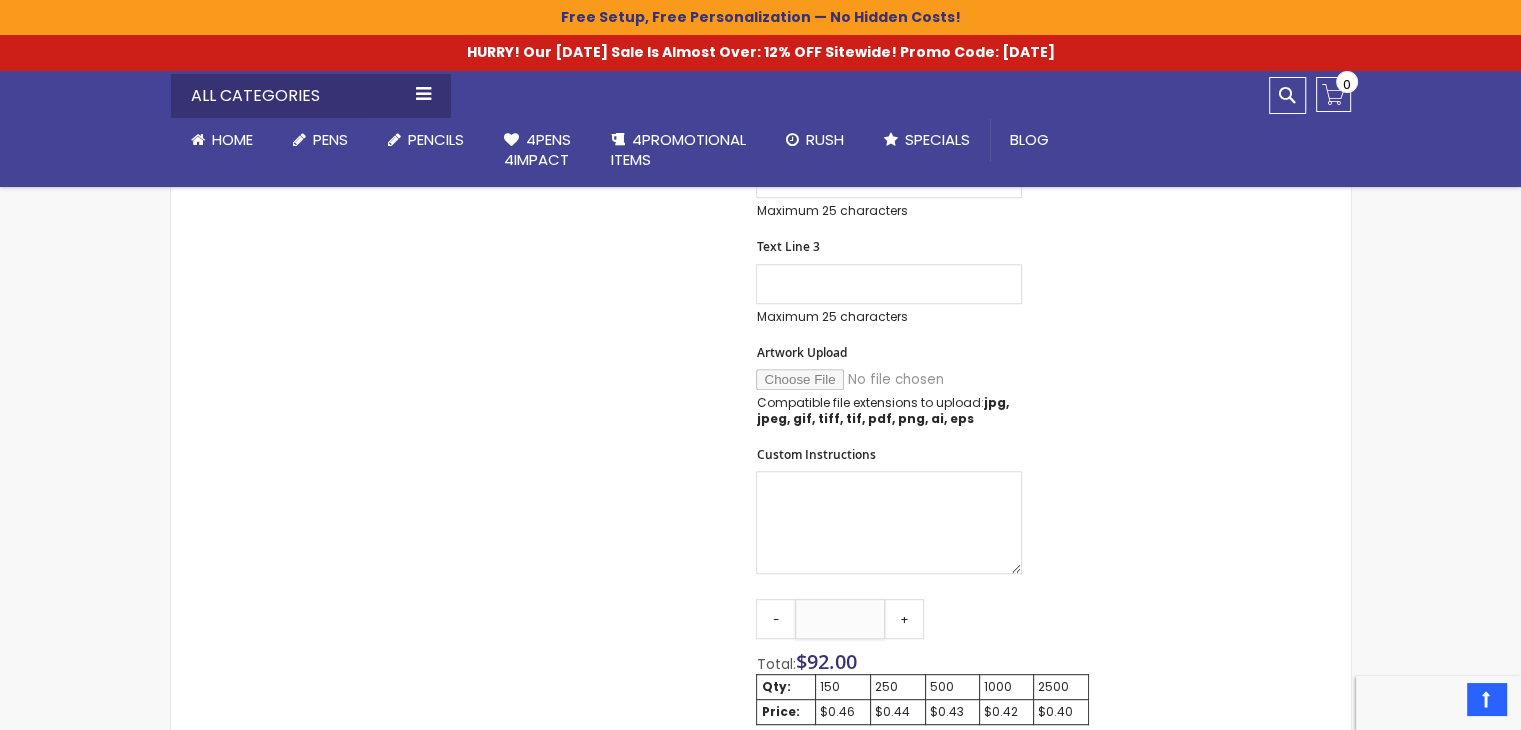 scroll, scrollTop: 883, scrollLeft: 0, axis: vertical 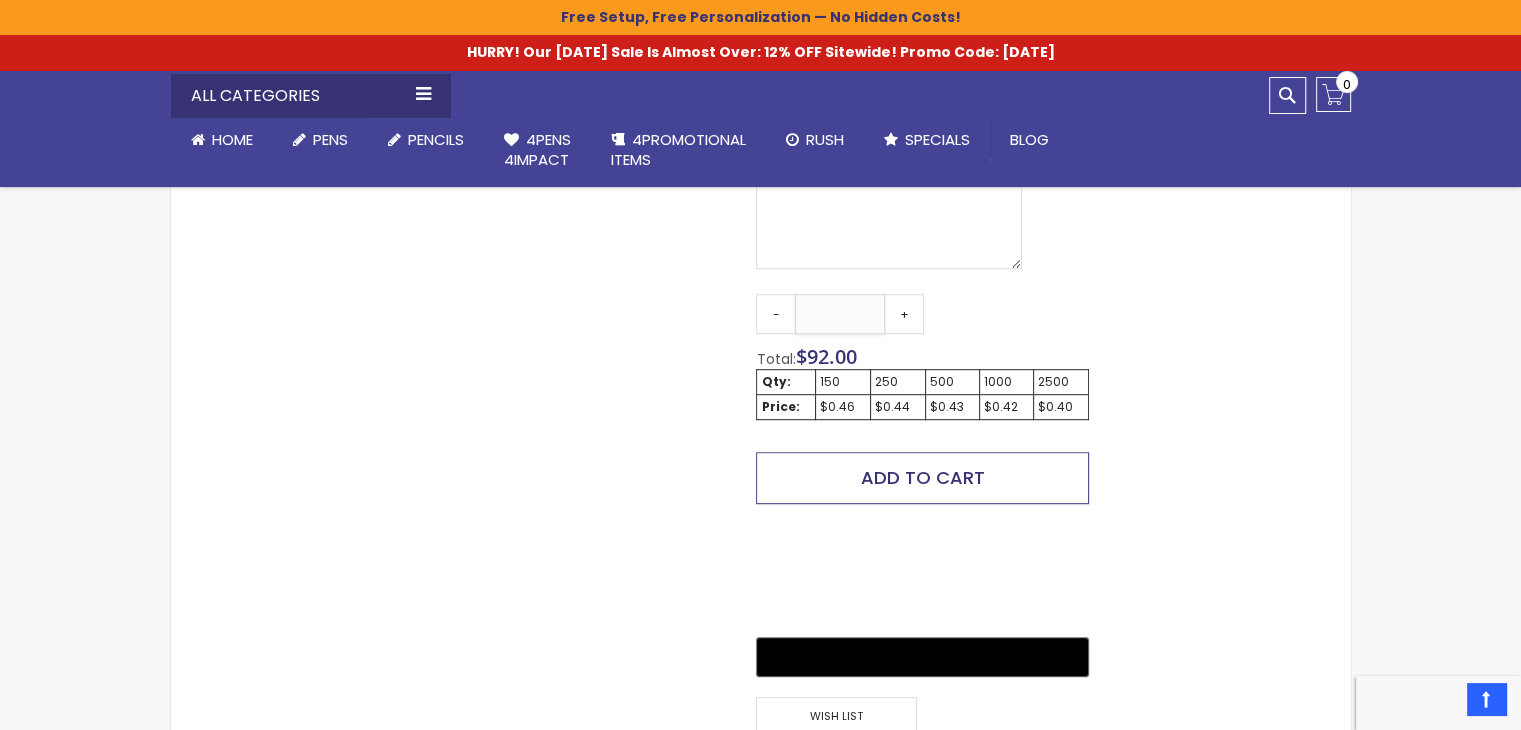 type on "***" 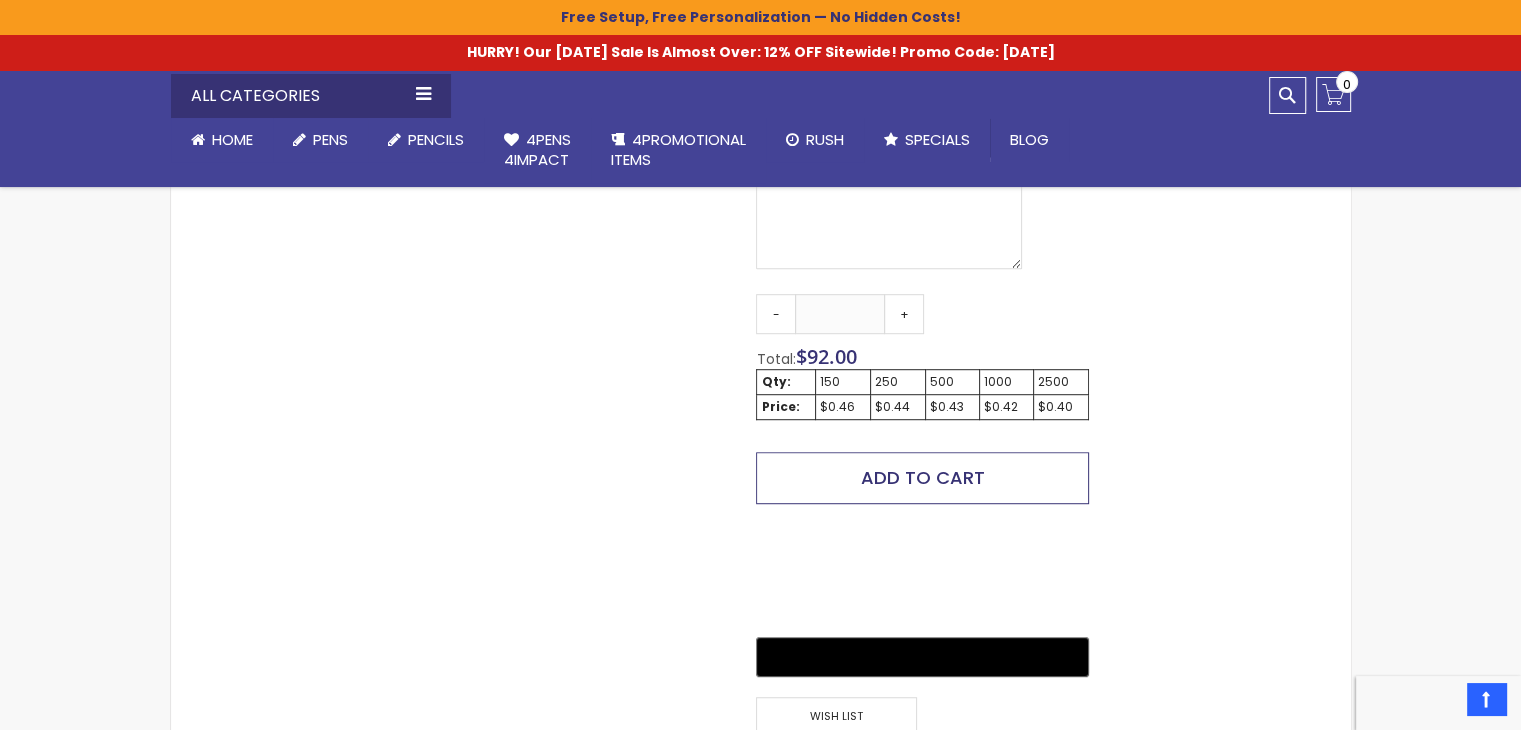 click on "Add to Cart" at bounding box center (923, 477) 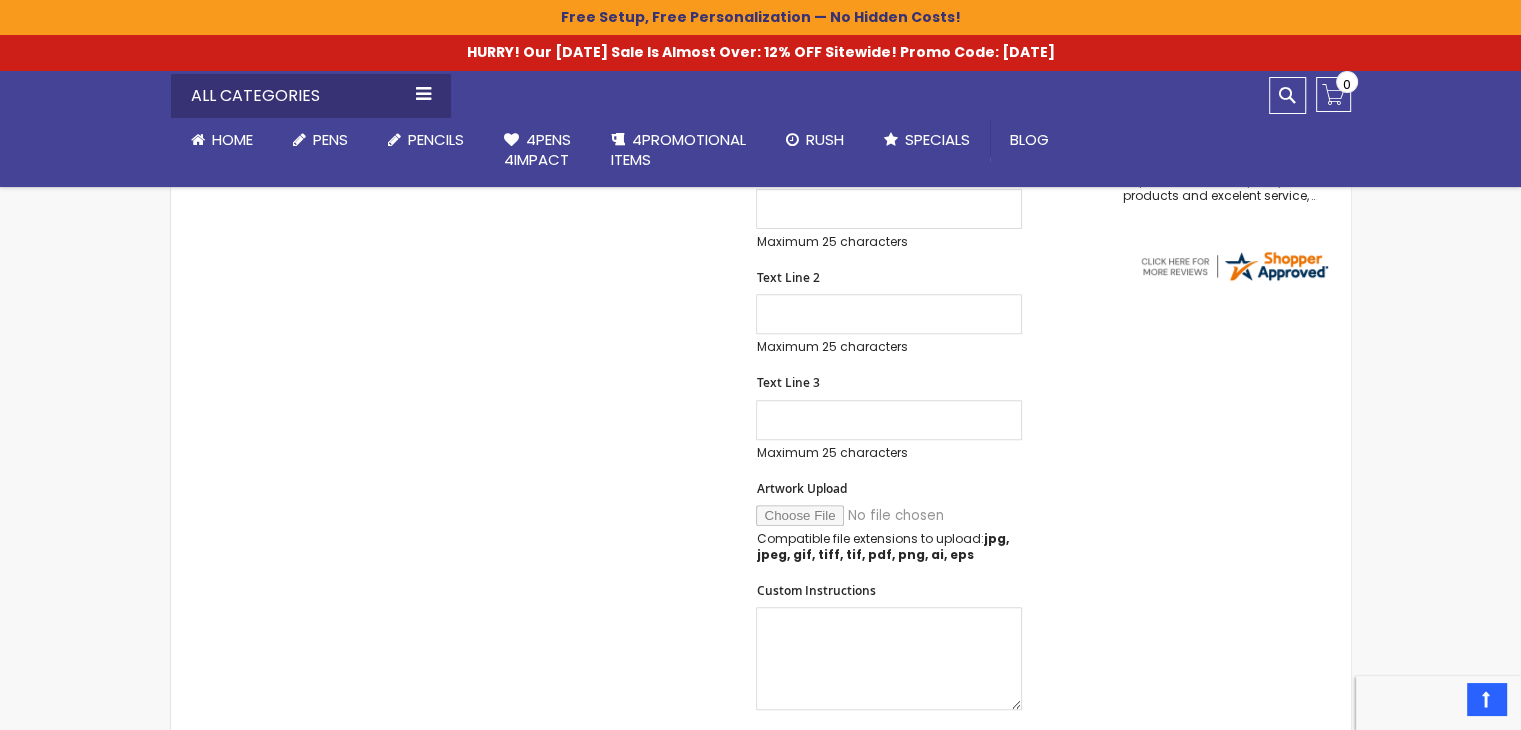 scroll, scrollTop: 516, scrollLeft: 0, axis: vertical 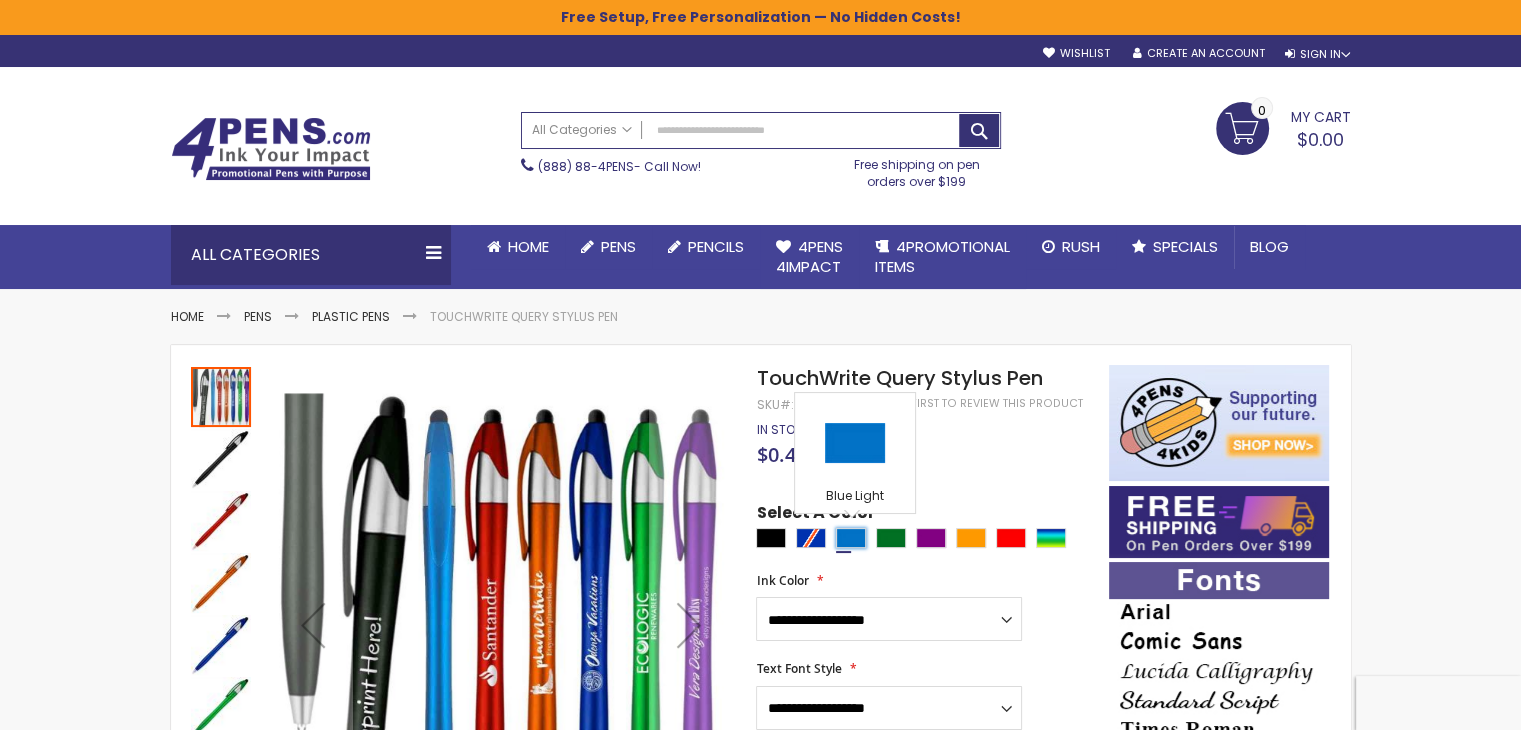 click at bounding box center [851, 538] 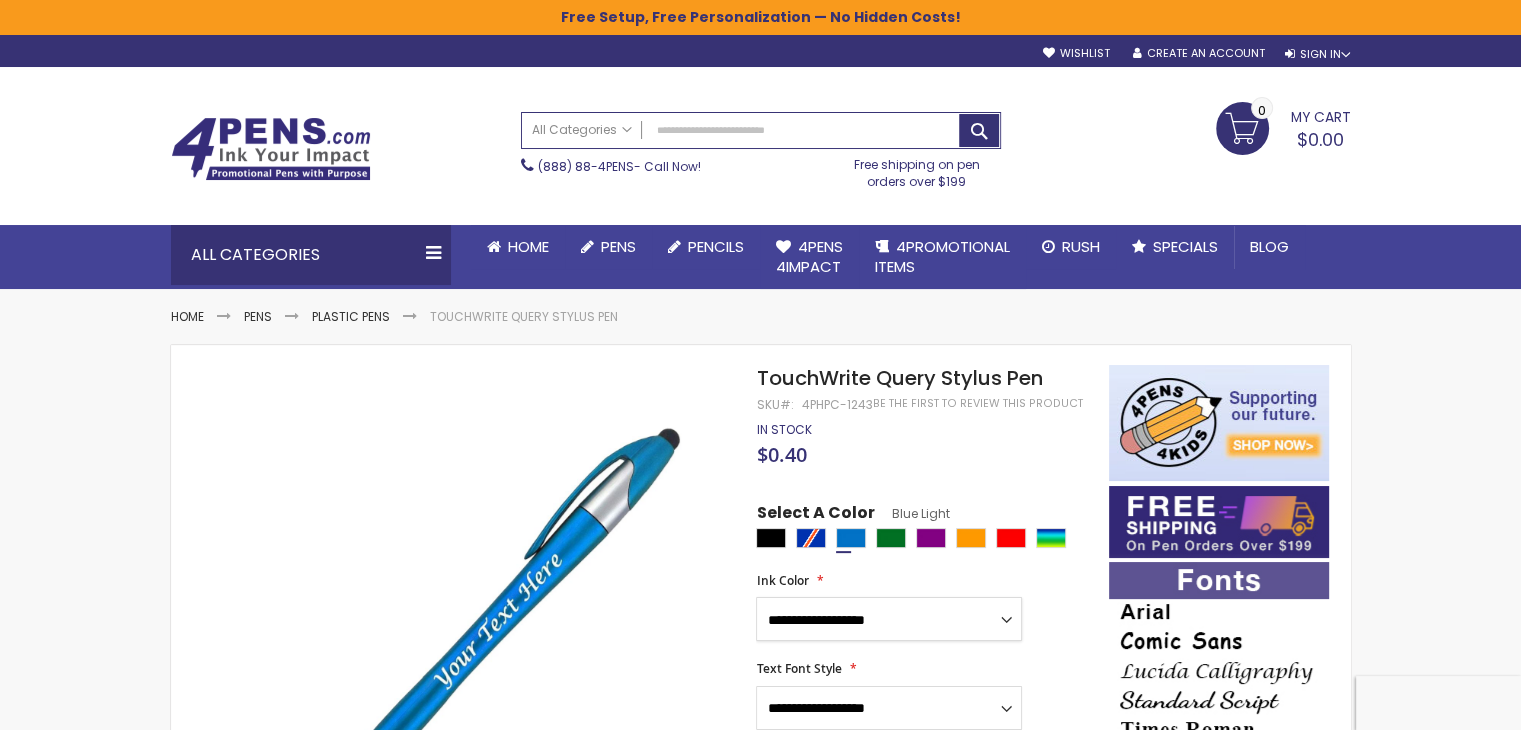 click on "**********" at bounding box center (889, 619) 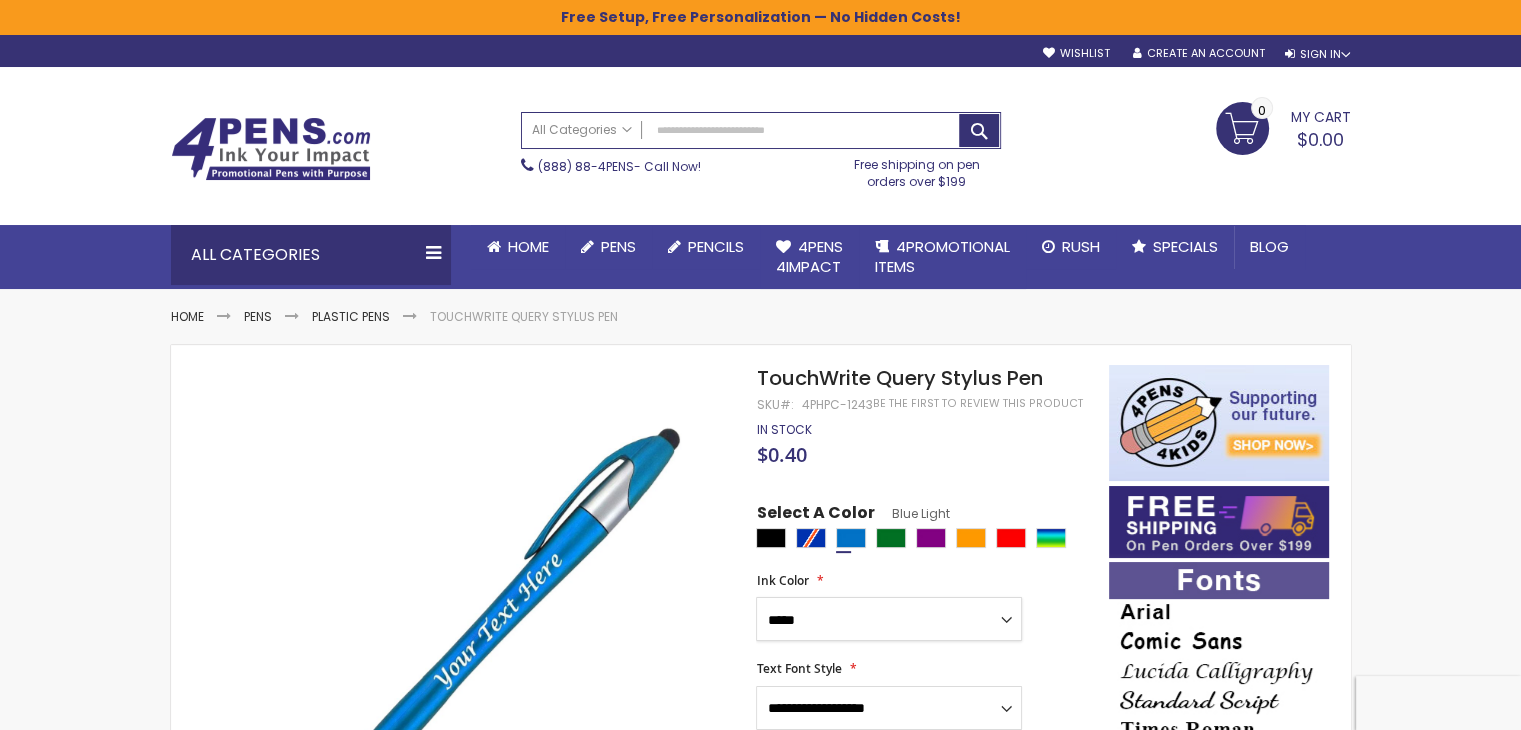 click on "**********" at bounding box center [889, 619] 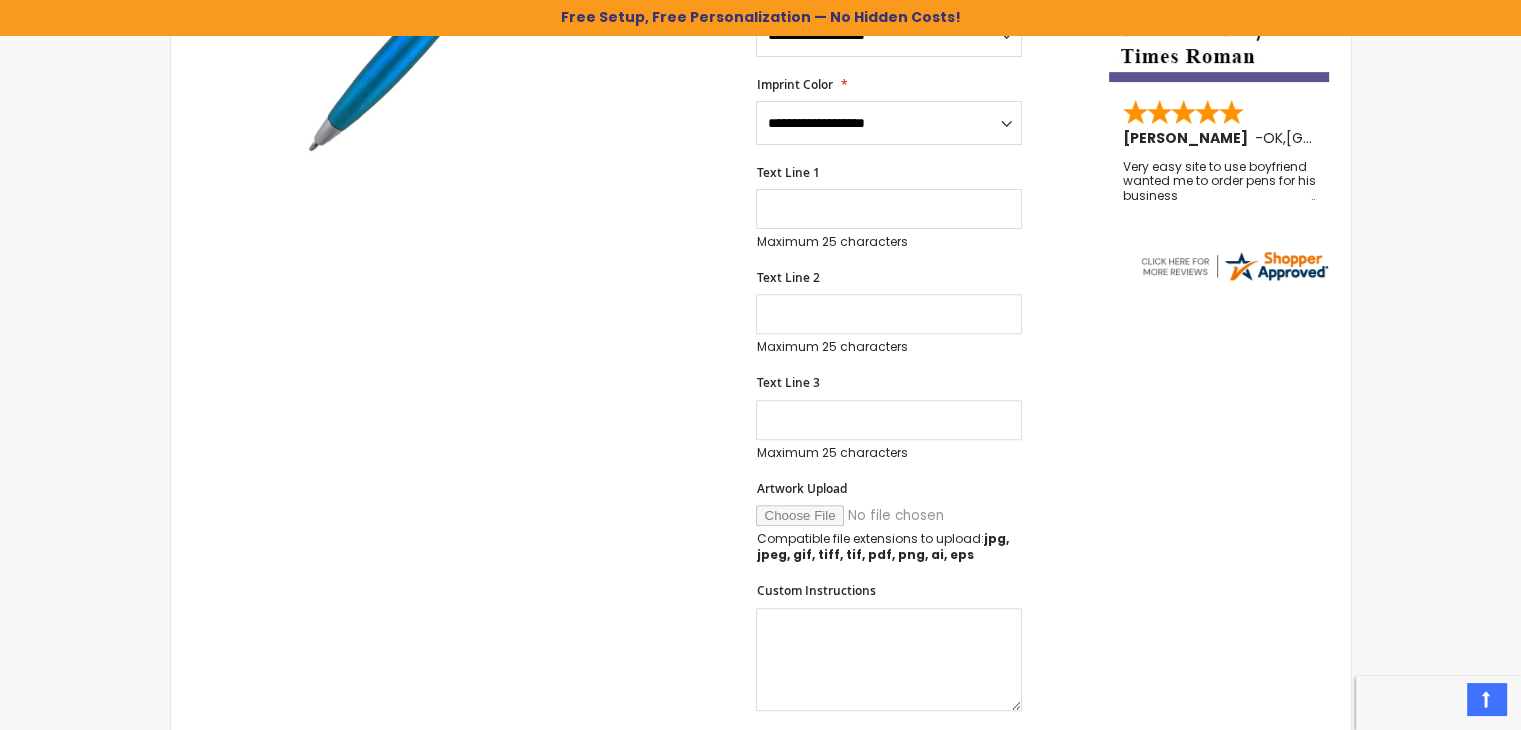 scroll, scrollTop: 1312, scrollLeft: 0, axis: vertical 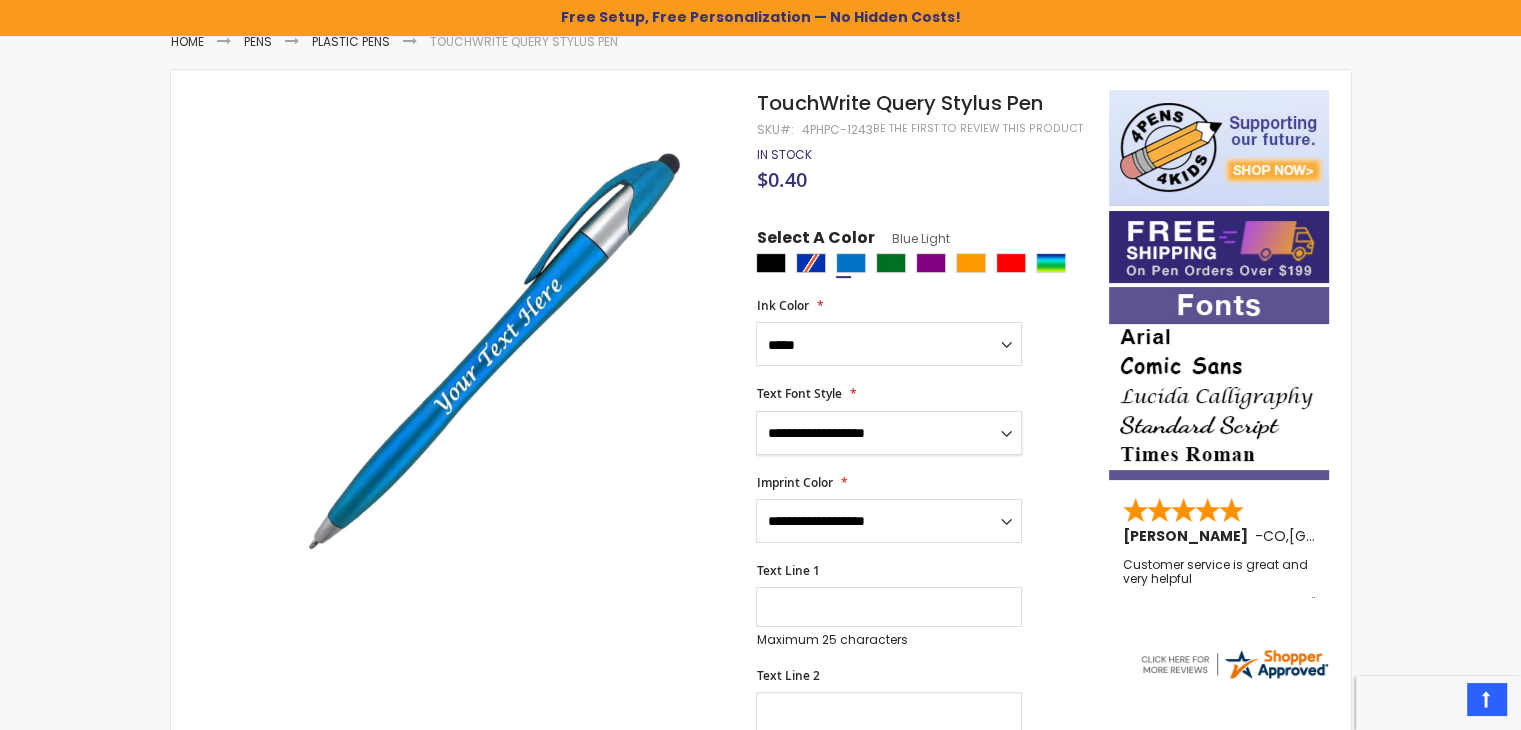 click on "**********" at bounding box center (889, 433) 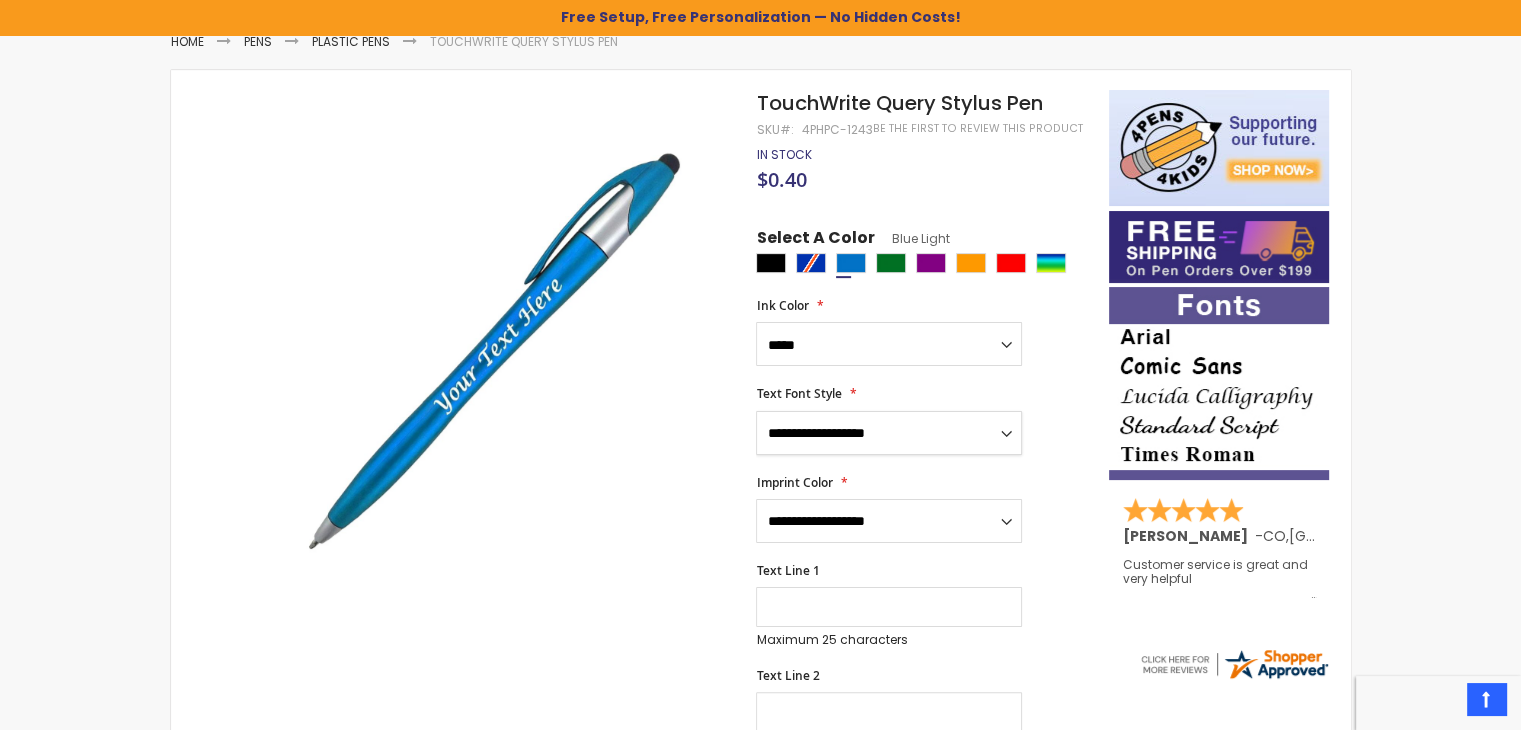 select on "*****" 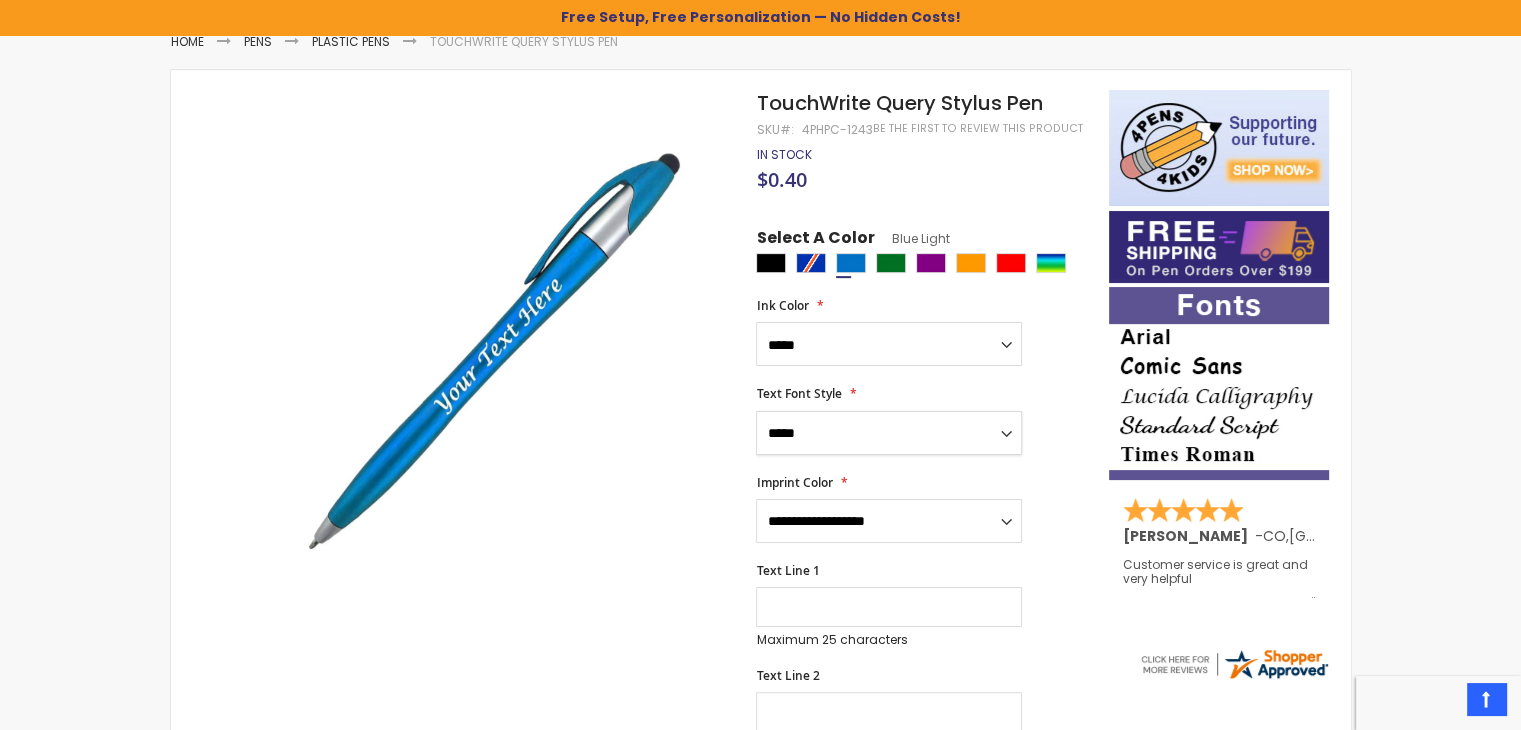click on "**********" at bounding box center (889, 433) 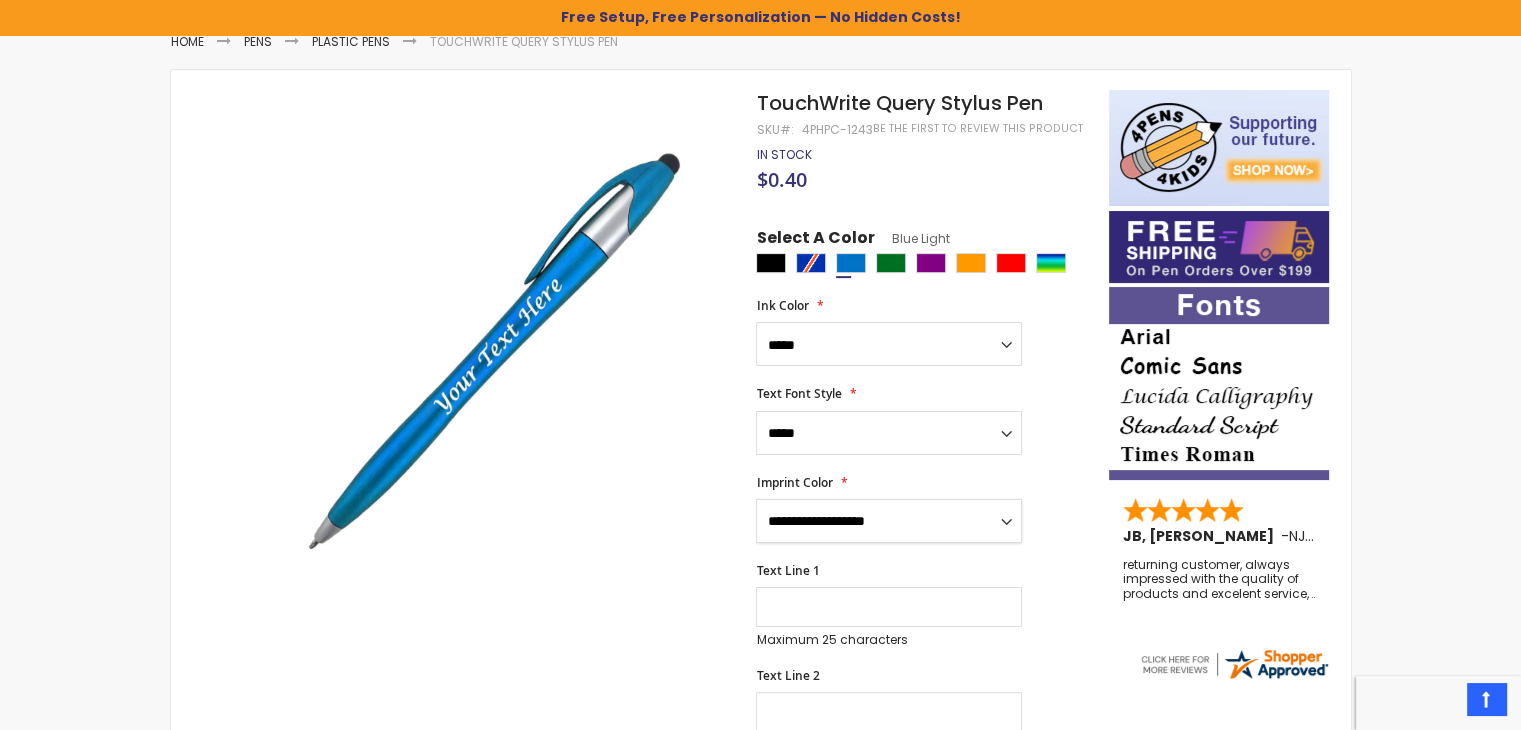click on "**********" at bounding box center (889, 521) 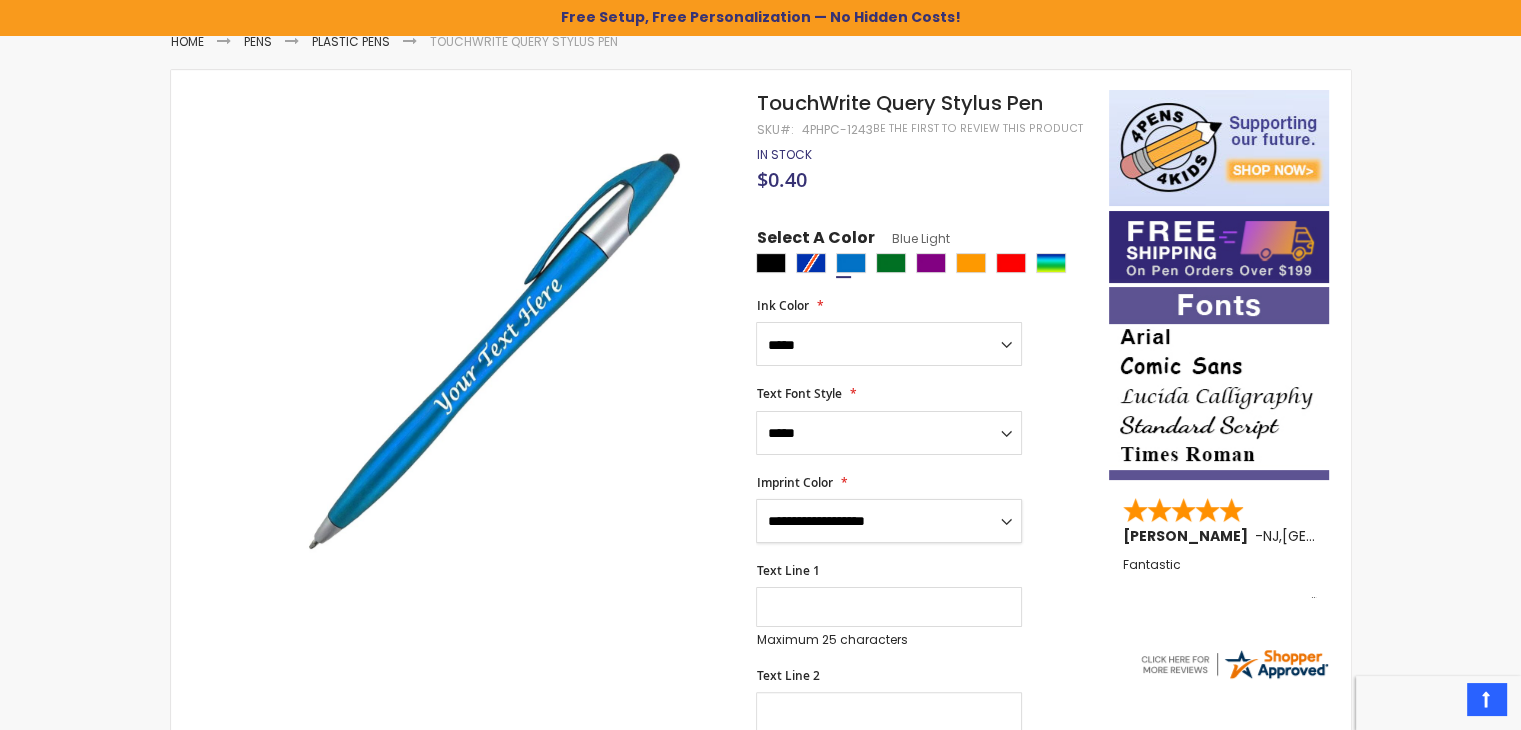 select on "*****" 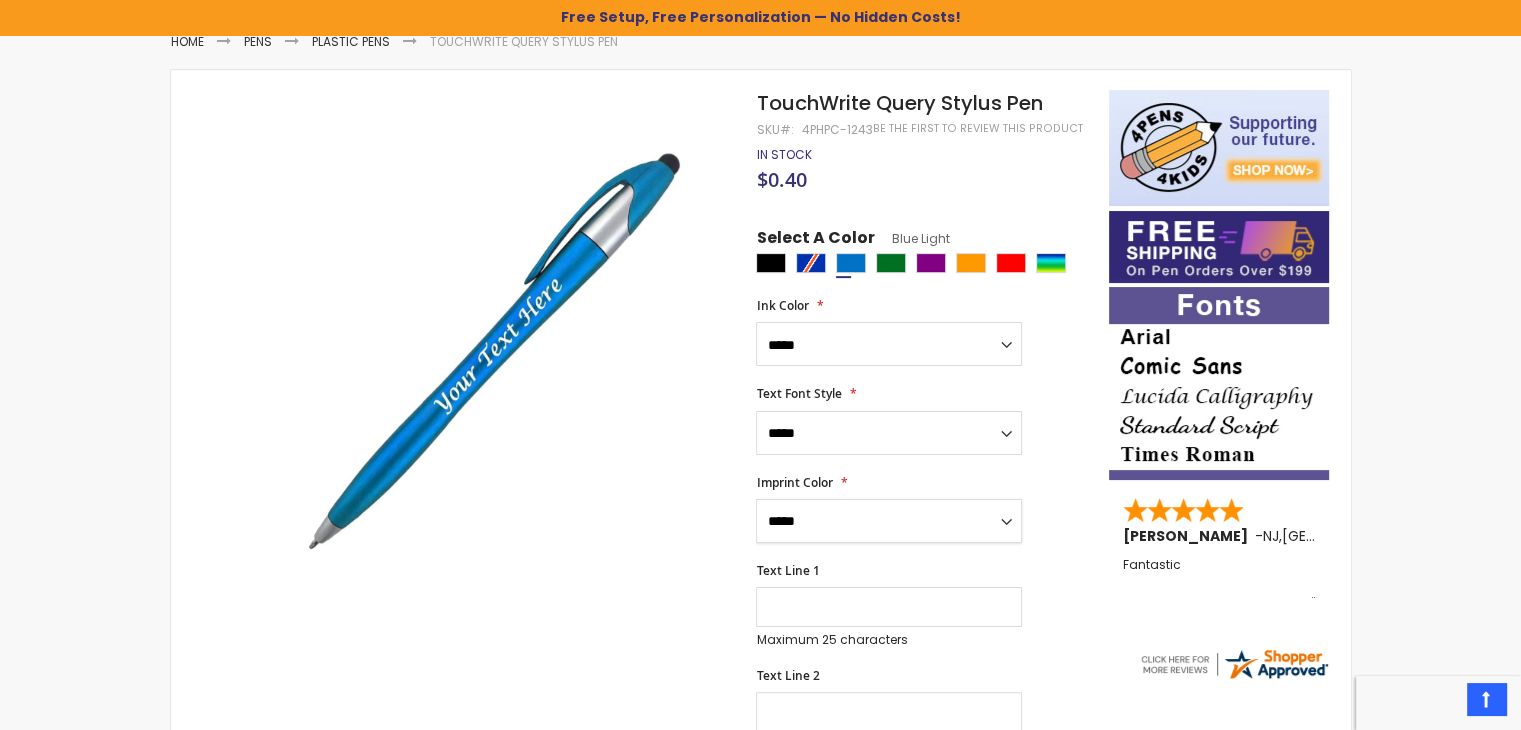 click on "**********" at bounding box center [889, 521] 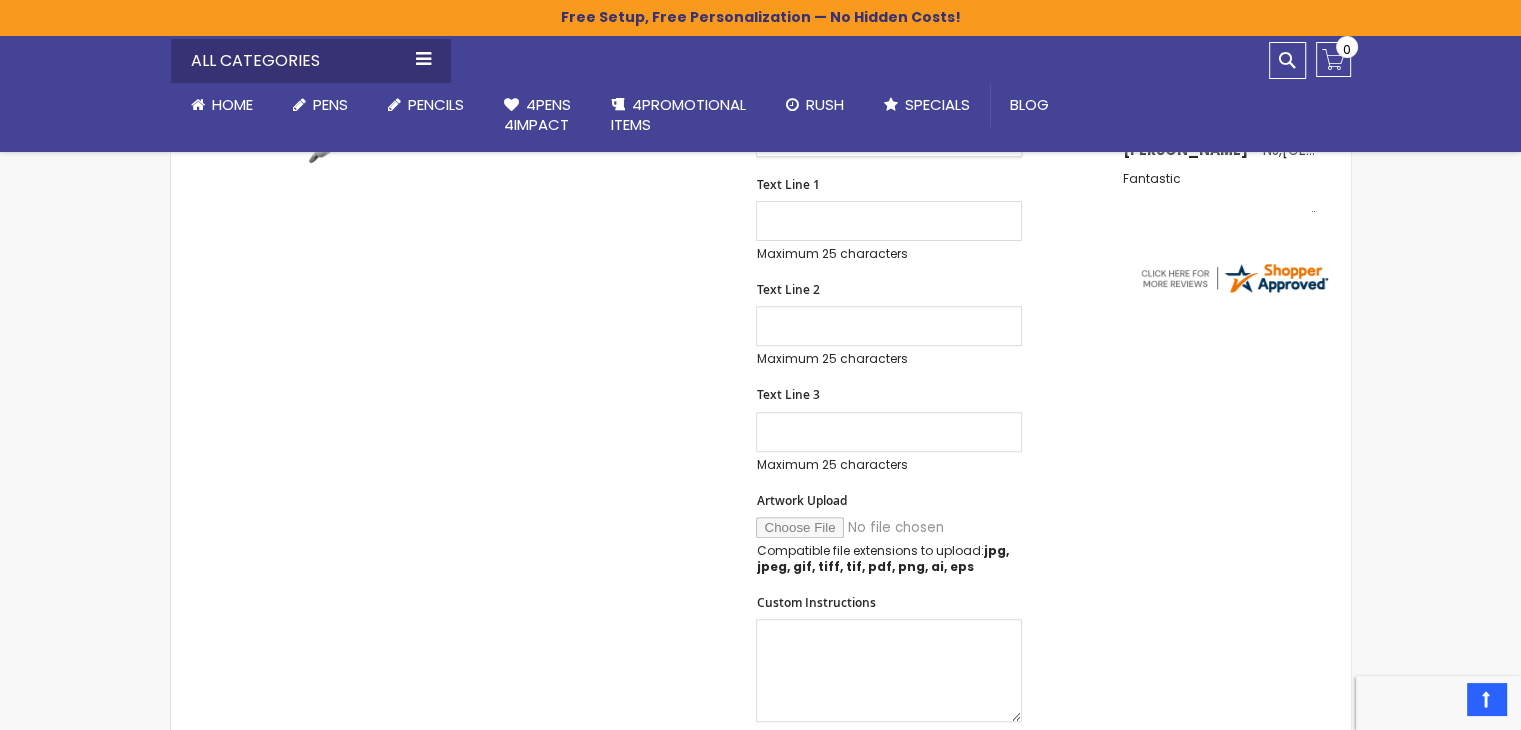 scroll, scrollTop: 807, scrollLeft: 0, axis: vertical 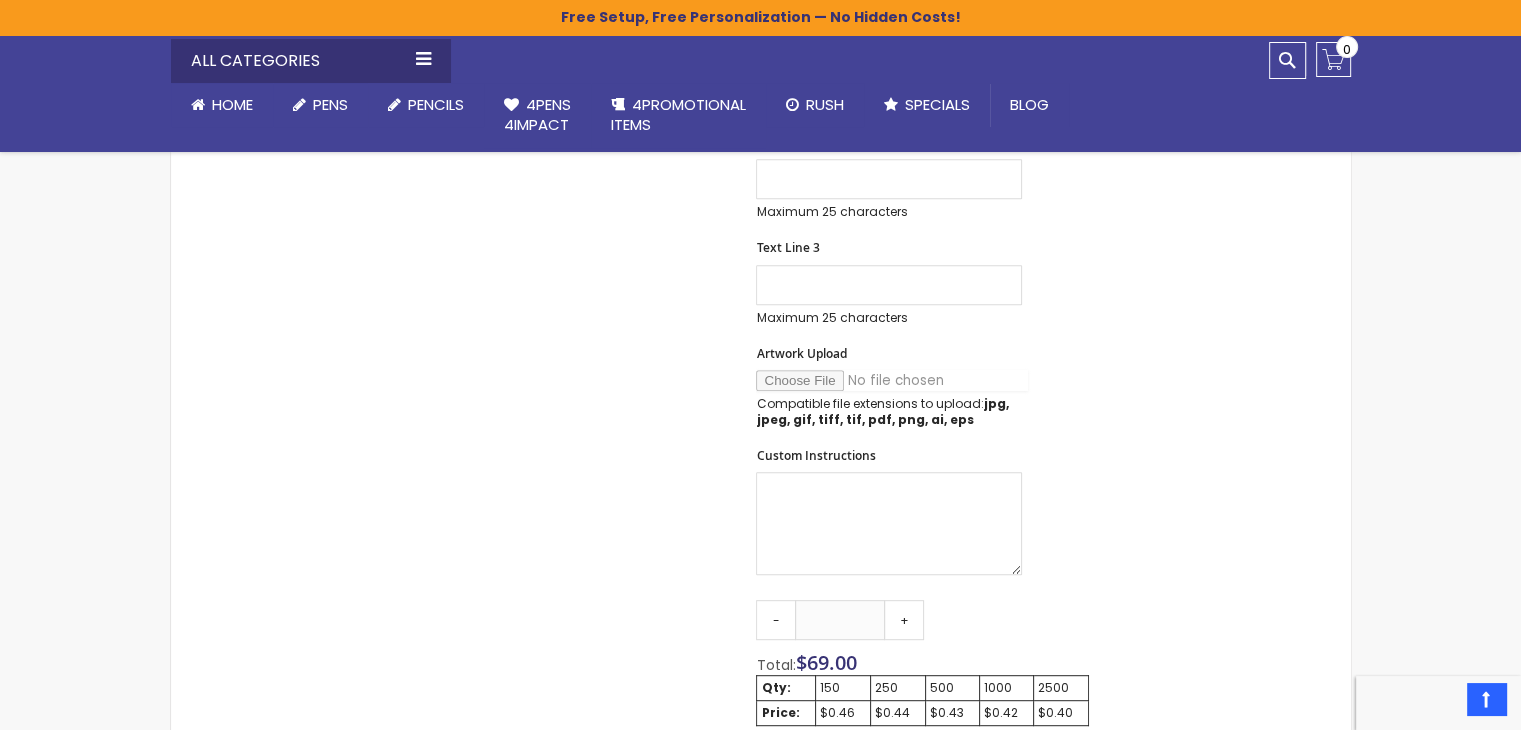 click on "Artwork Upload" at bounding box center (892, 380) 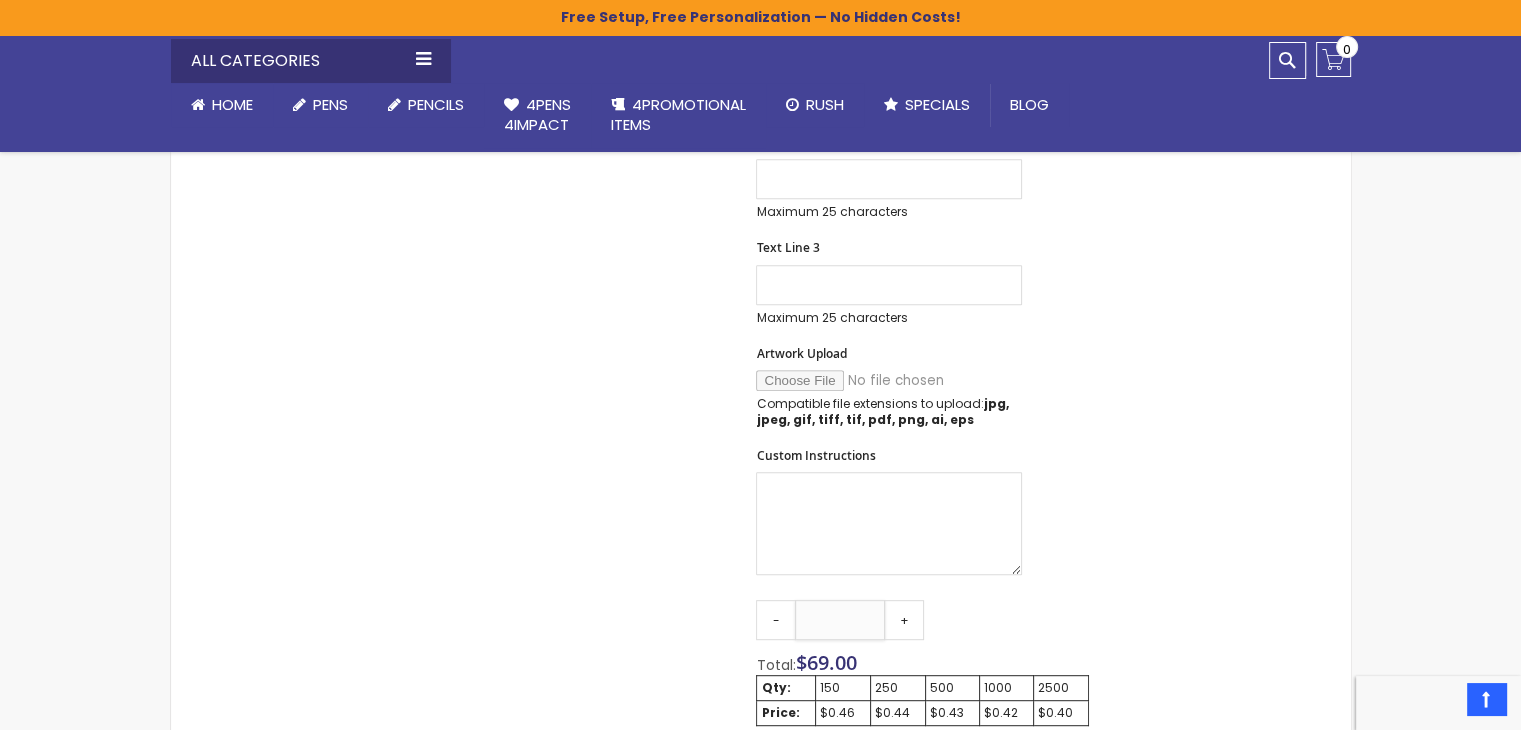 click on "***" at bounding box center [840, 620] 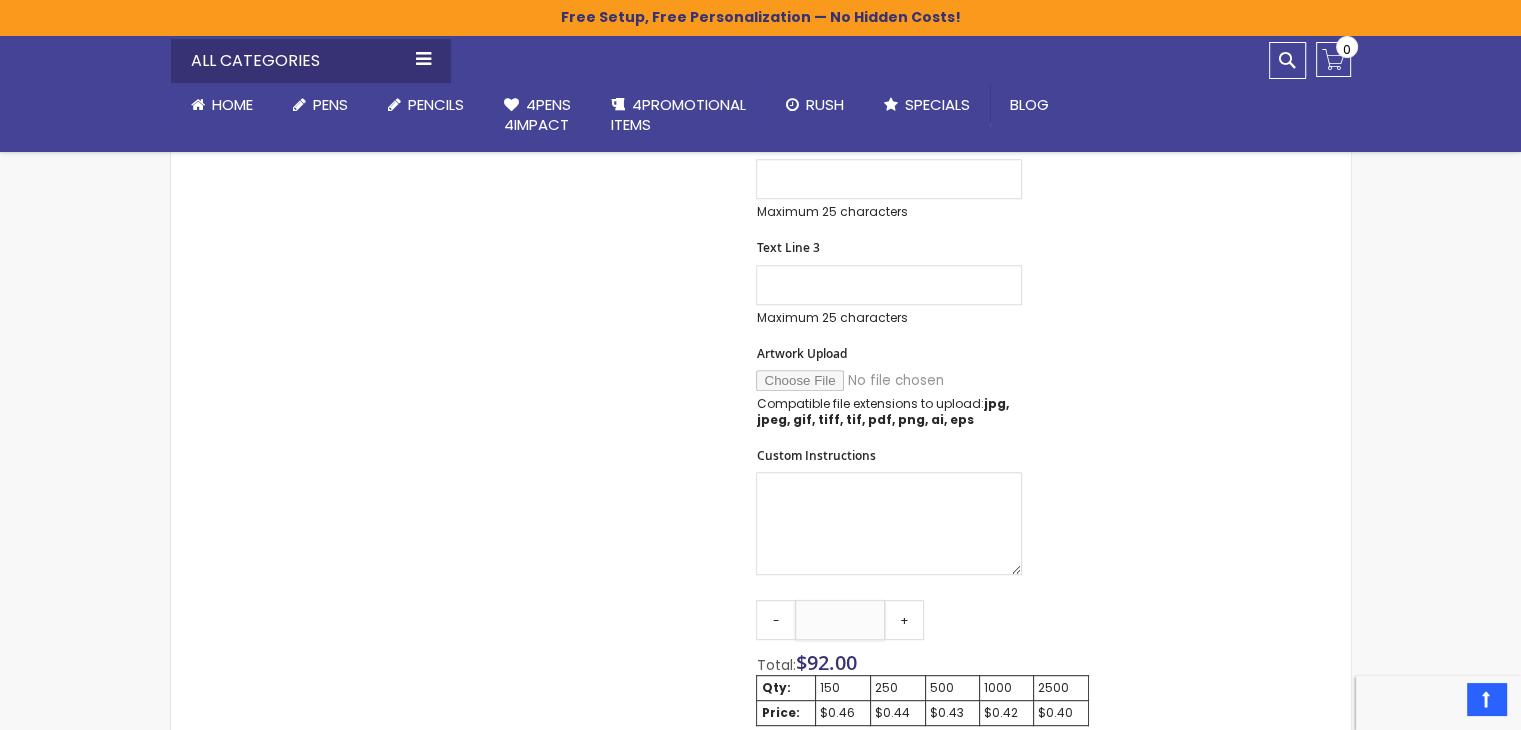 type on "***" 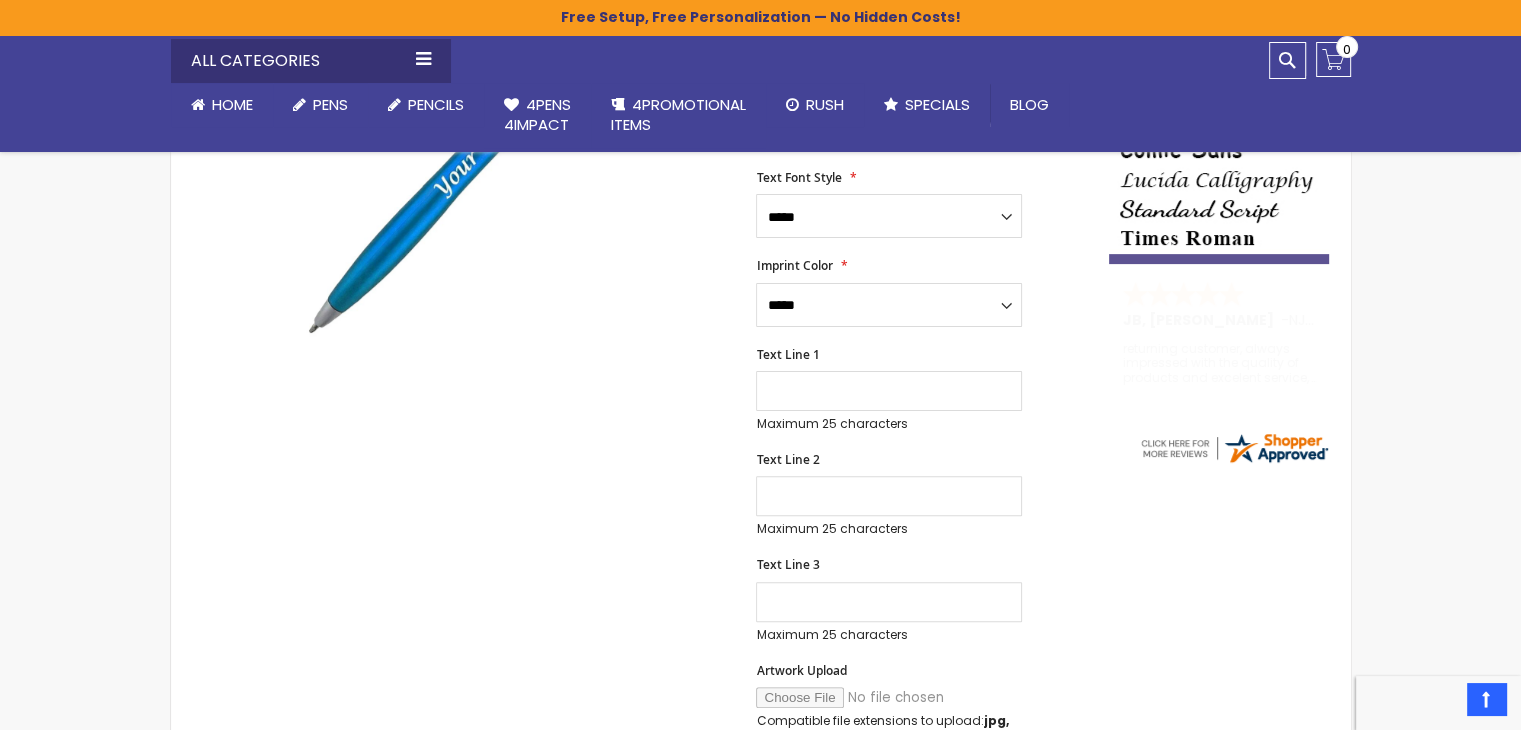 scroll, scrollTop: 480, scrollLeft: 0, axis: vertical 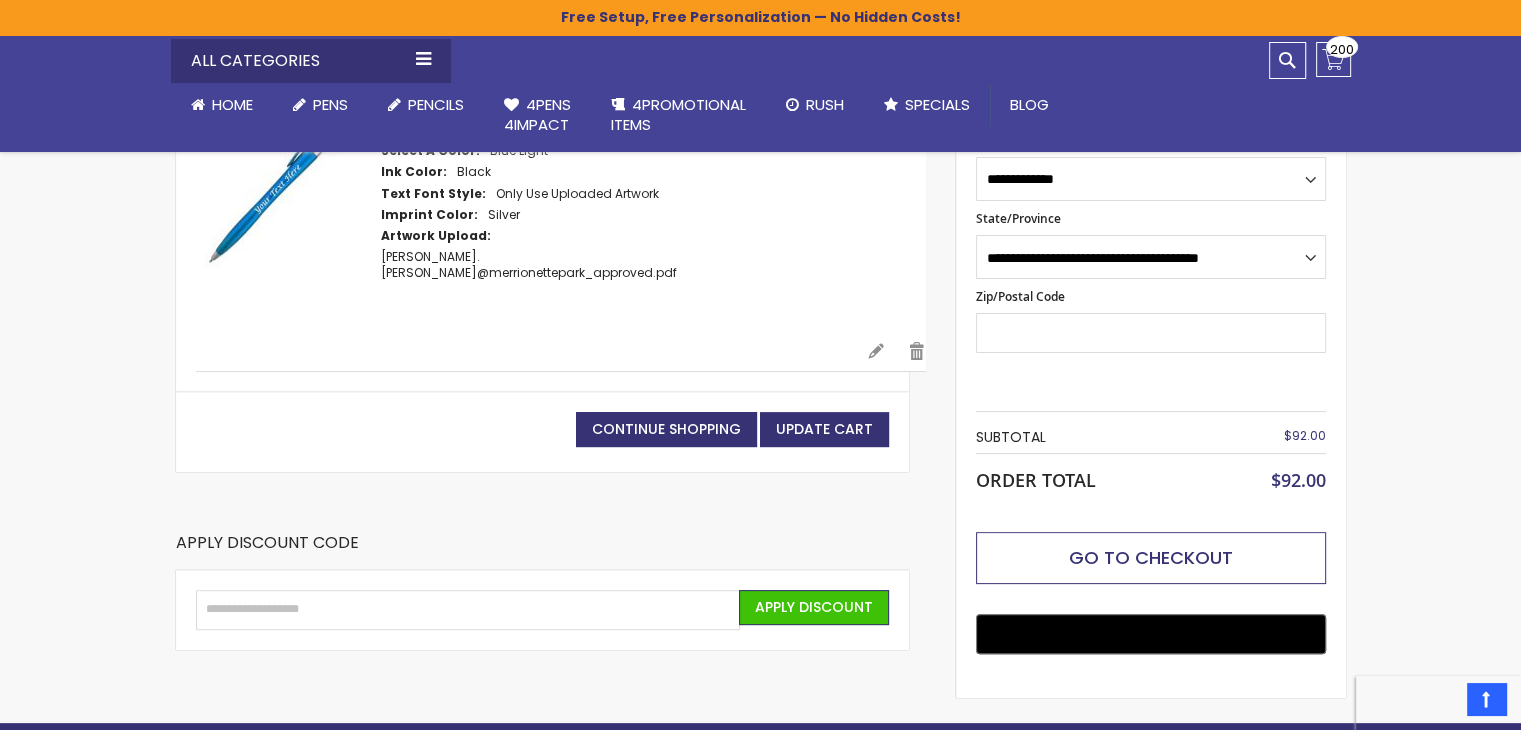 click on "Go to Checkout" at bounding box center [1151, 557] 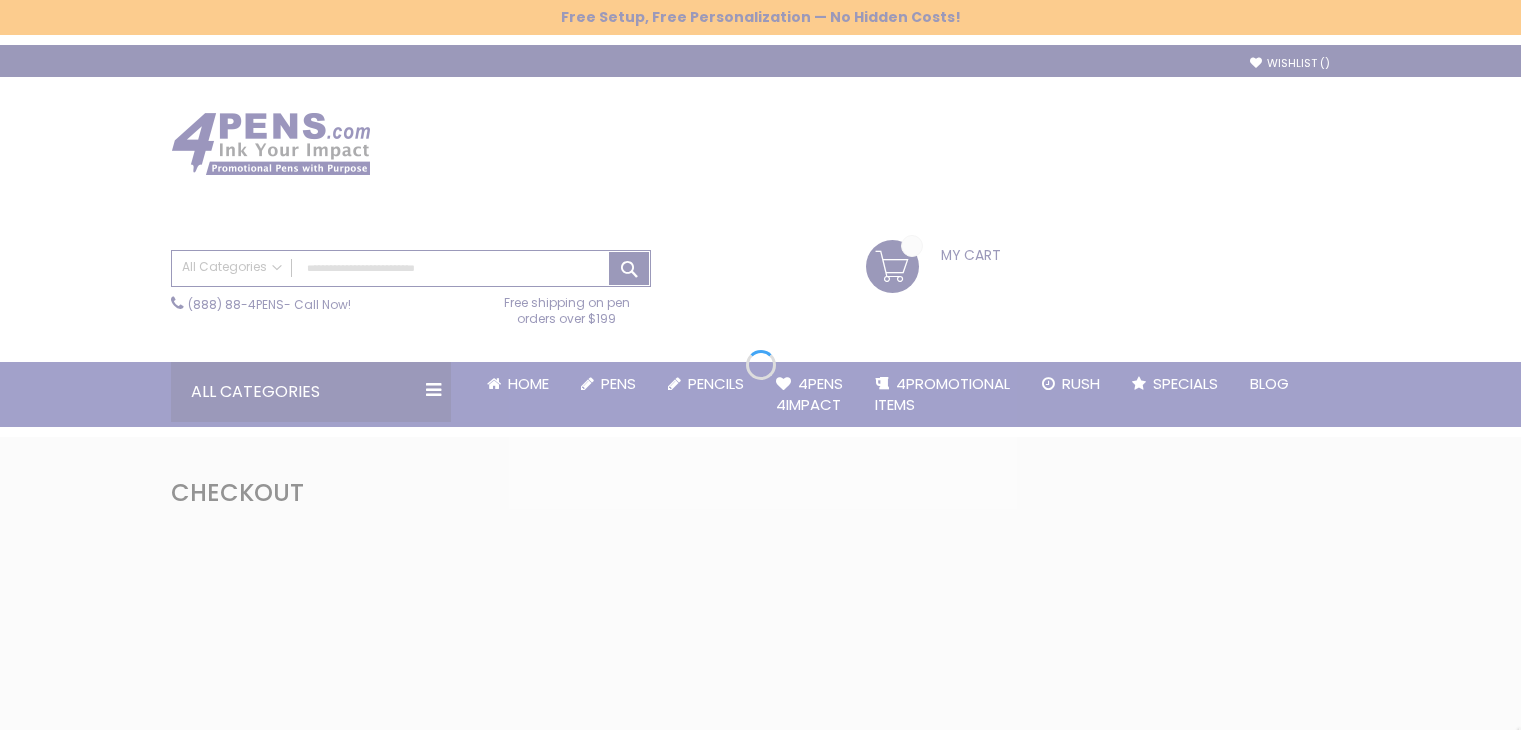 scroll, scrollTop: 0, scrollLeft: 0, axis: both 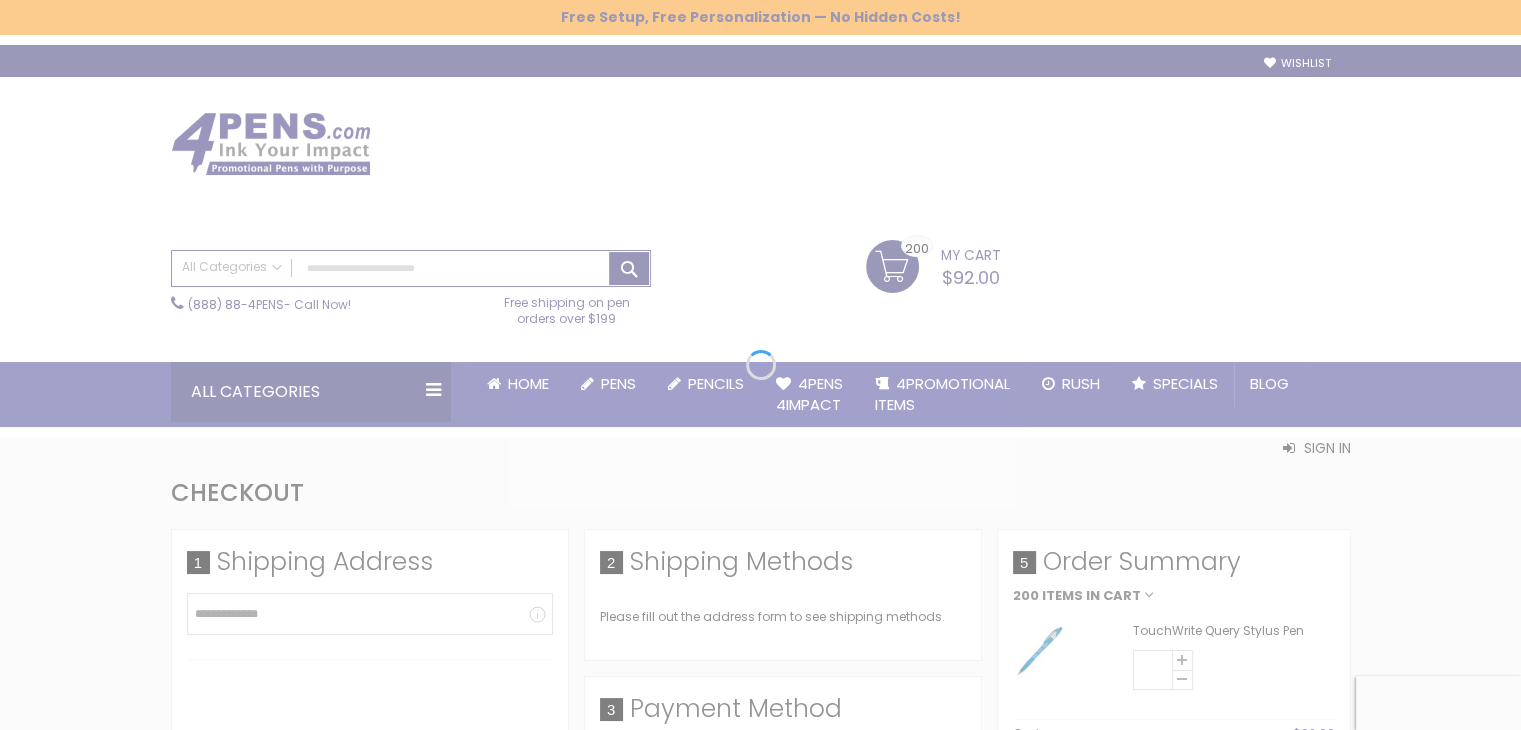select on "*" 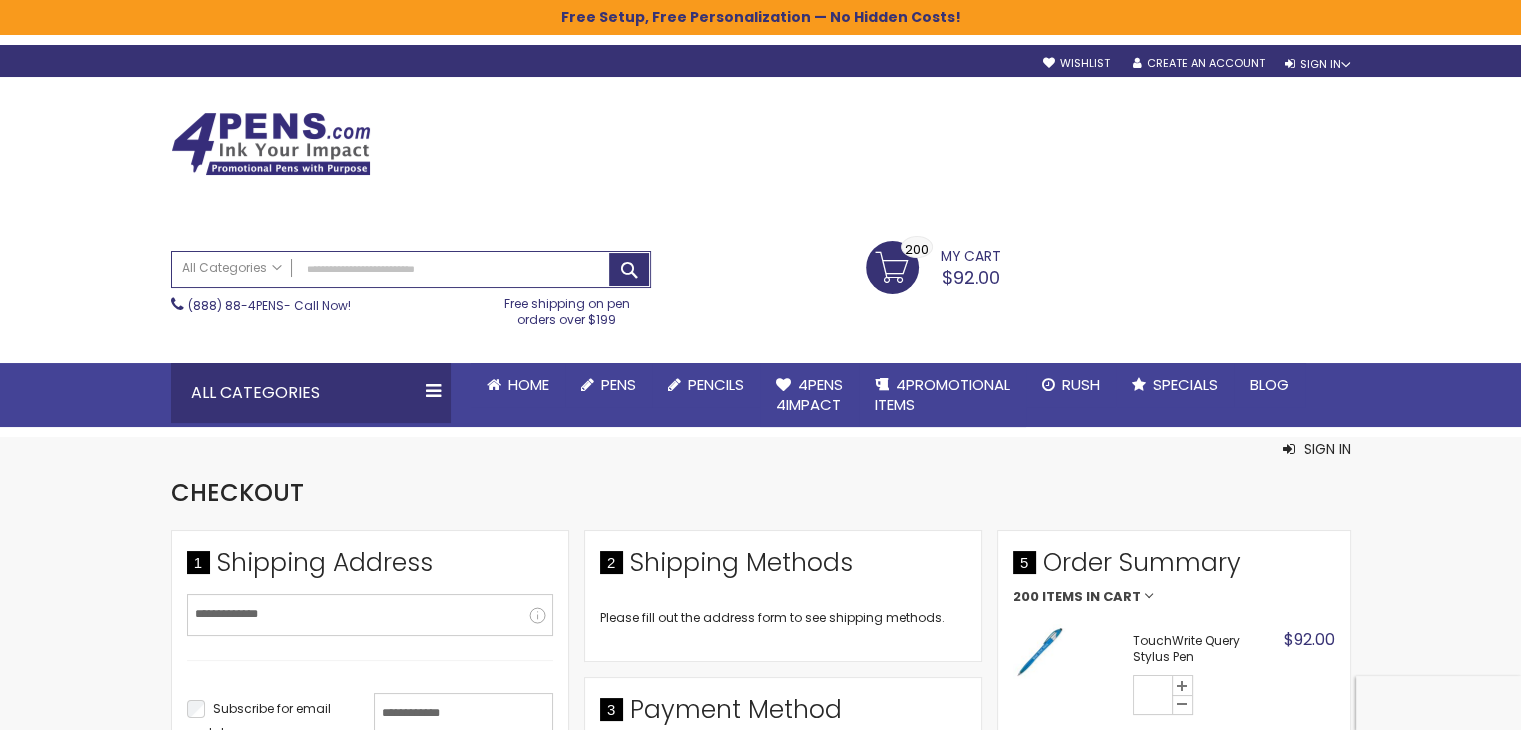 scroll, scrollTop: 0, scrollLeft: 0, axis: both 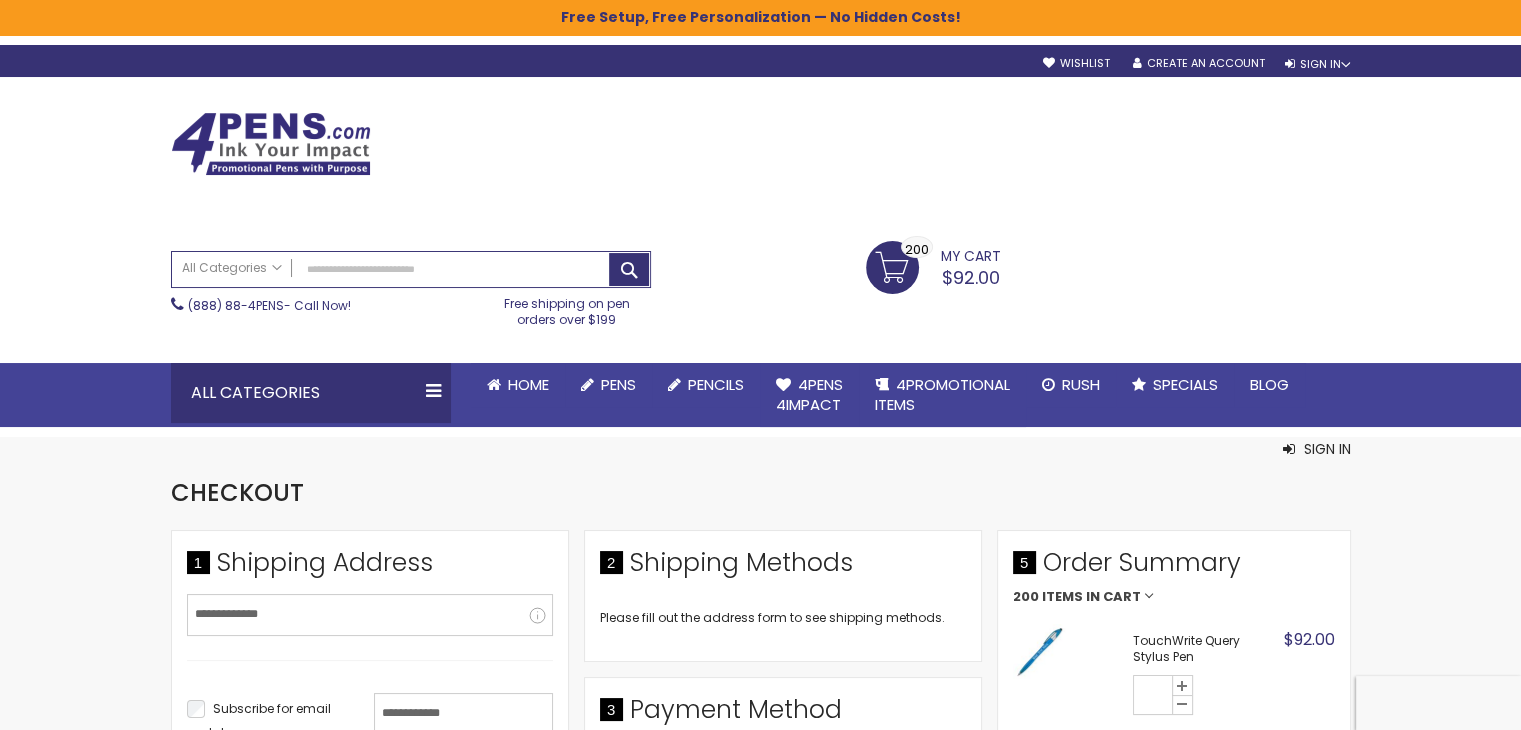 type on "******" 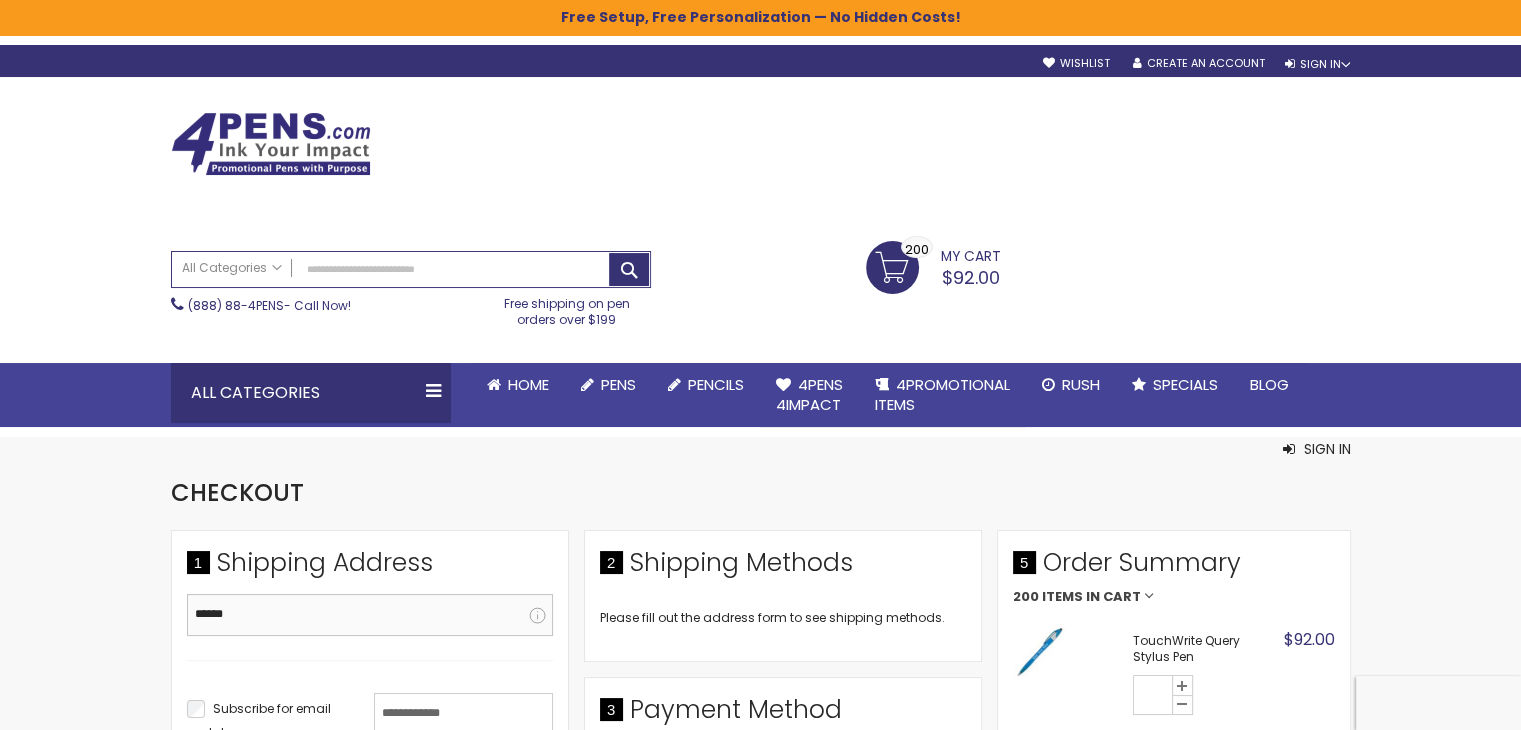 click on "******" at bounding box center (370, 615) 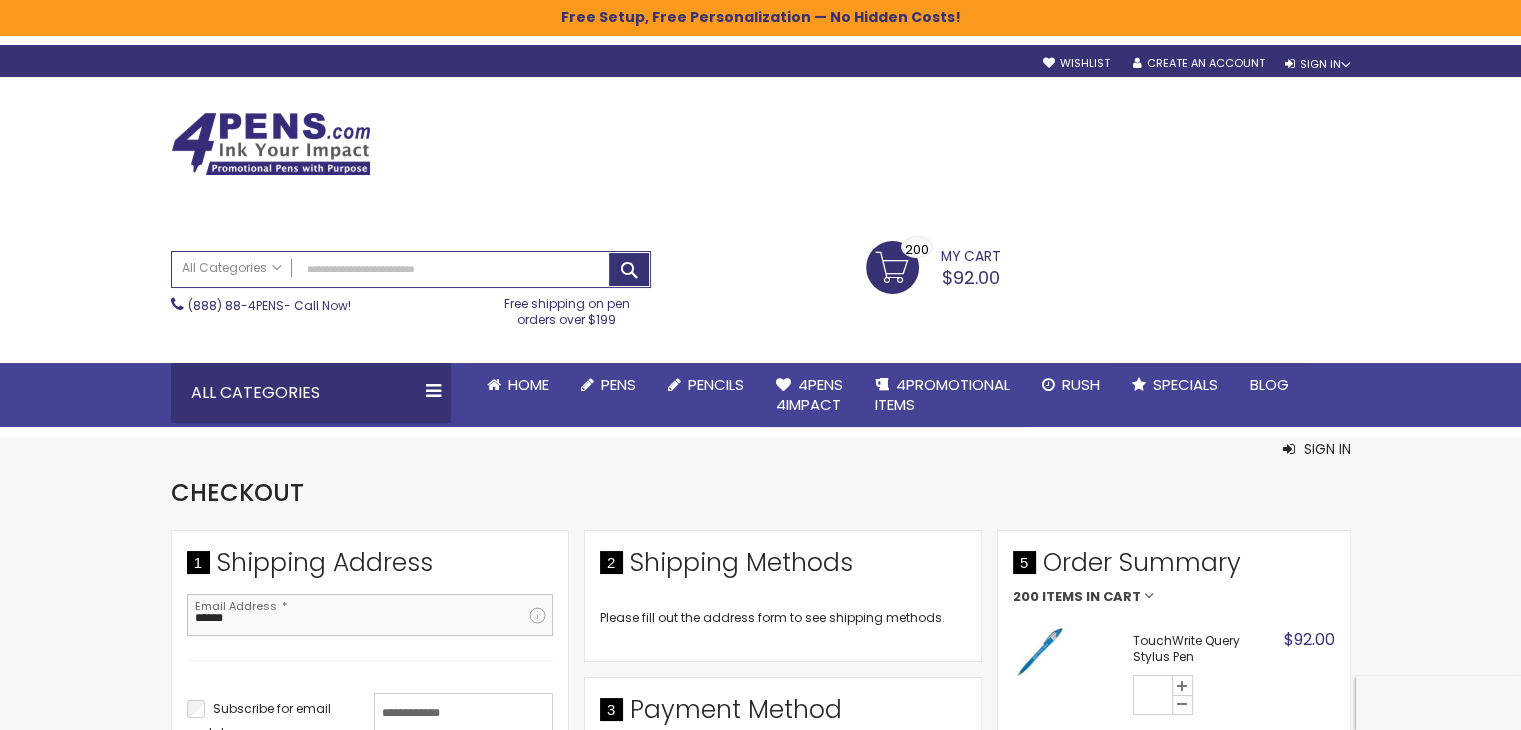 click on "******" at bounding box center (370, 615) 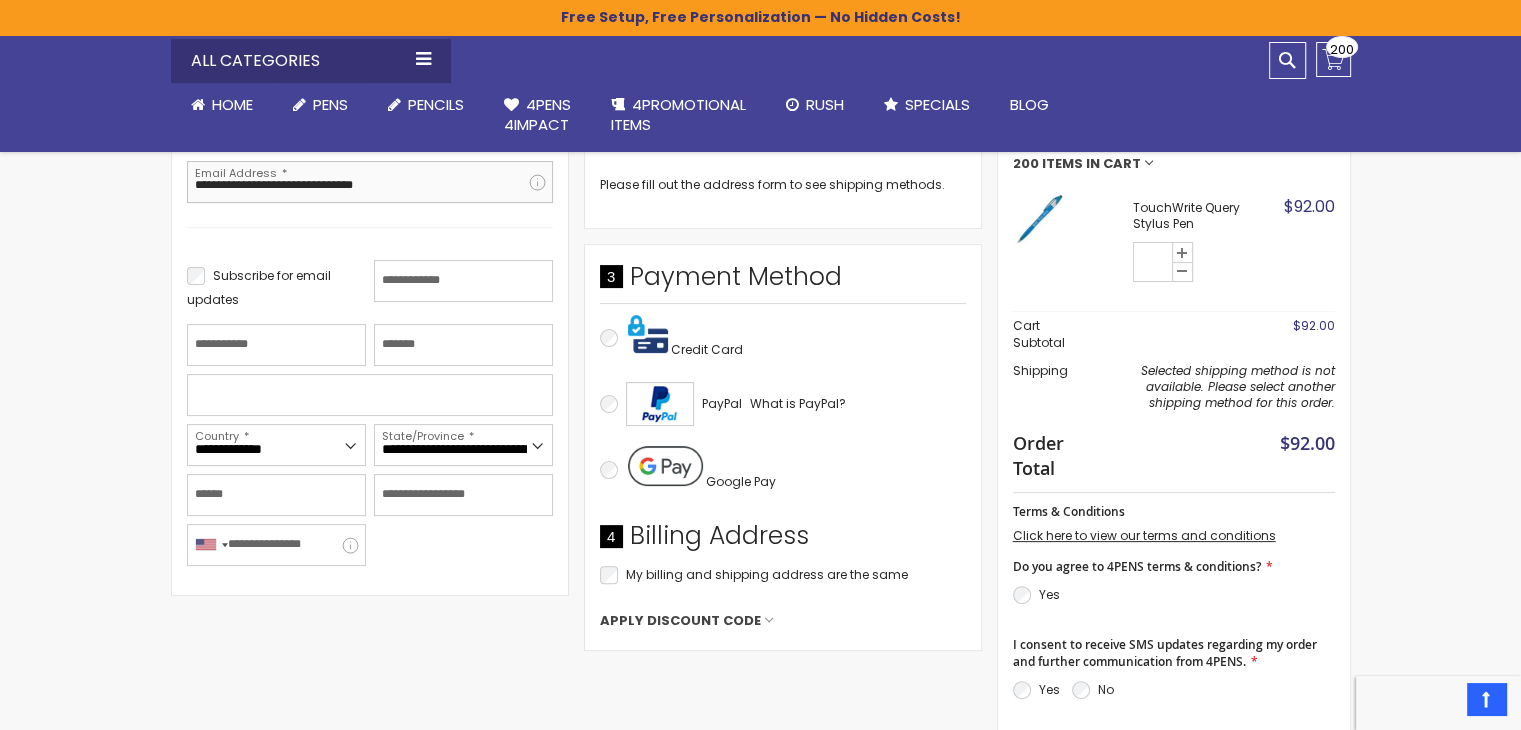 scroll, scrollTop: 452, scrollLeft: 0, axis: vertical 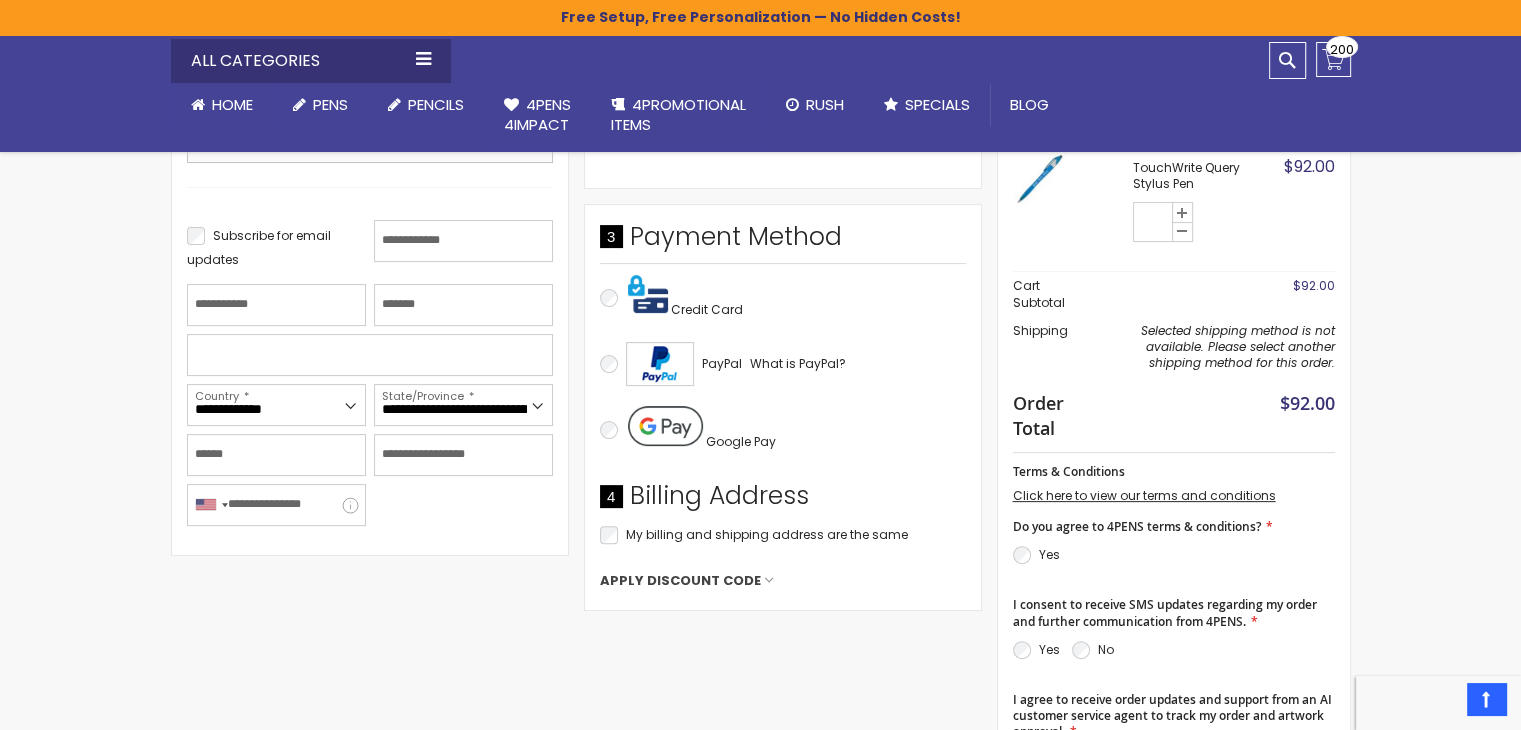 type on "**********" 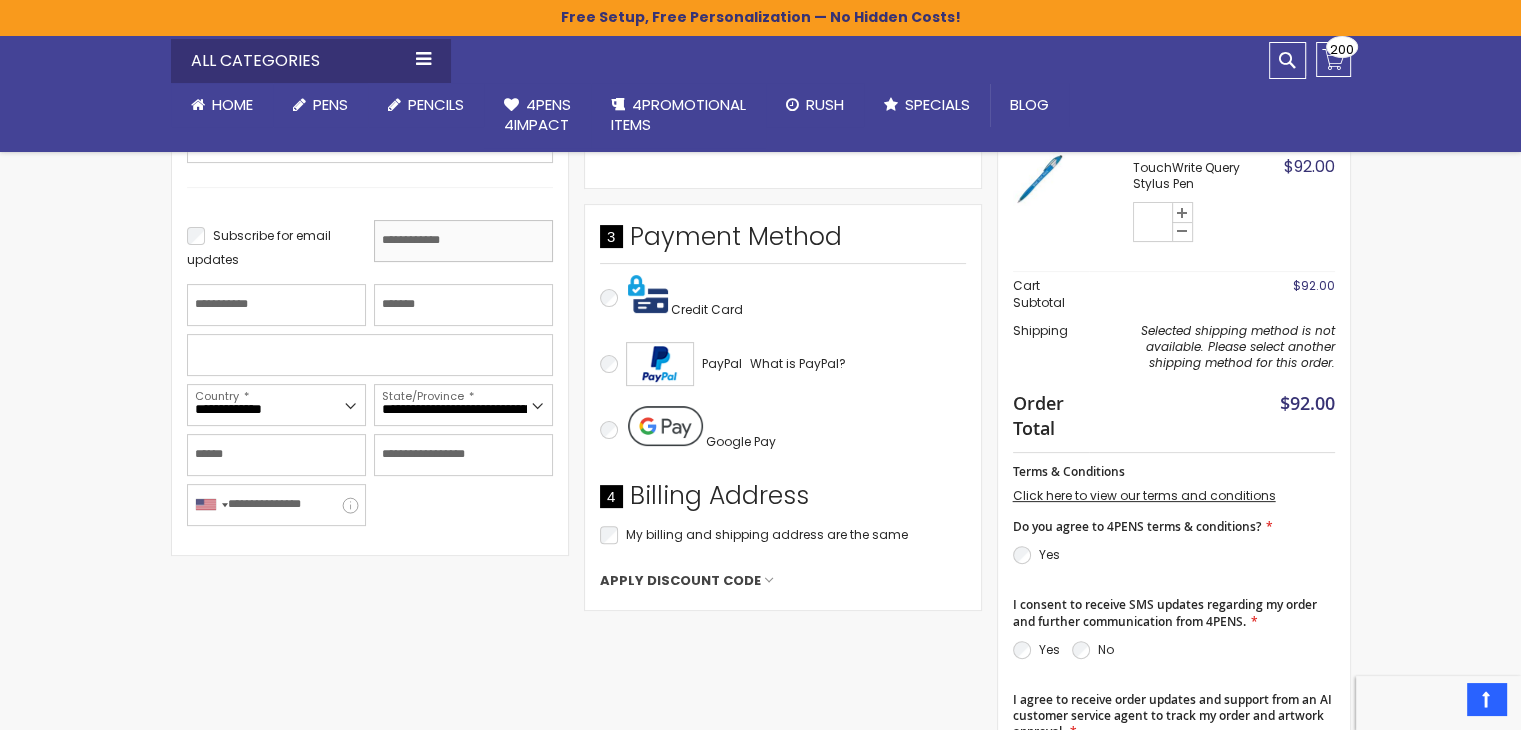 click on "First Name" at bounding box center (463, 241) 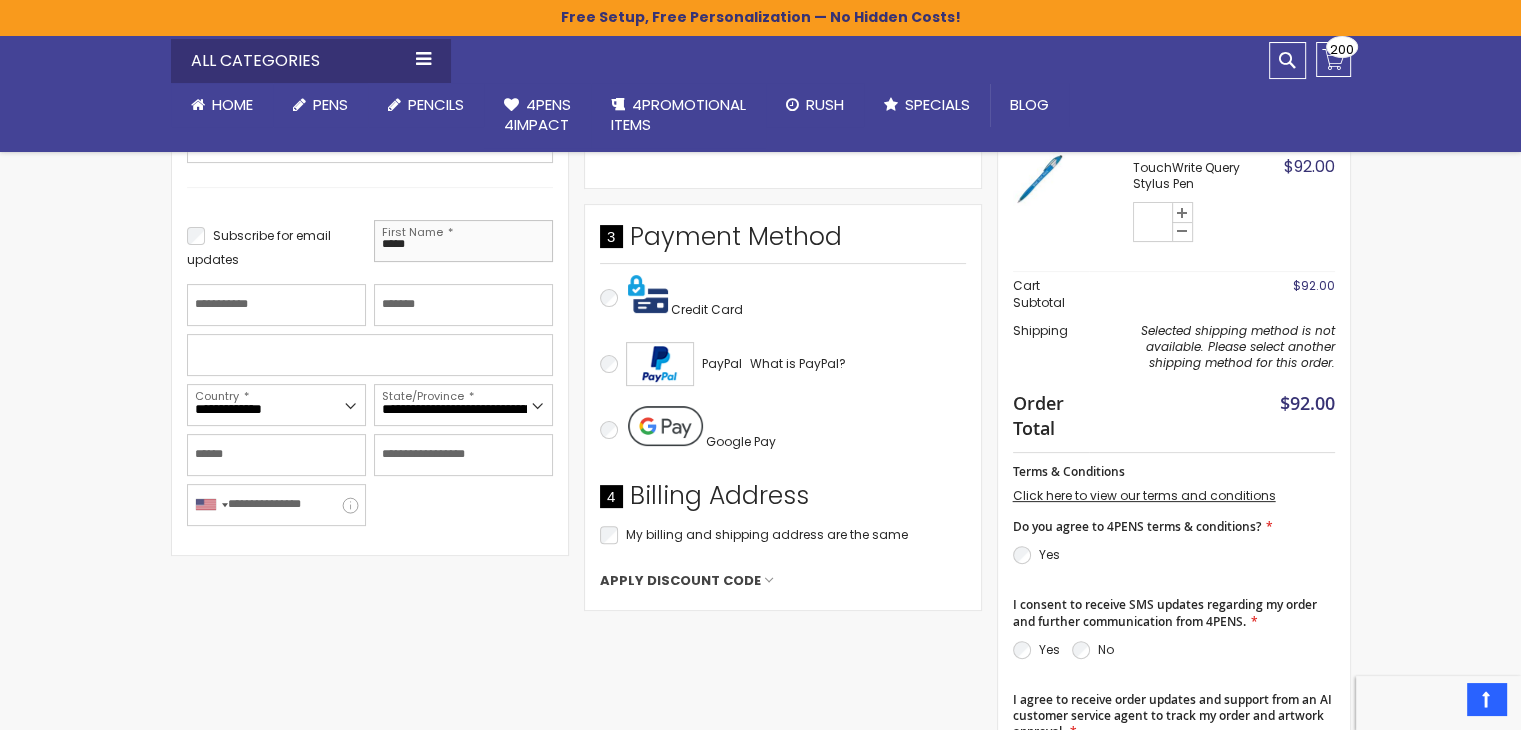 type on "*****" 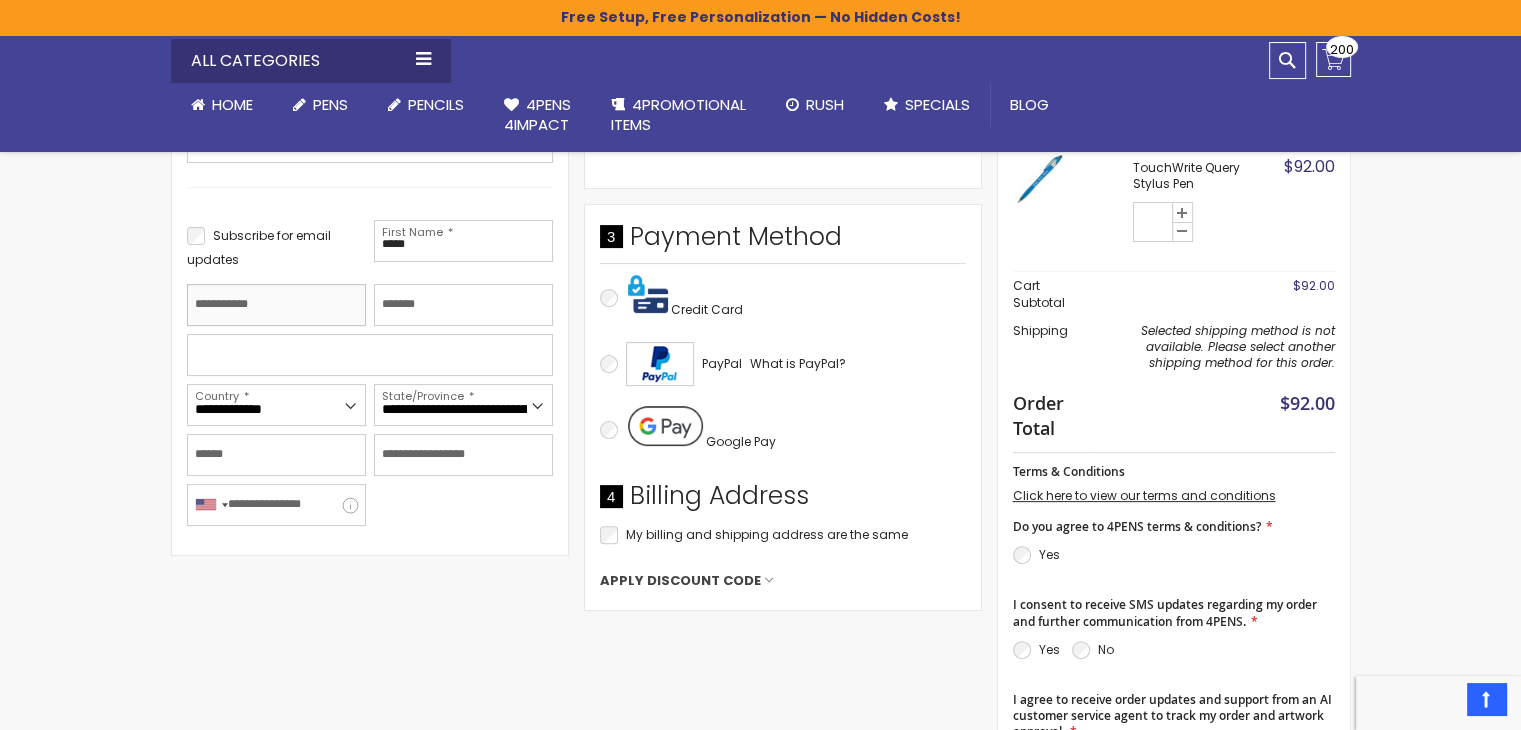 click on "Last Name" at bounding box center (276, 305) 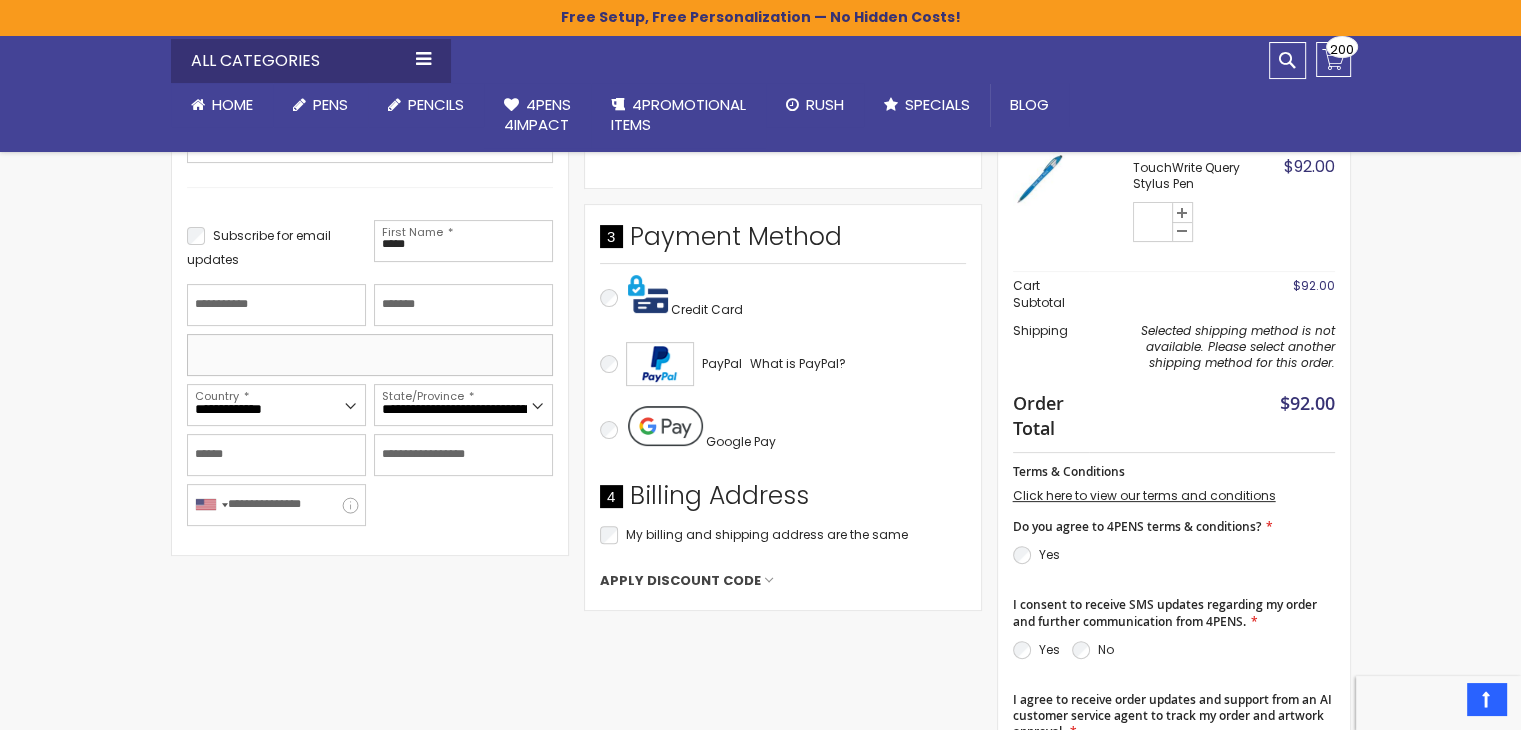click at bounding box center (370, 355) 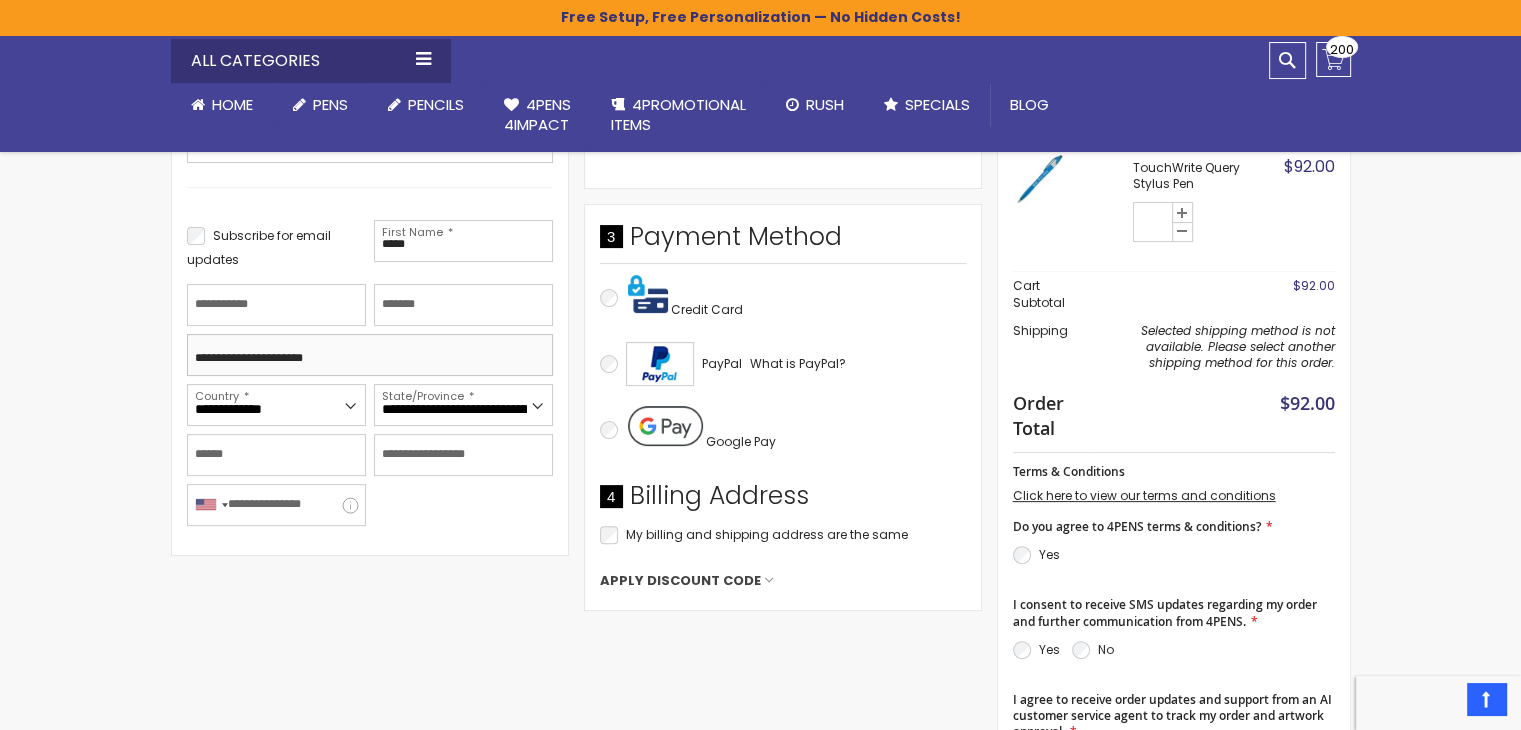 type on "**********" 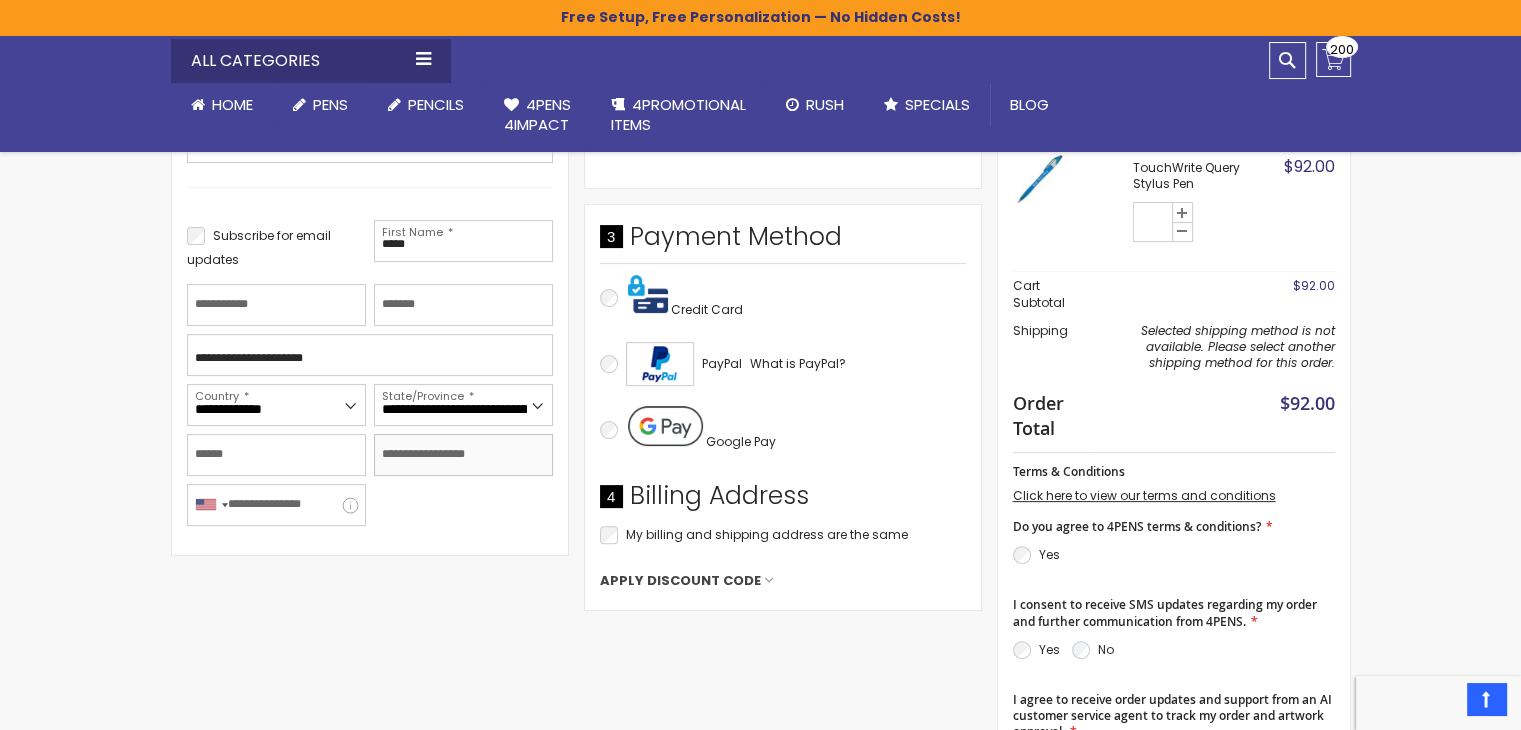 click on "Zip/Postal Code" at bounding box center (463, 455) 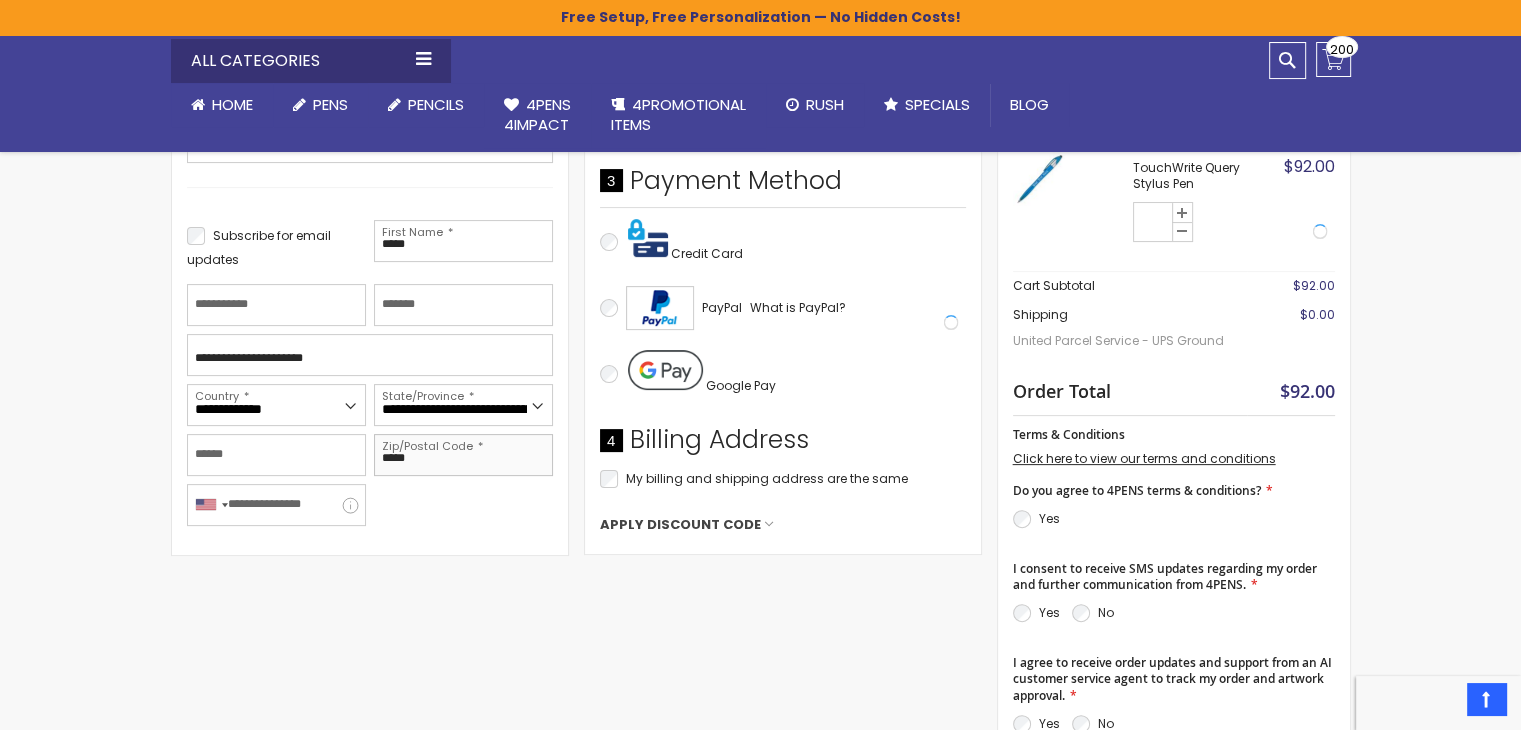 type on "*****" 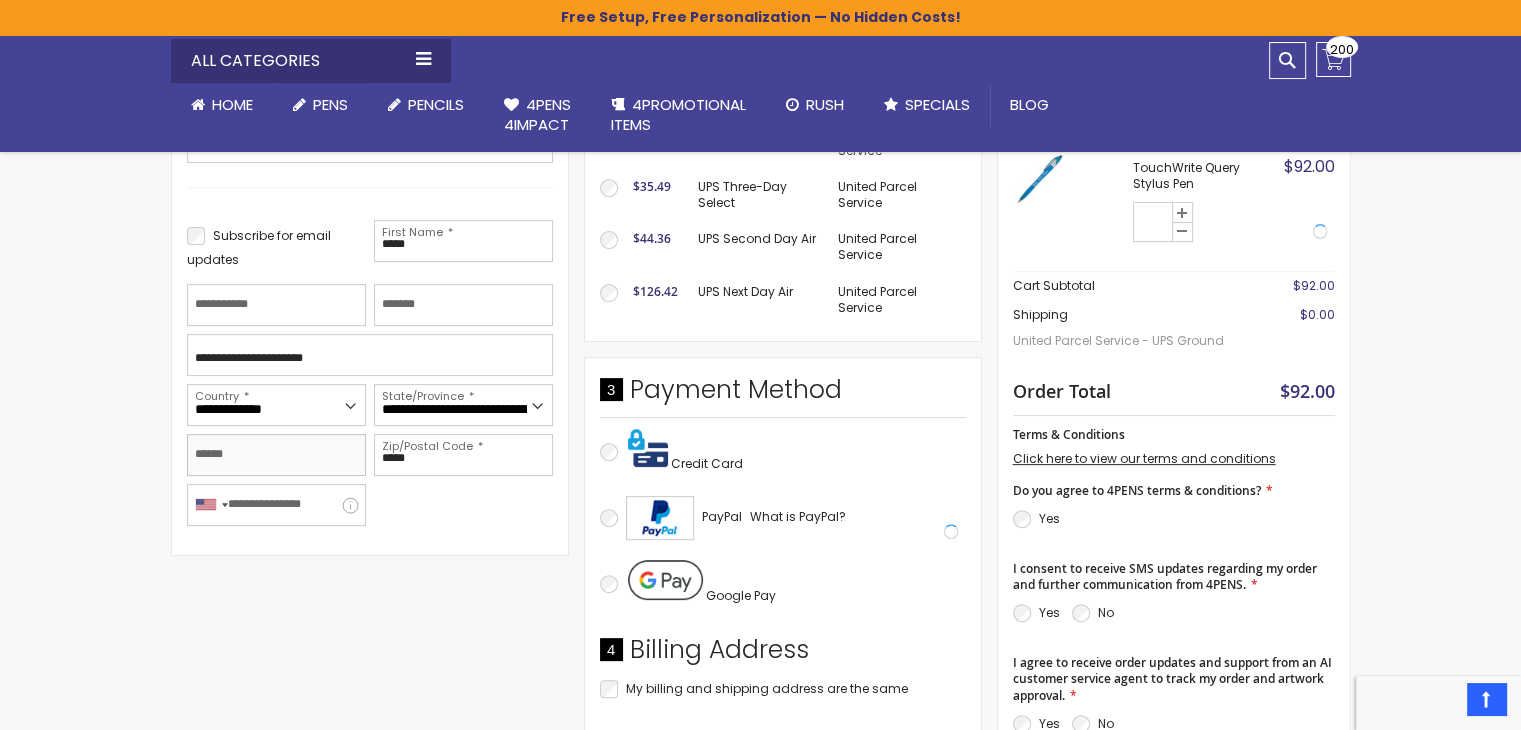 click on "City" at bounding box center [276, 455] 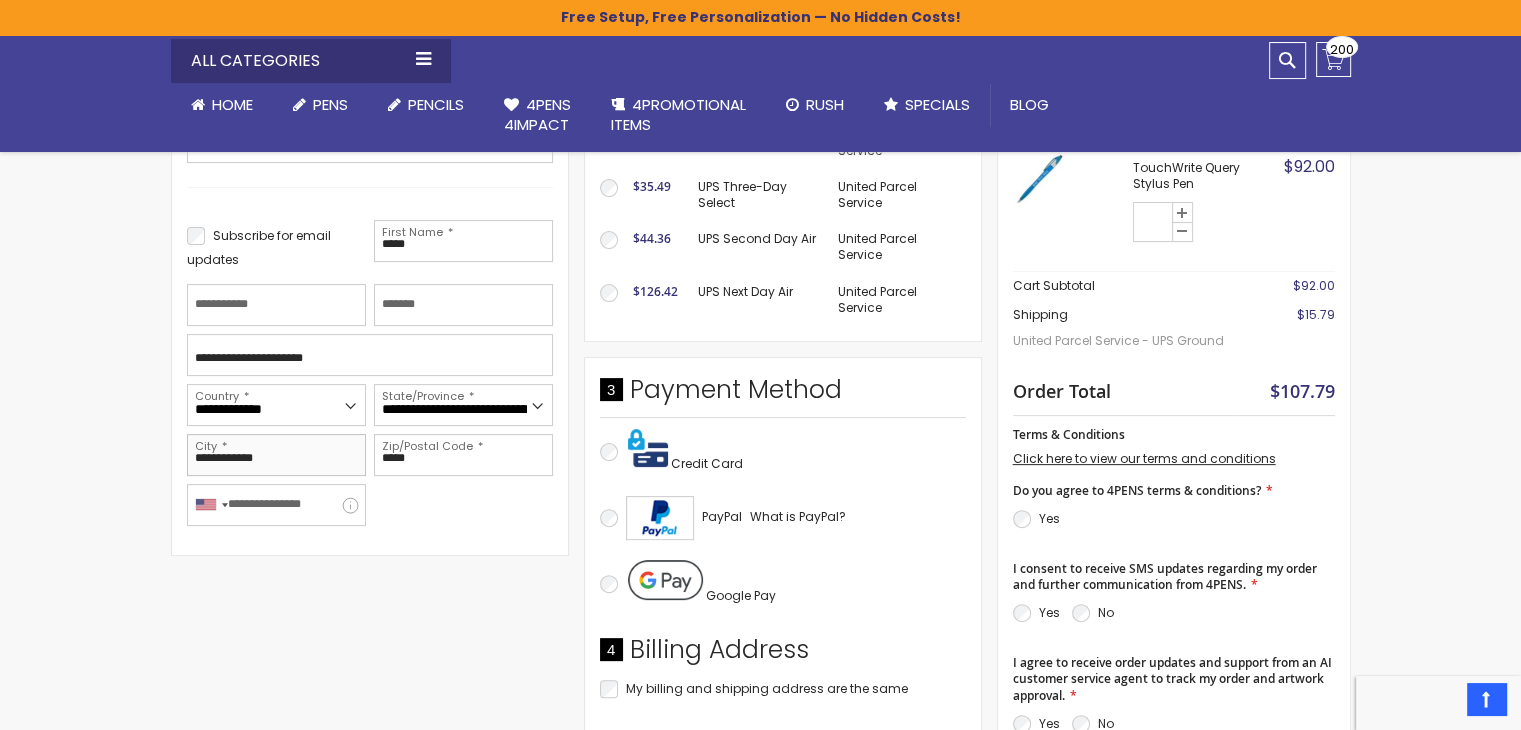 type on "**********" 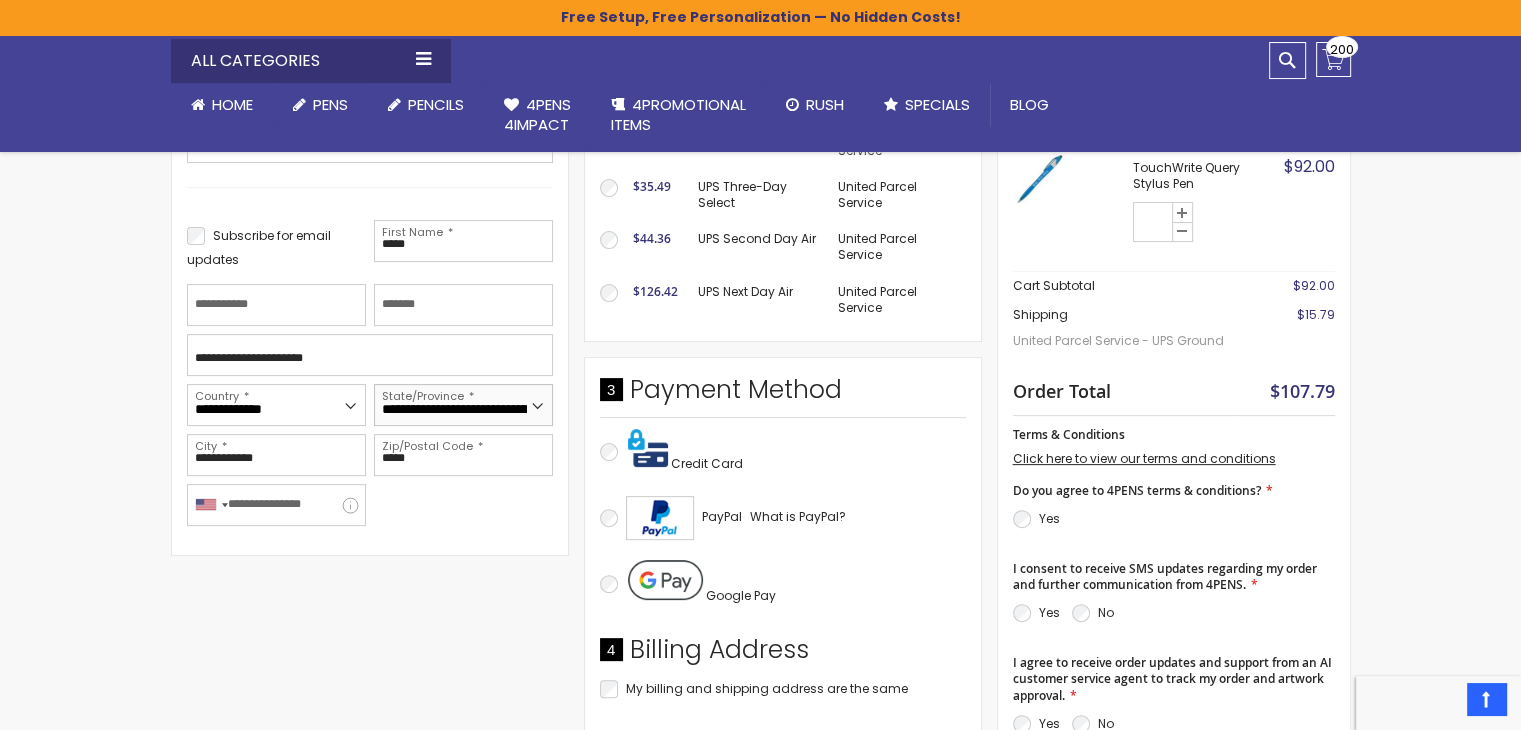 click on "**********" at bounding box center [463, 405] 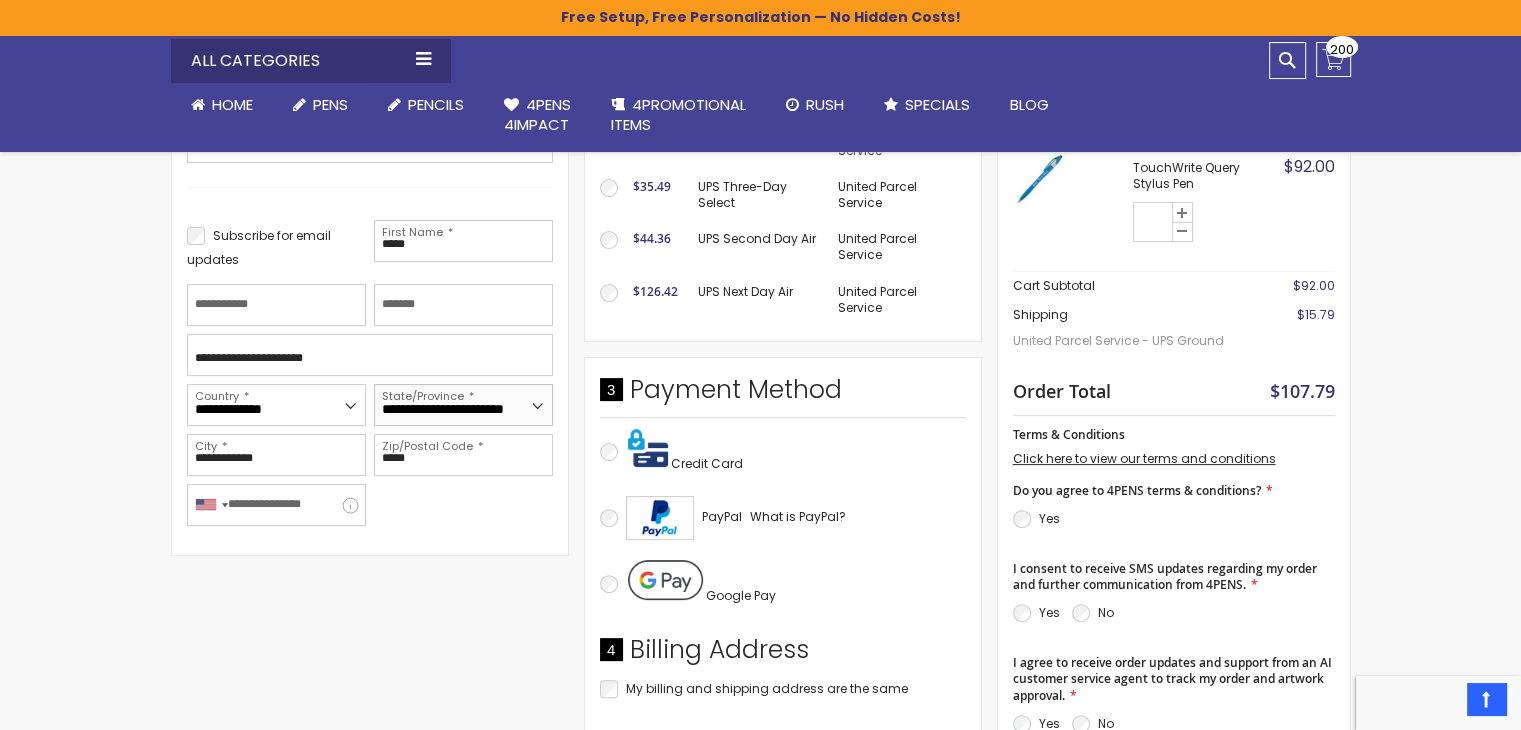 click on "**********" at bounding box center (463, 405) 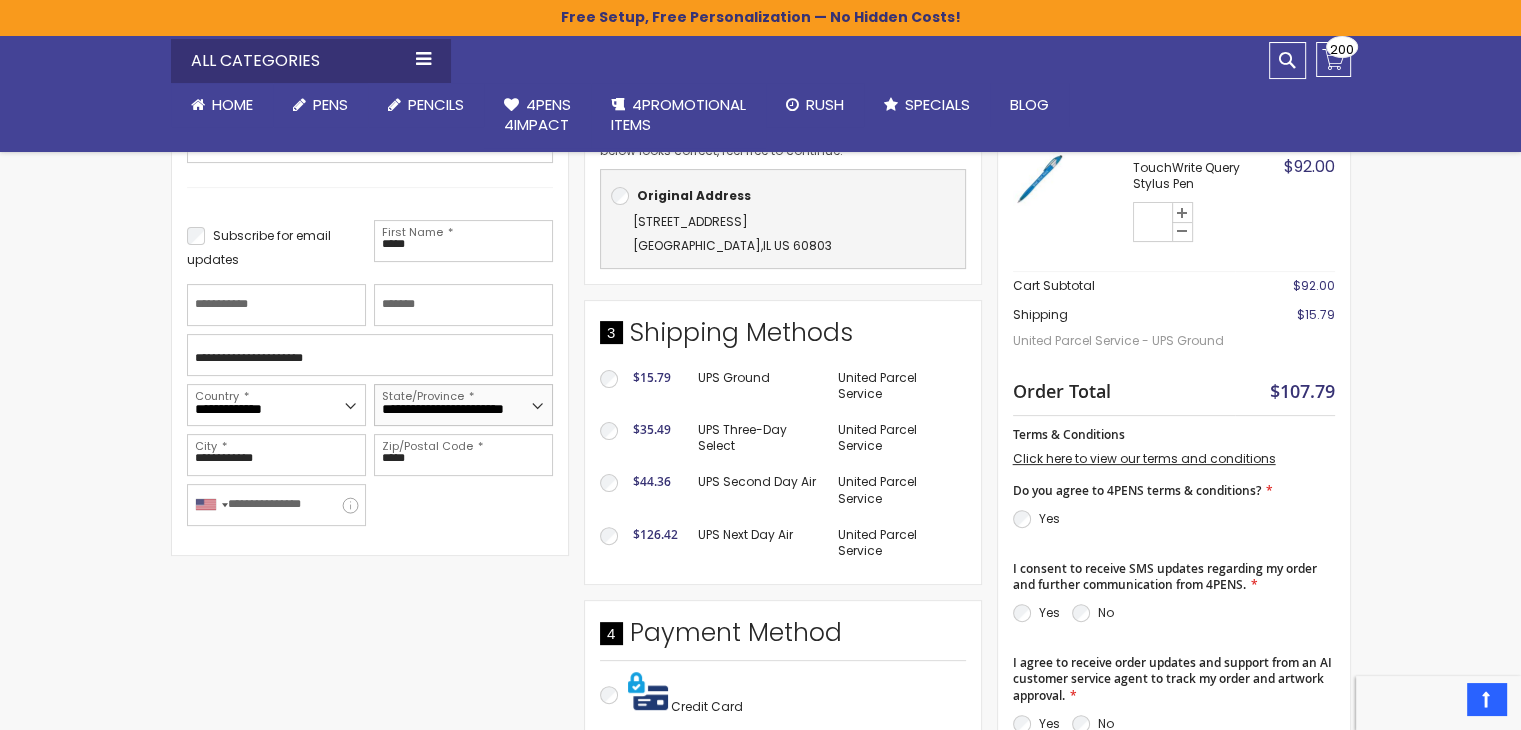 scroll, scrollTop: 0, scrollLeft: 0, axis: both 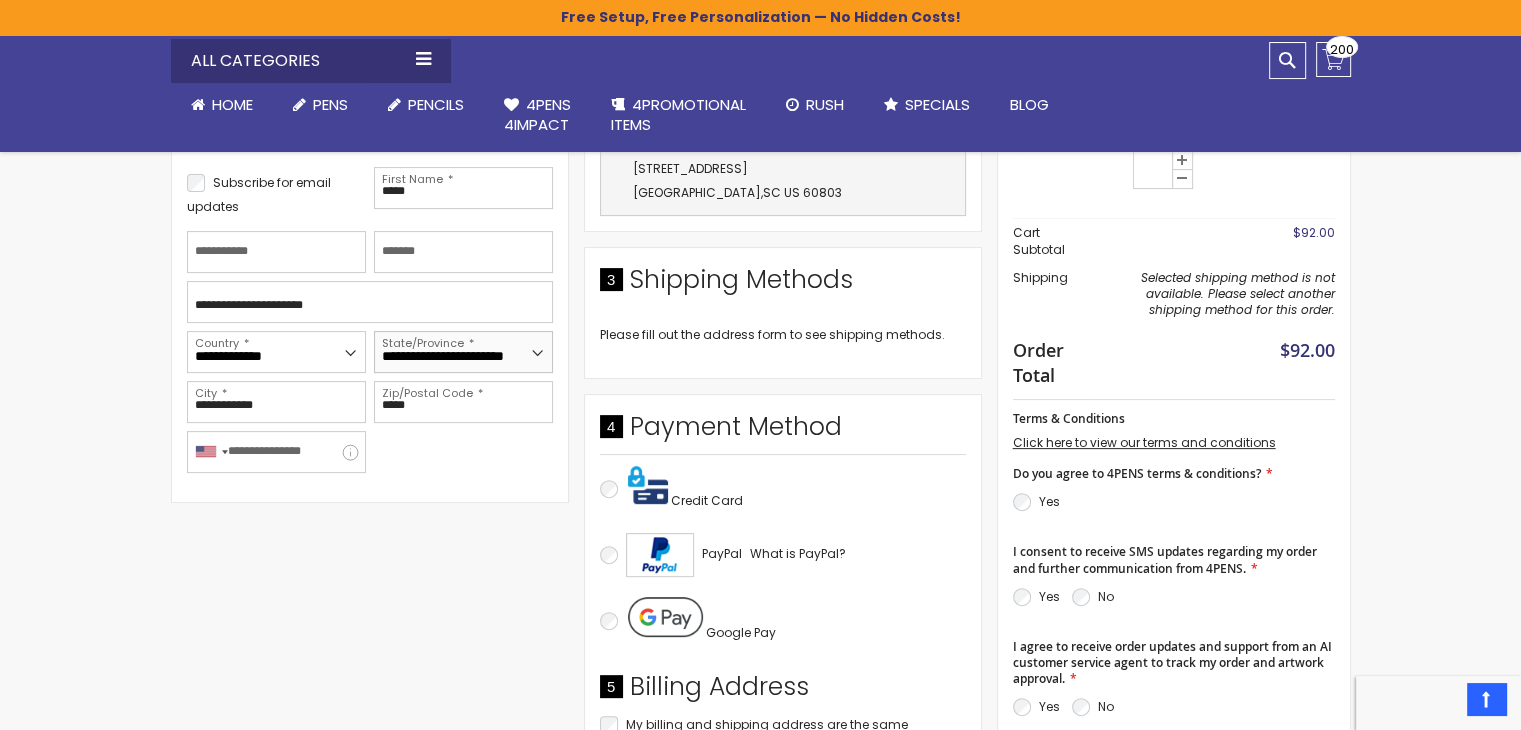 select on "**" 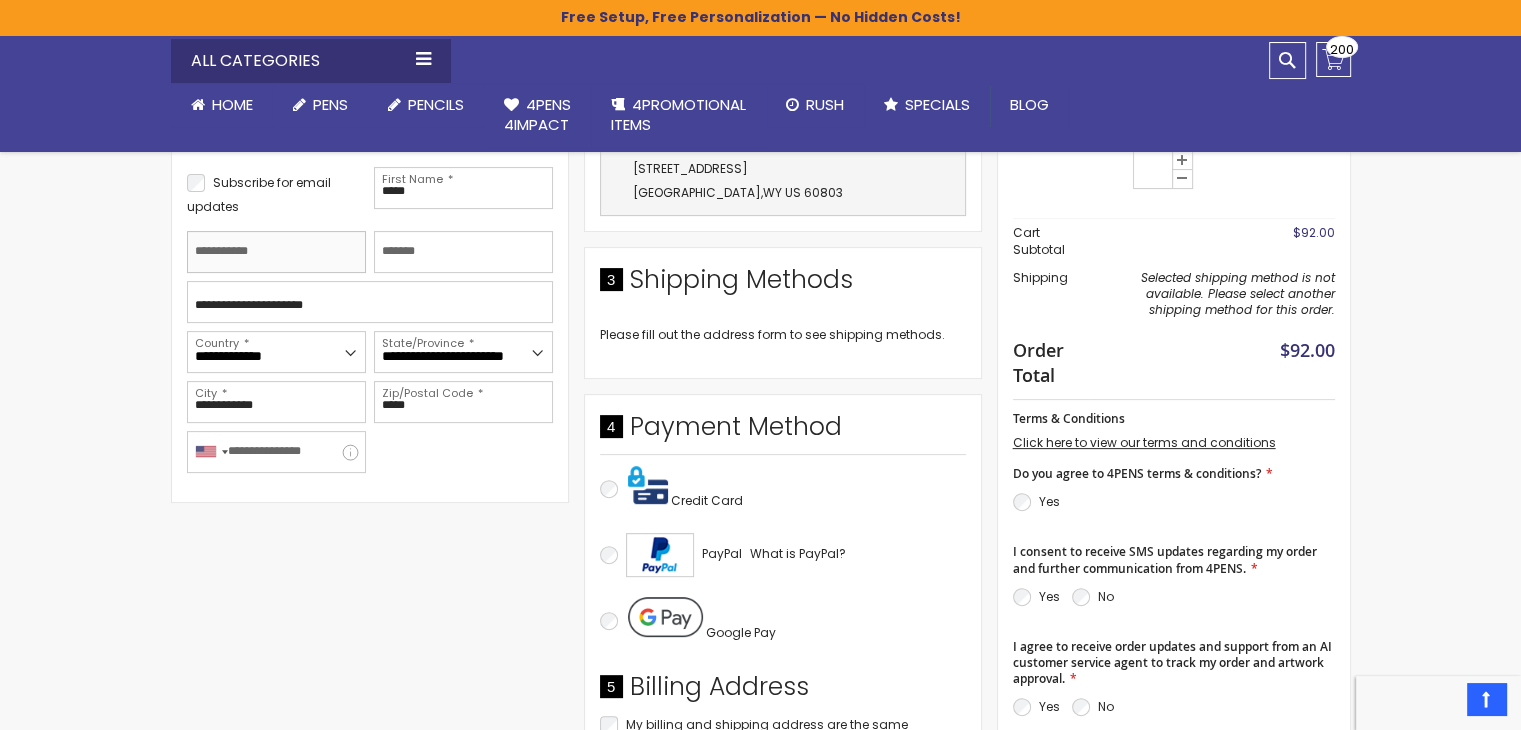 click on "Last Name" at bounding box center (276, 252) 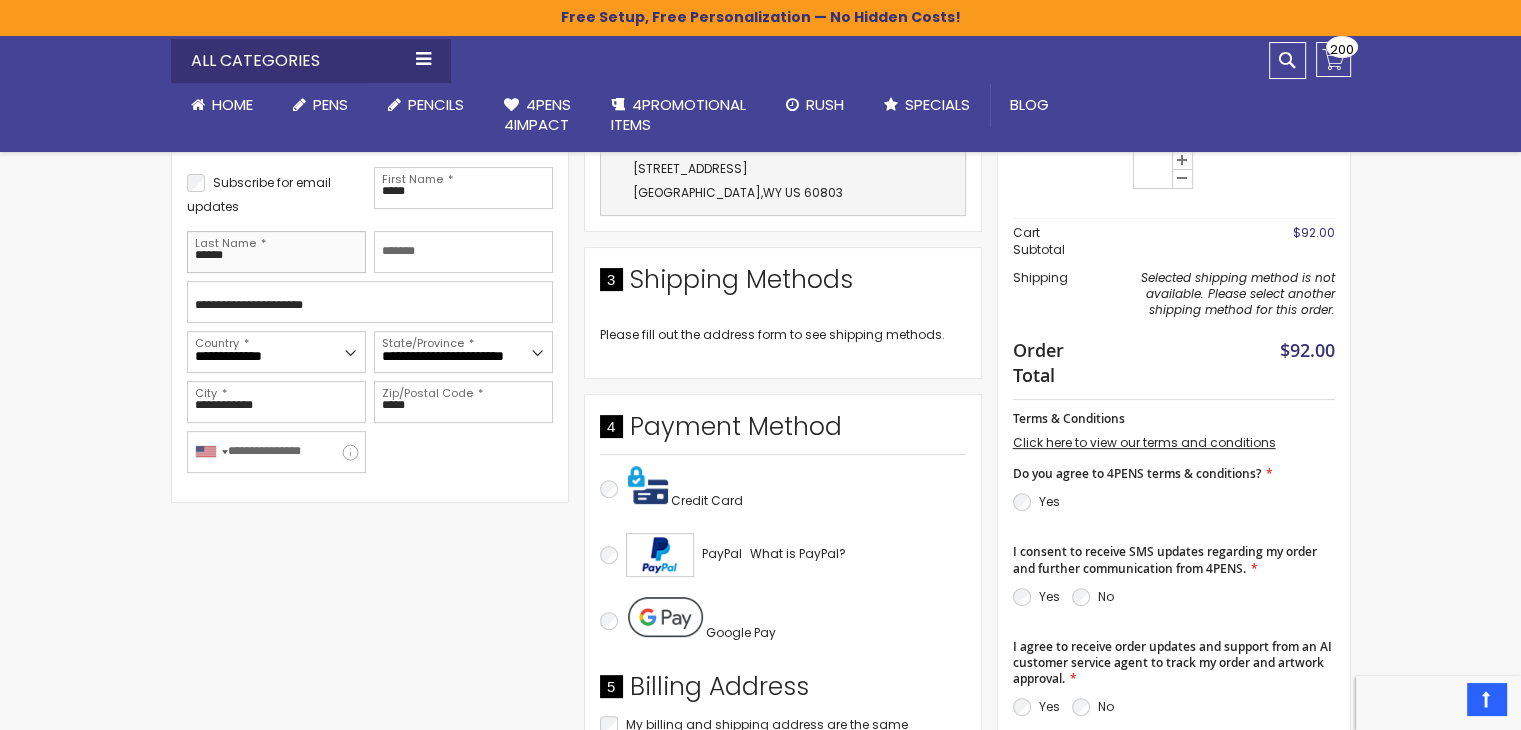 type on "******" 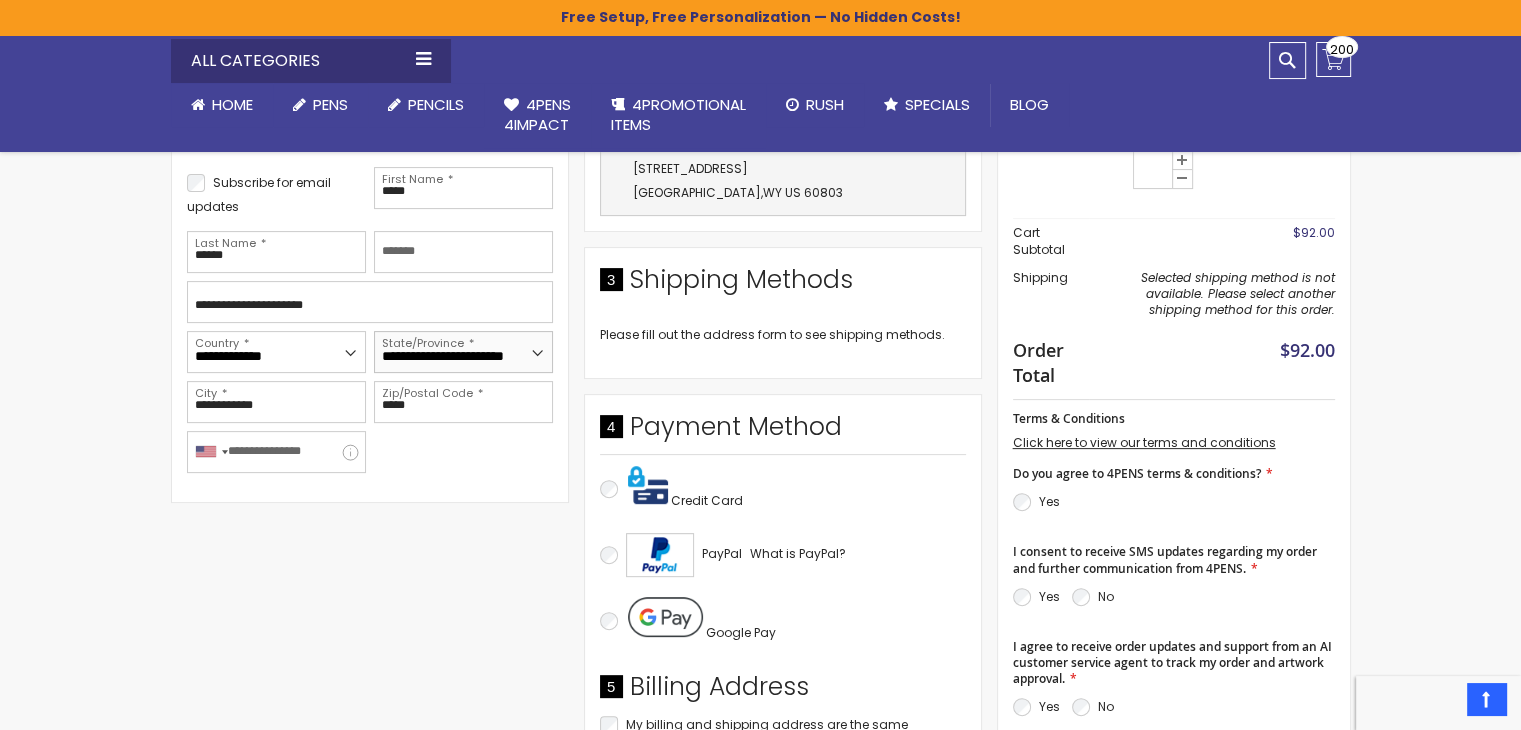 click on "**********" at bounding box center [463, 352] 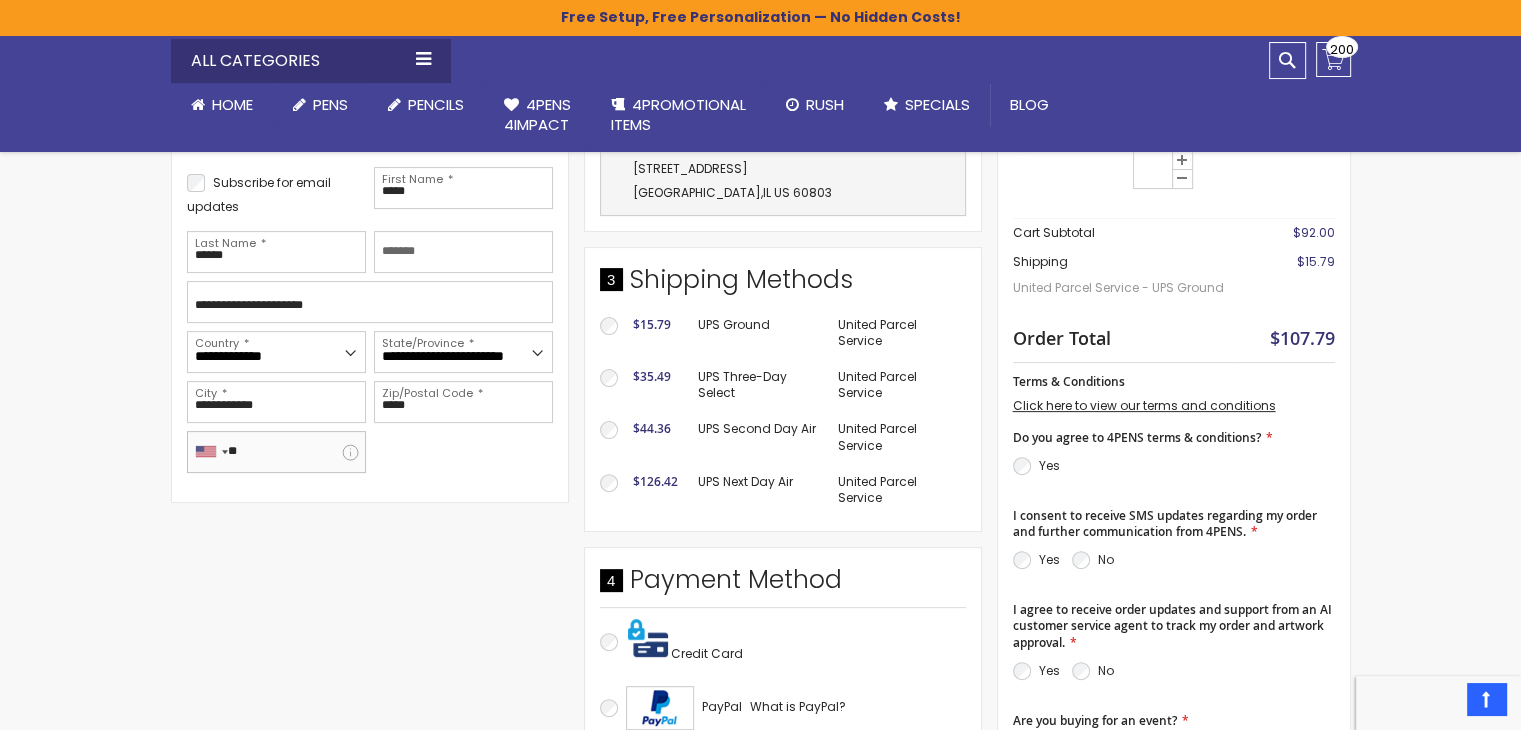 click on "**" at bounding box center (276, 452) 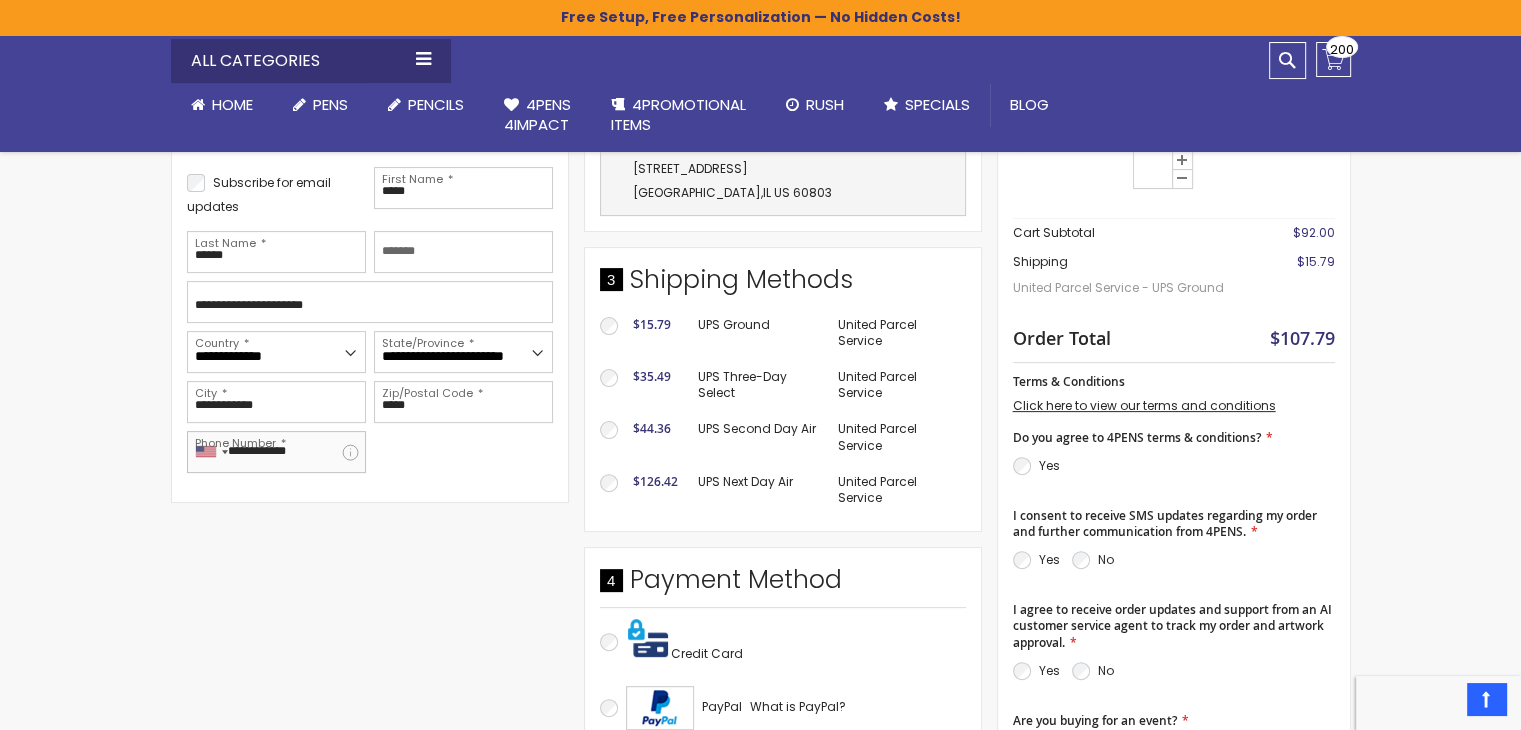scroll, scrollTop: 0, scrollLeft: 0, axis: both 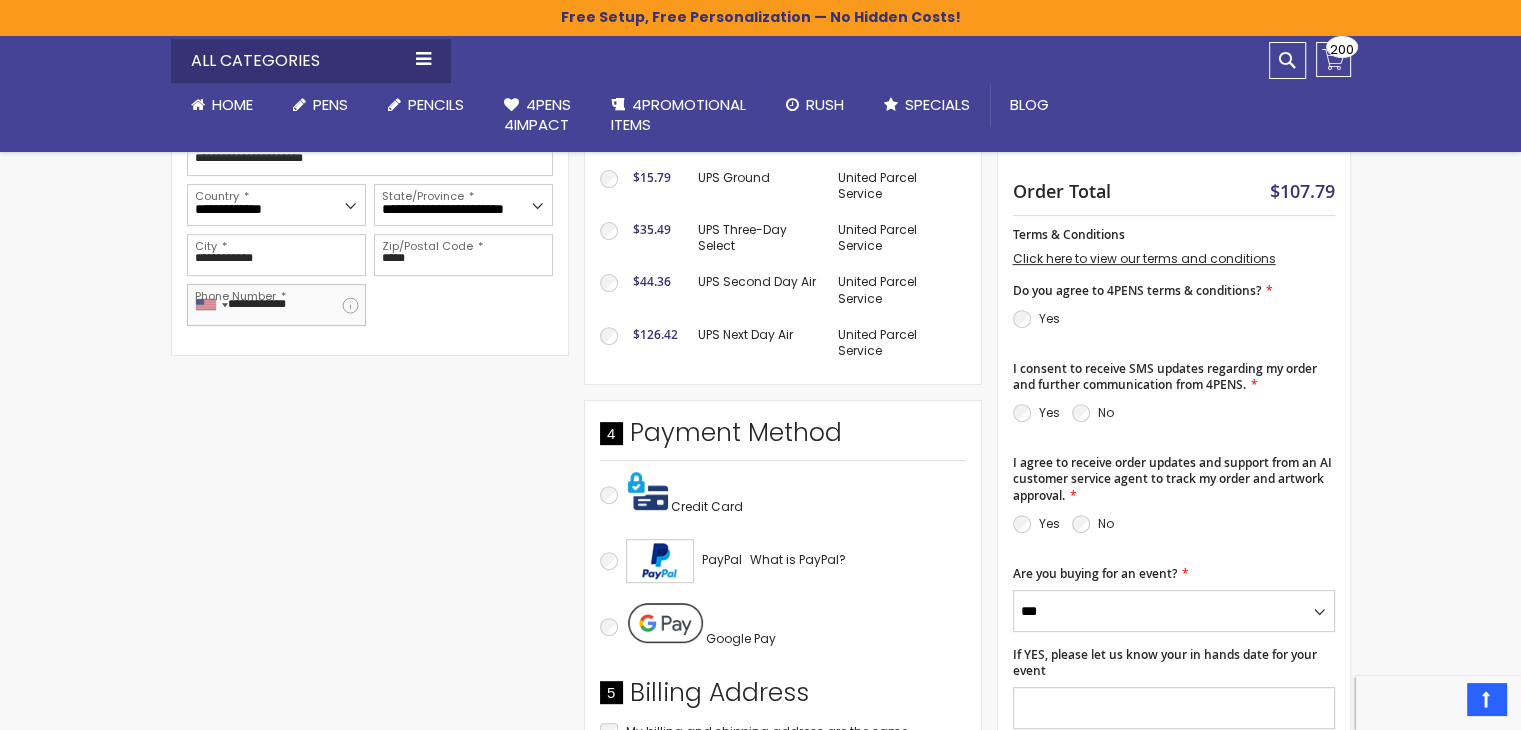 type on "**********" 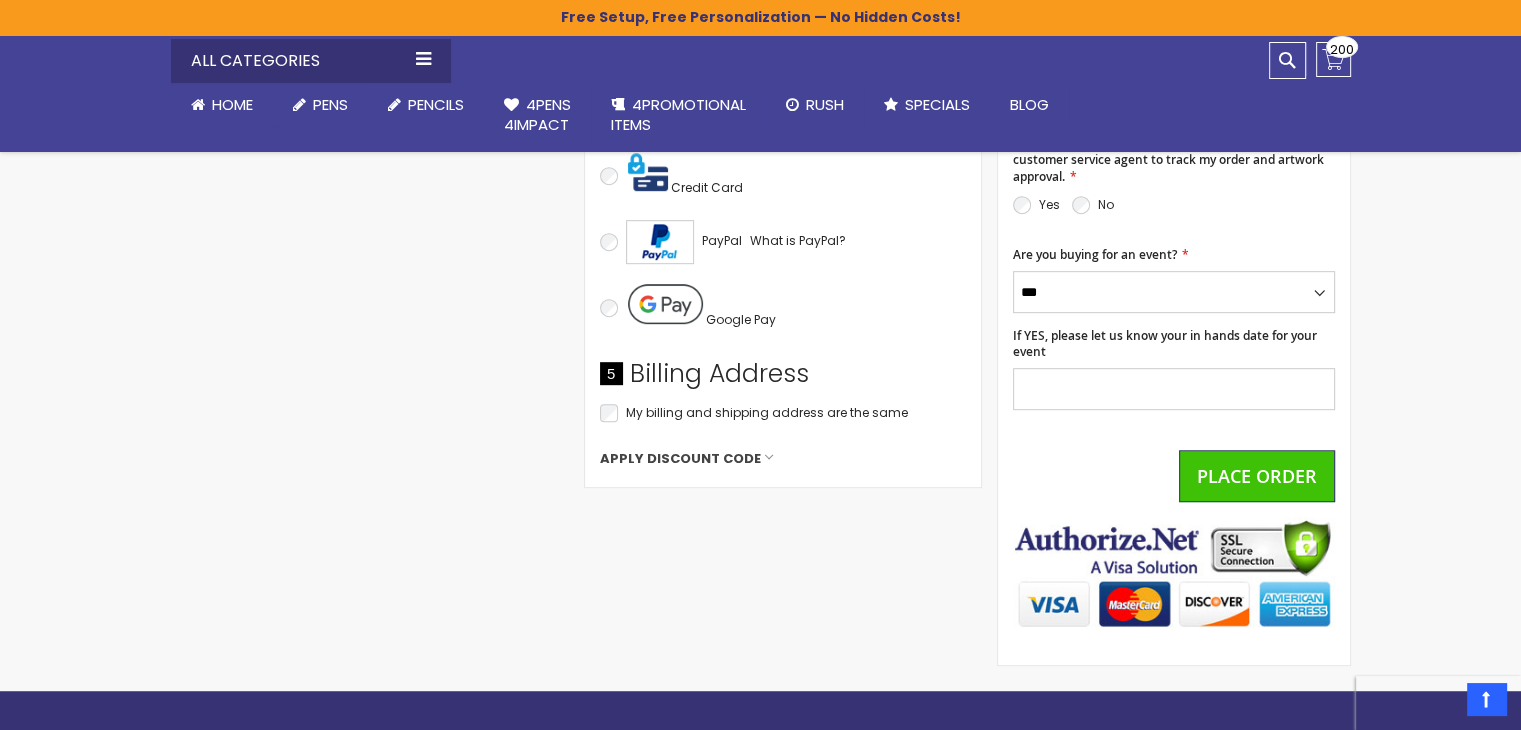 scroll, scrollTop: 997, scrollLeft: 0, axis: vertical 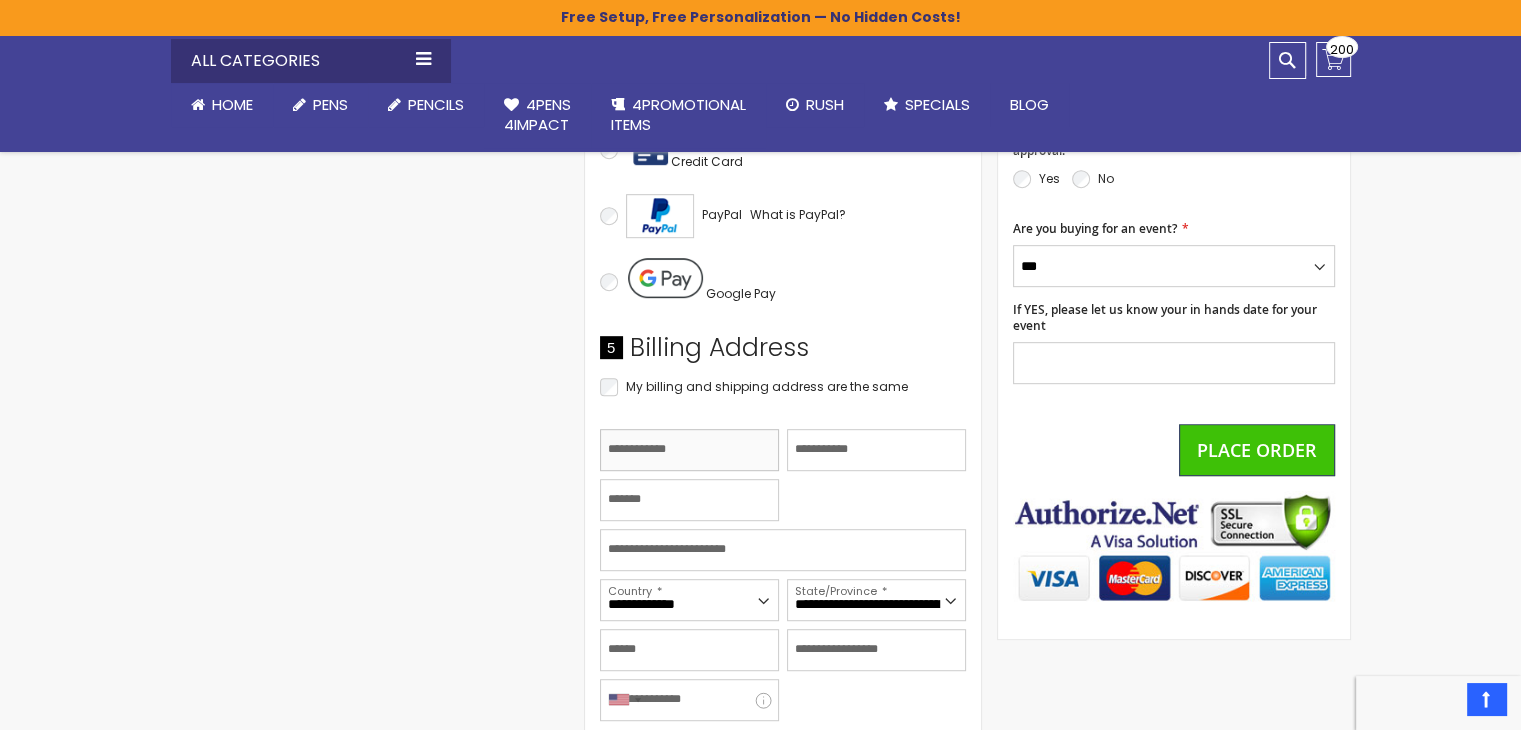 click on "First Name" at bounding box center [689, 450] 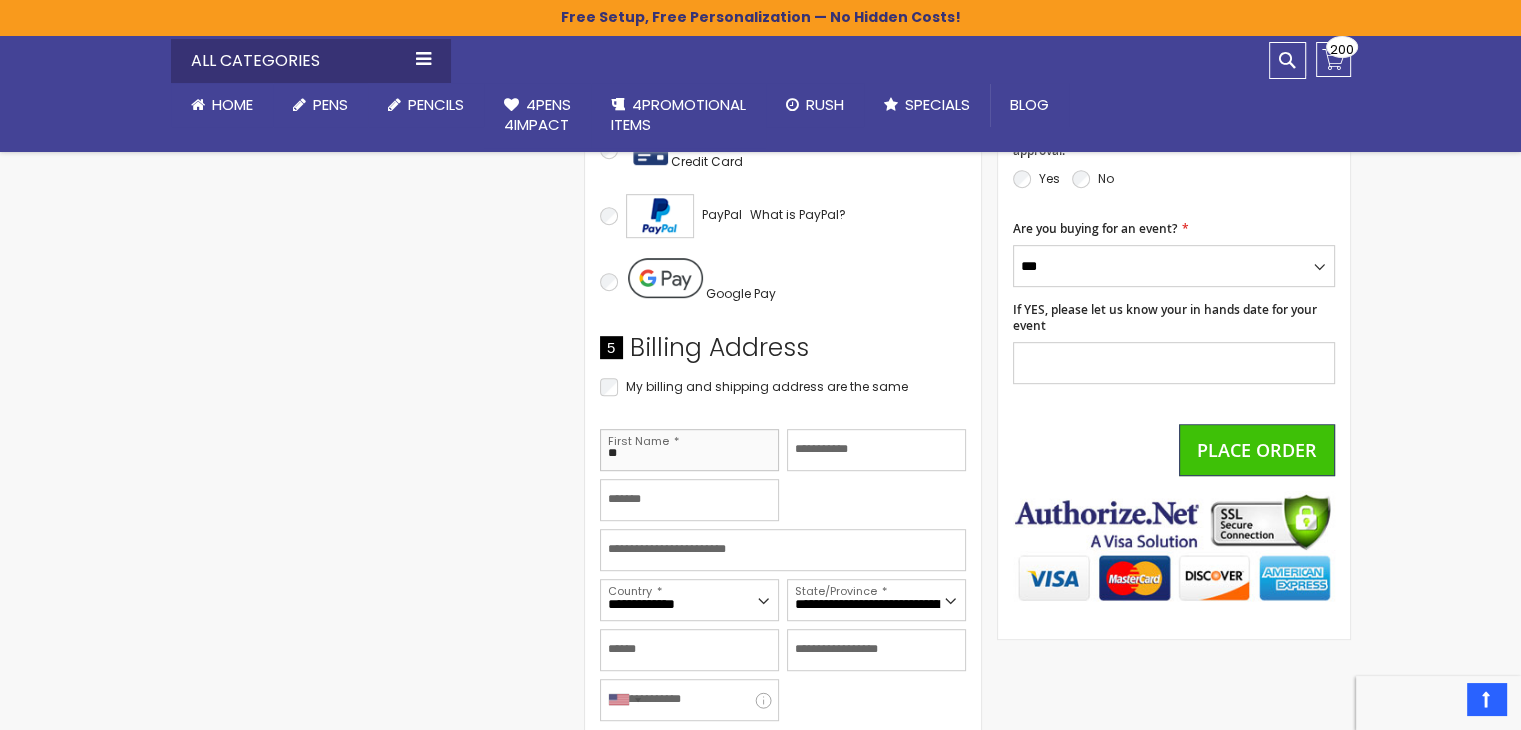 type on "*" 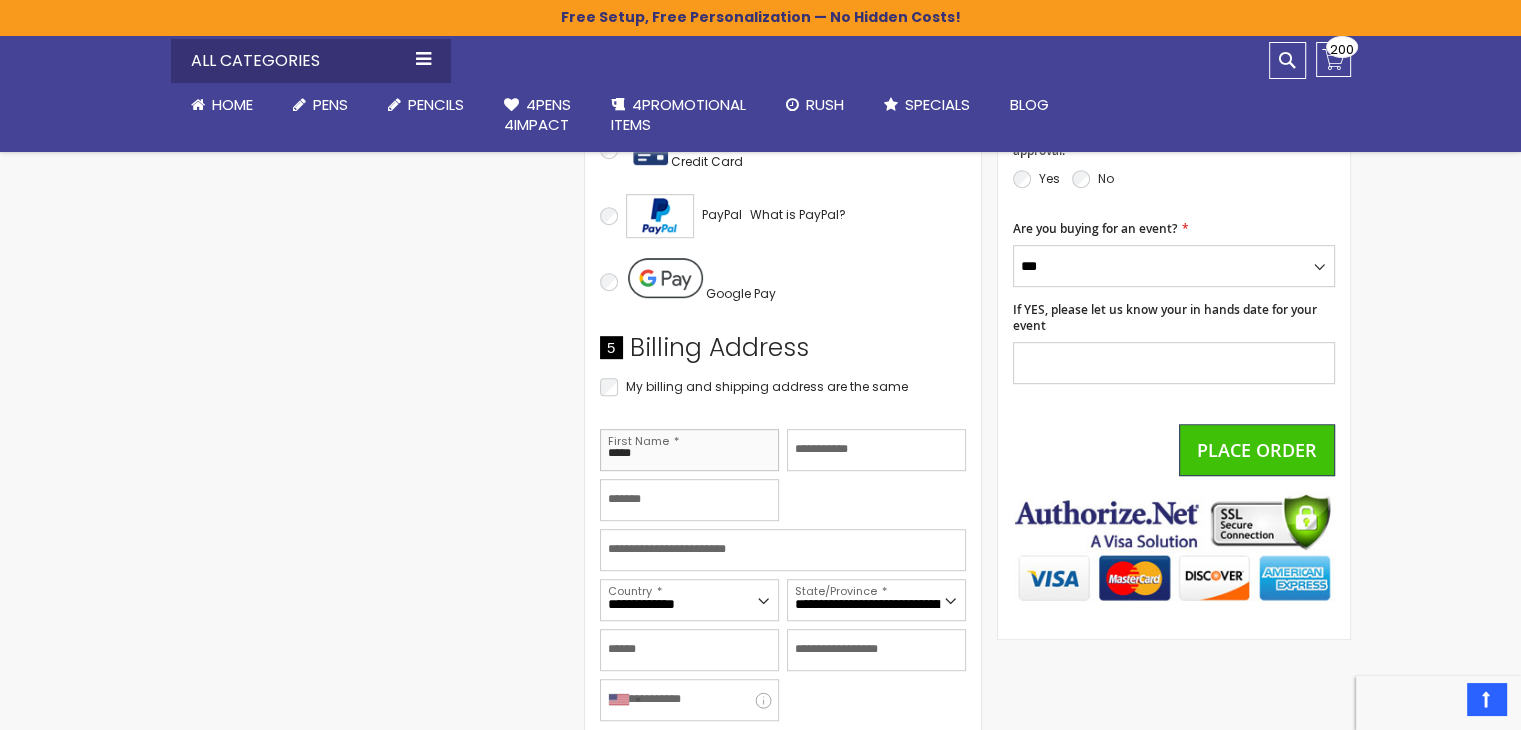 type on "*****" 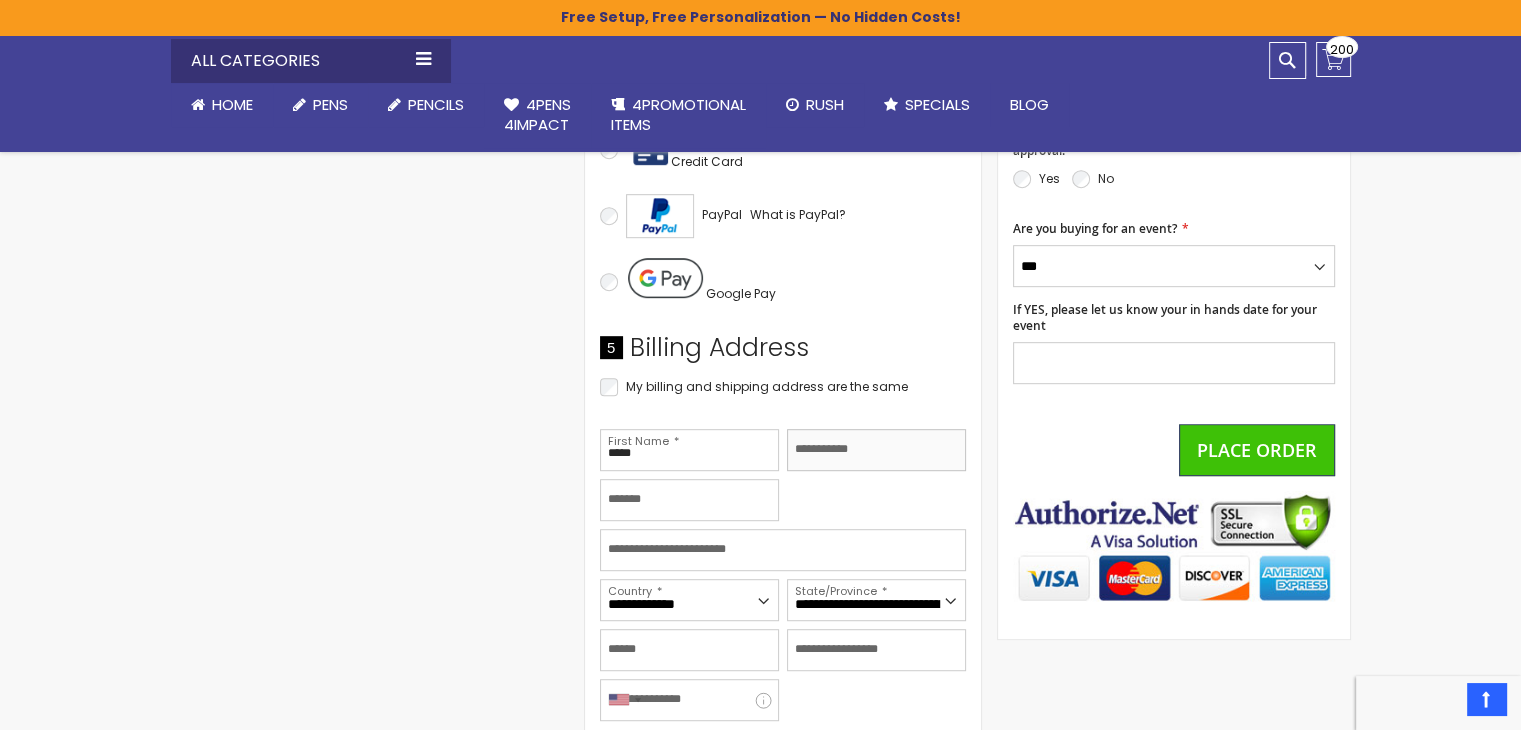 click on "Last Name" at bounding box center (876, 450) 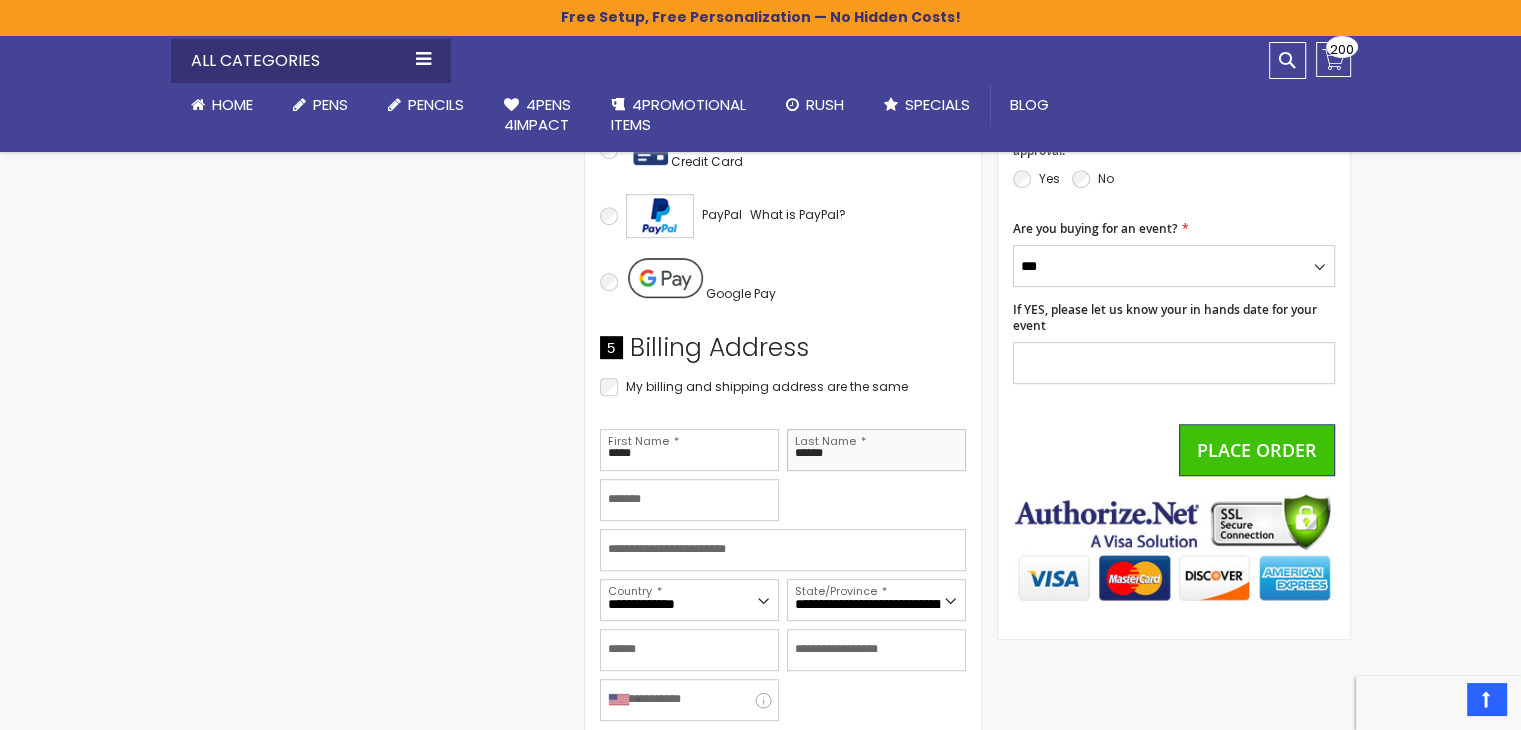 type on "******" 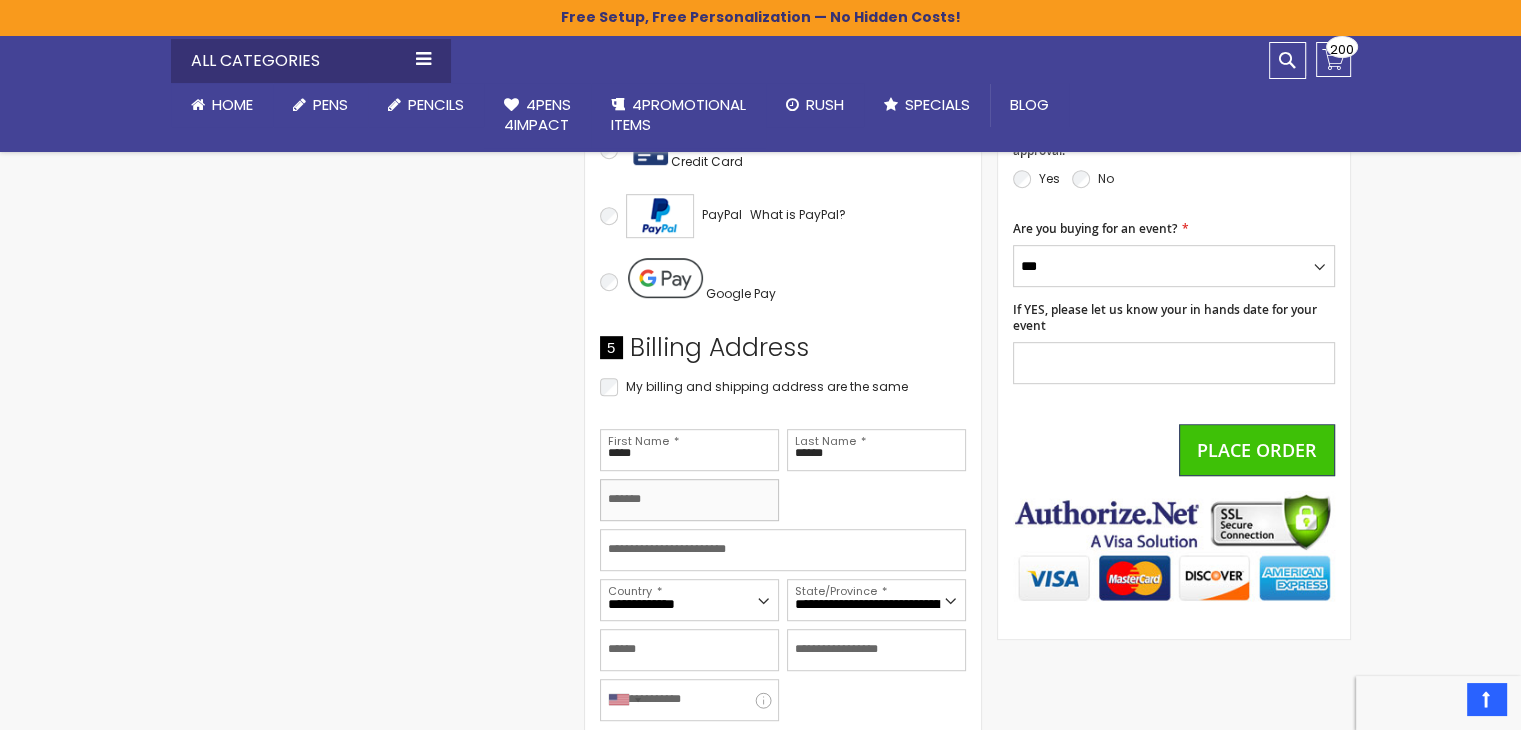 click on "Company" at bounding box center (689, 500) 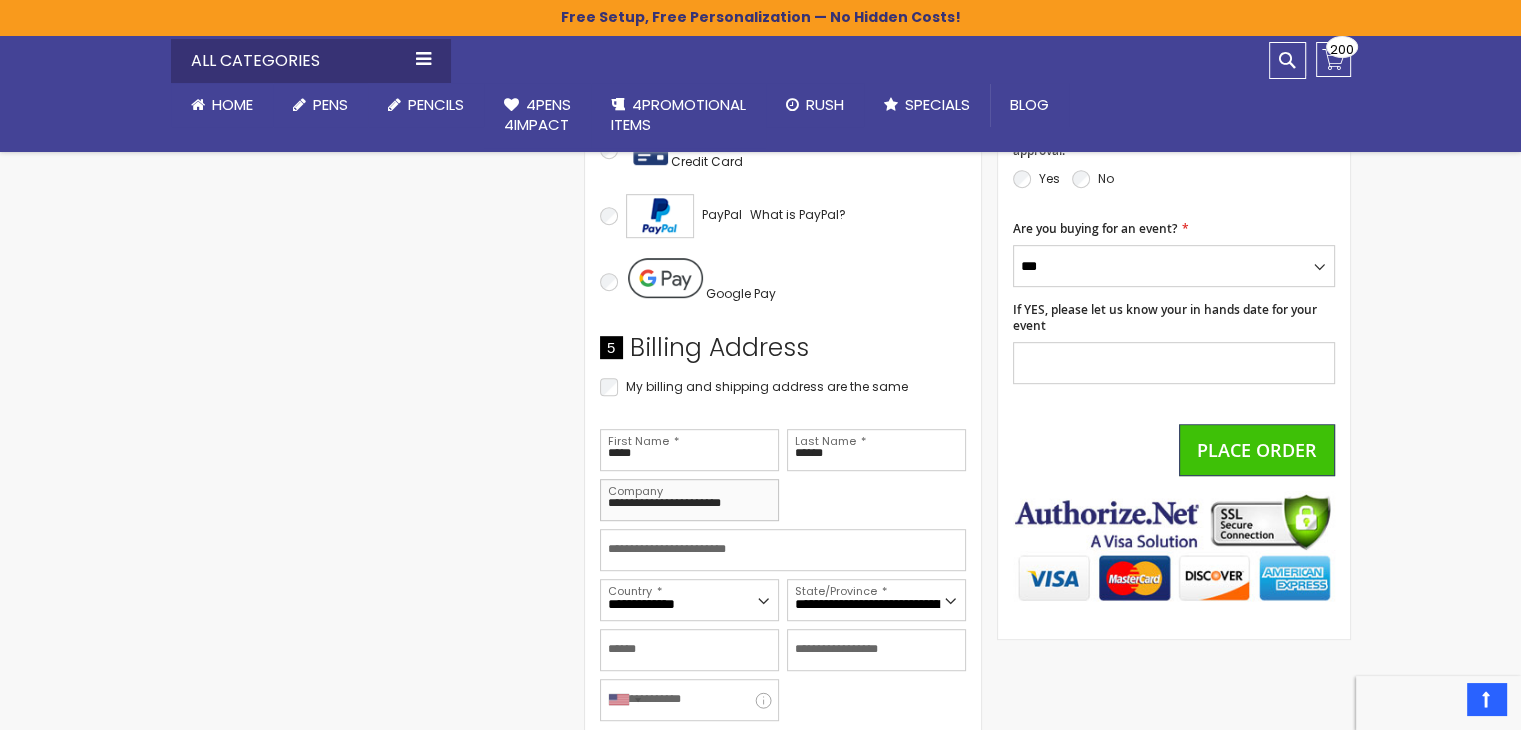 type on "**********" 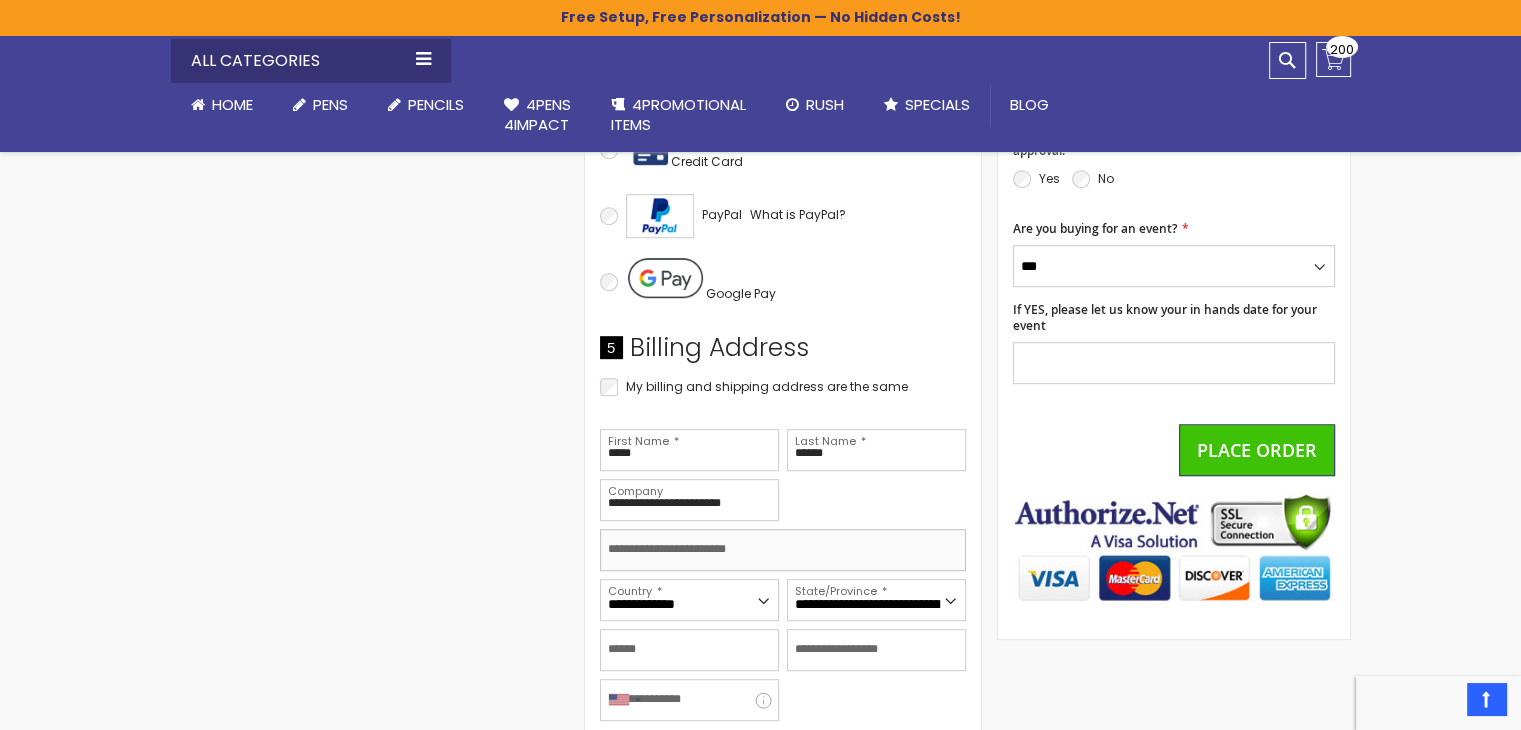 click on "Street Address: Line 1" at bounding box center (783, 550) 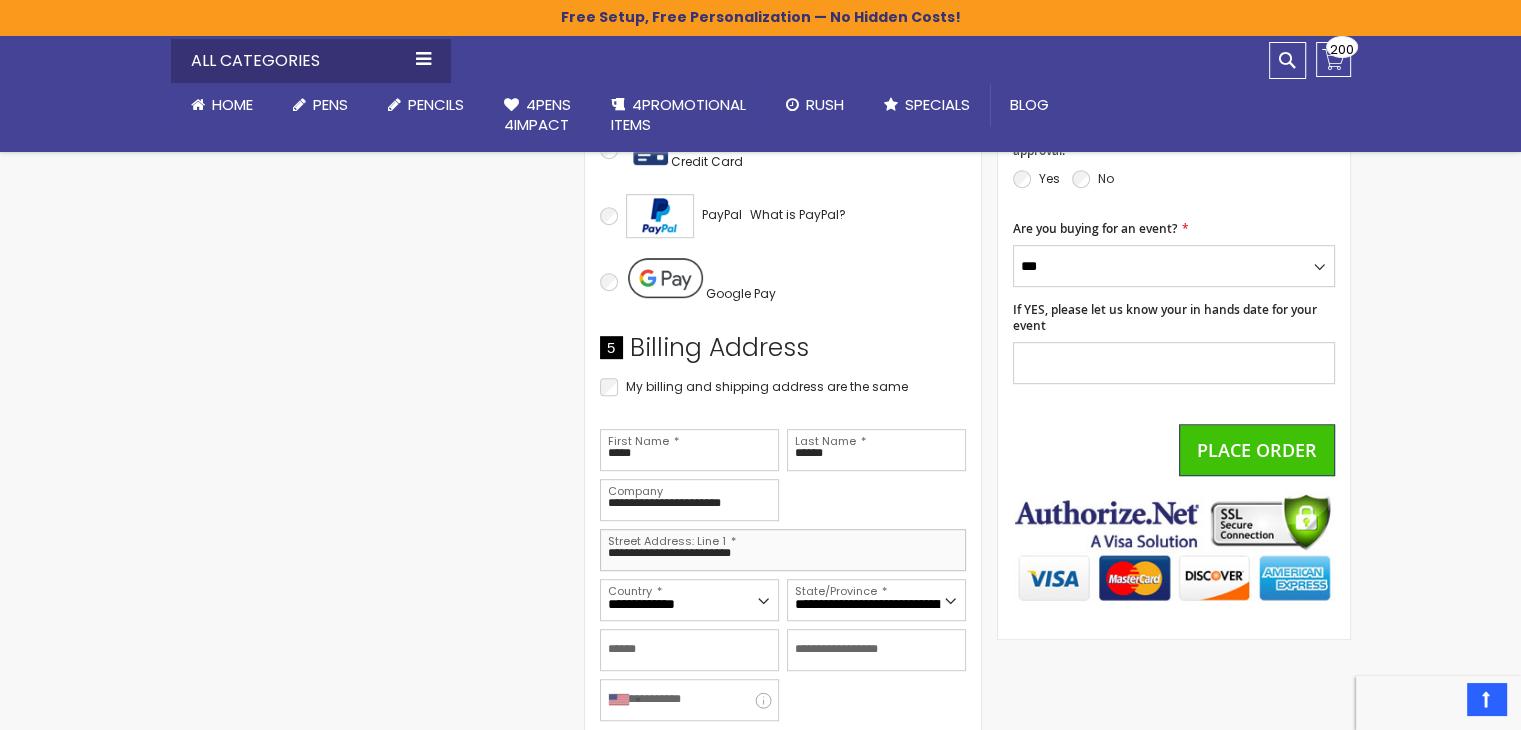 type on "**********" 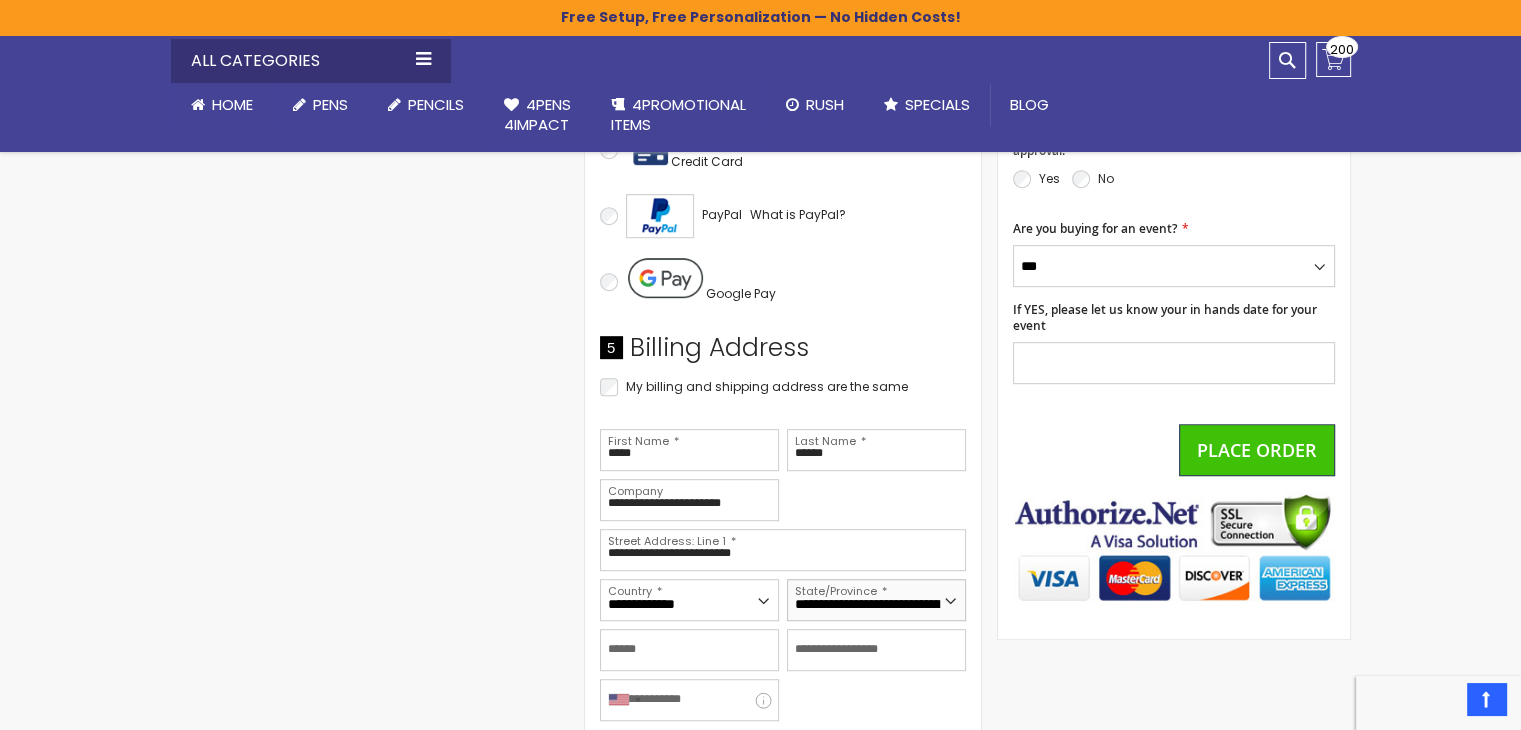 click on "**********" at bounding box center (876, 600) 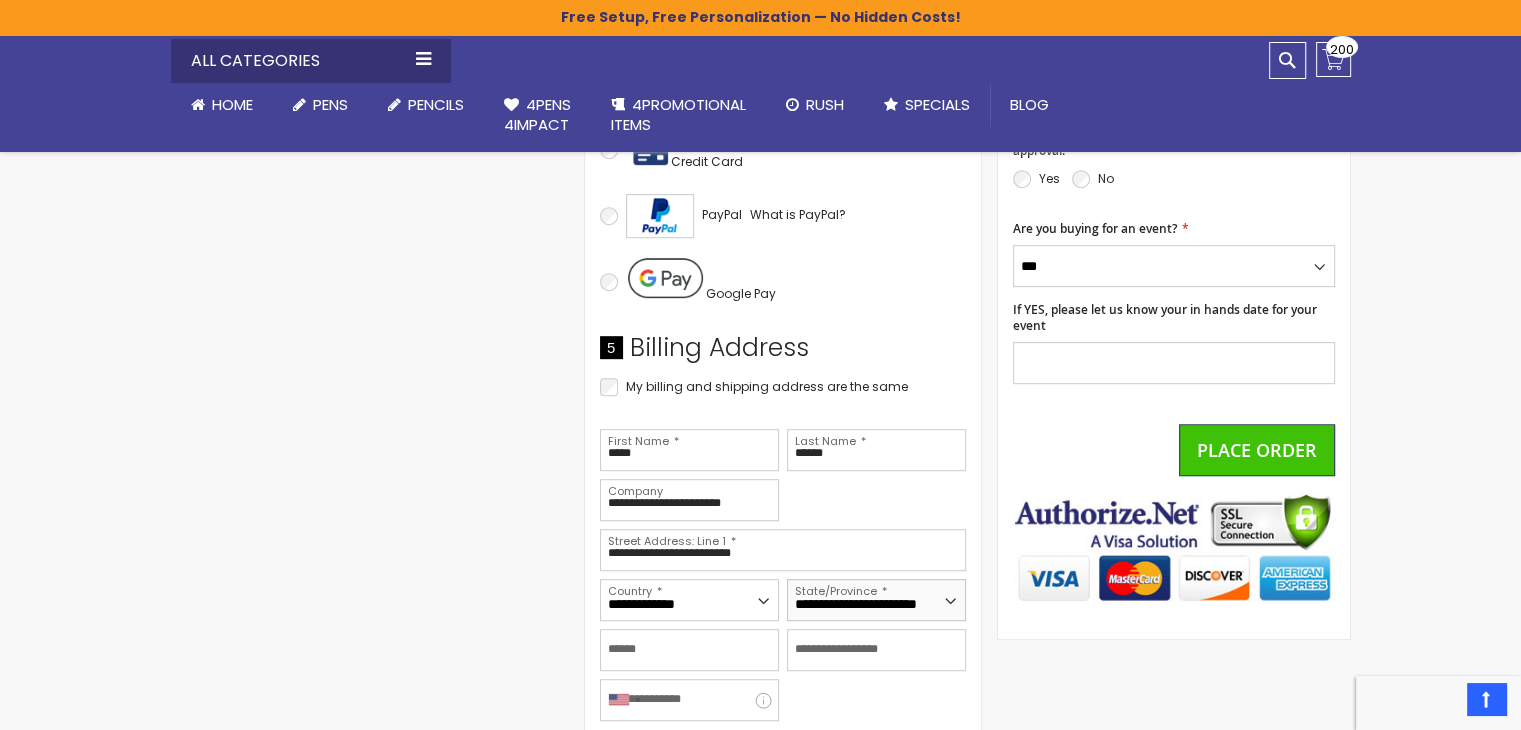 click on "**********" at bounding box center [876, 600] 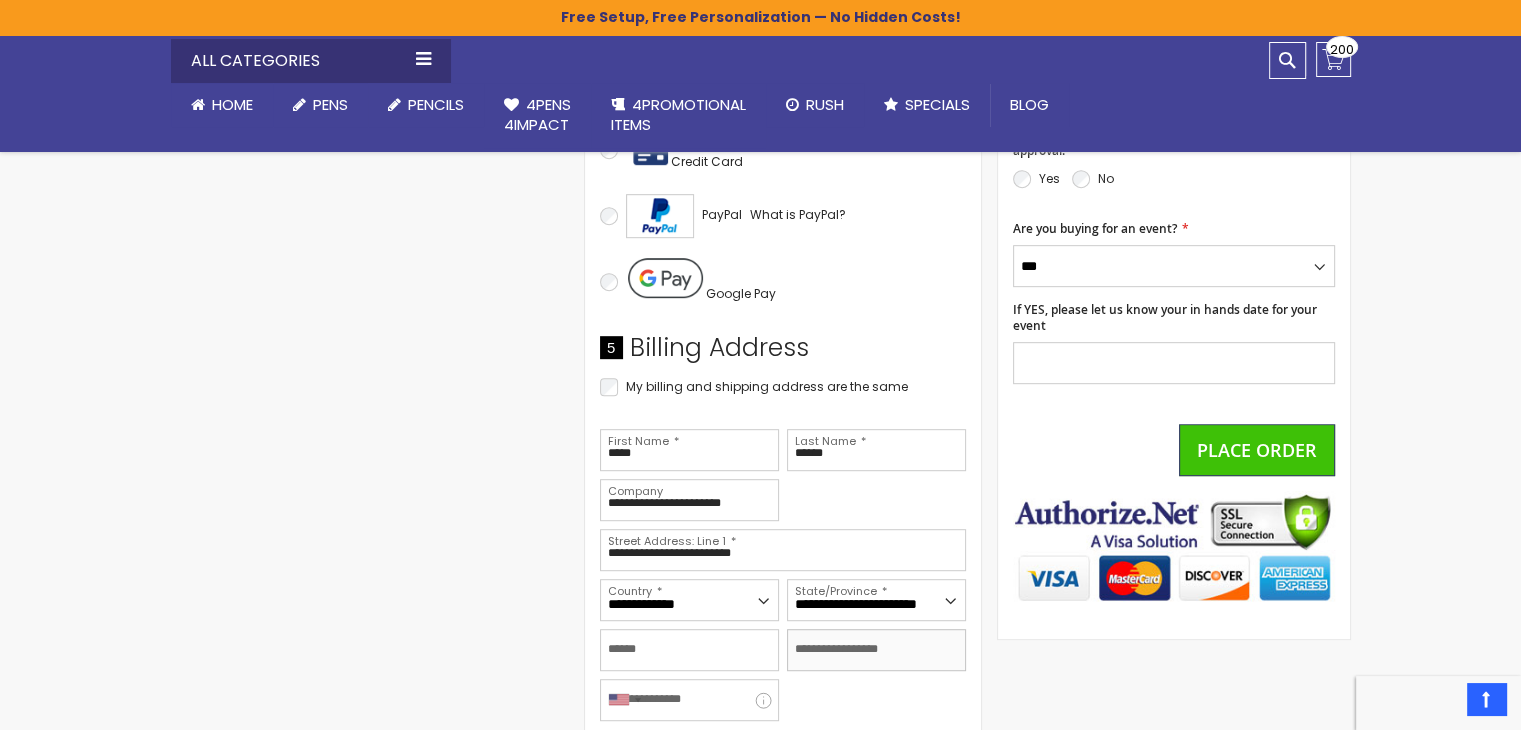 click on "Zip/Postal Code" at bounding box center (876, 650) 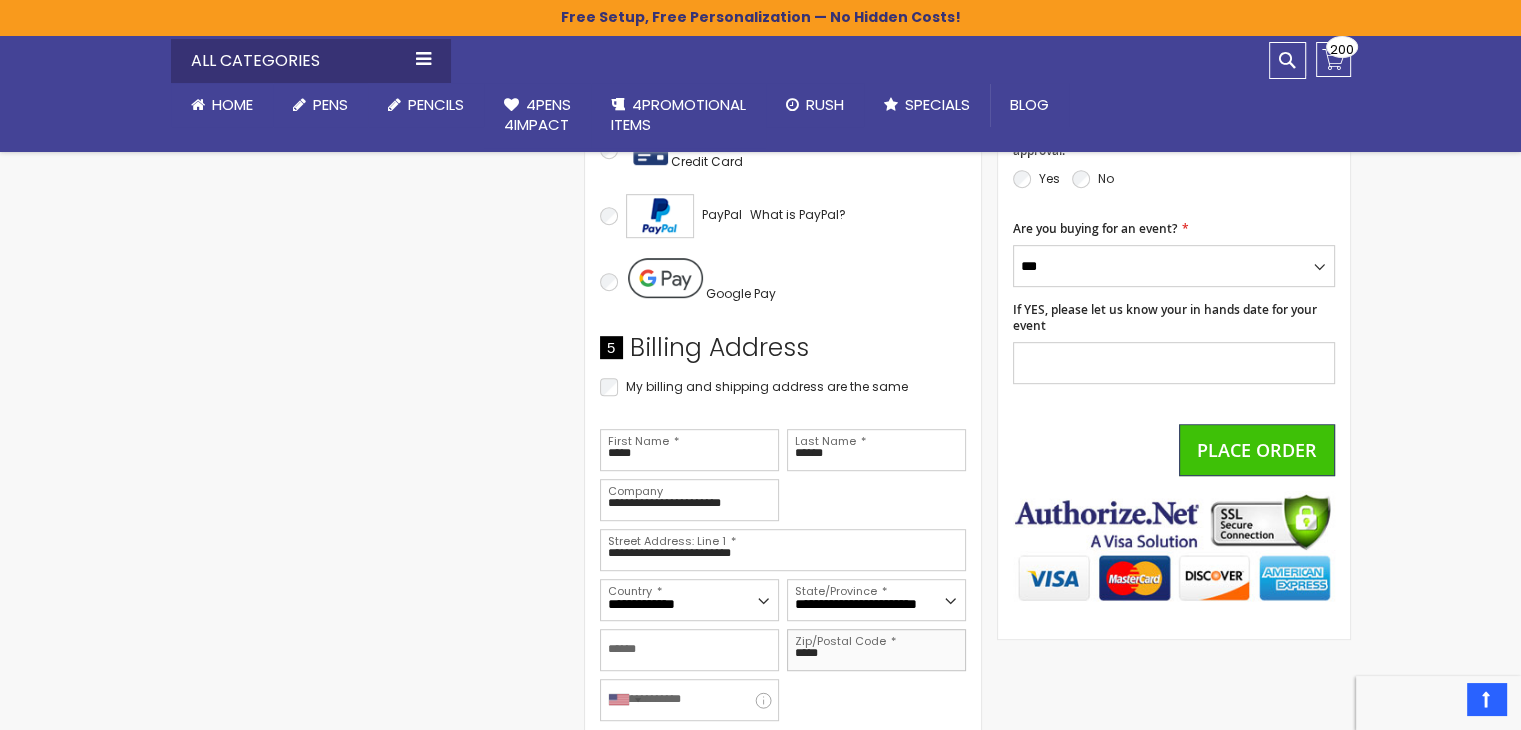 type on "*****" 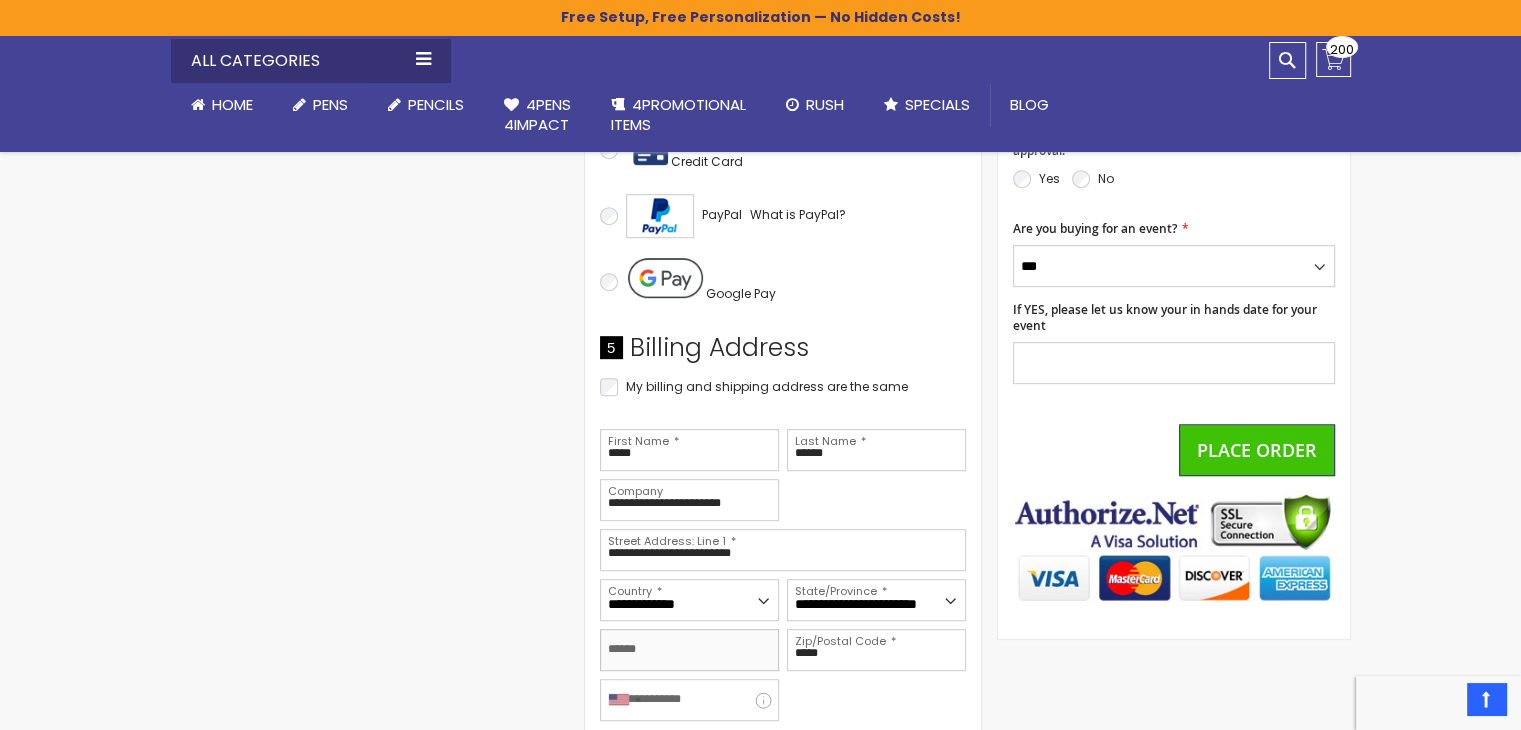 click on "City" at bounding box center [689, 650] 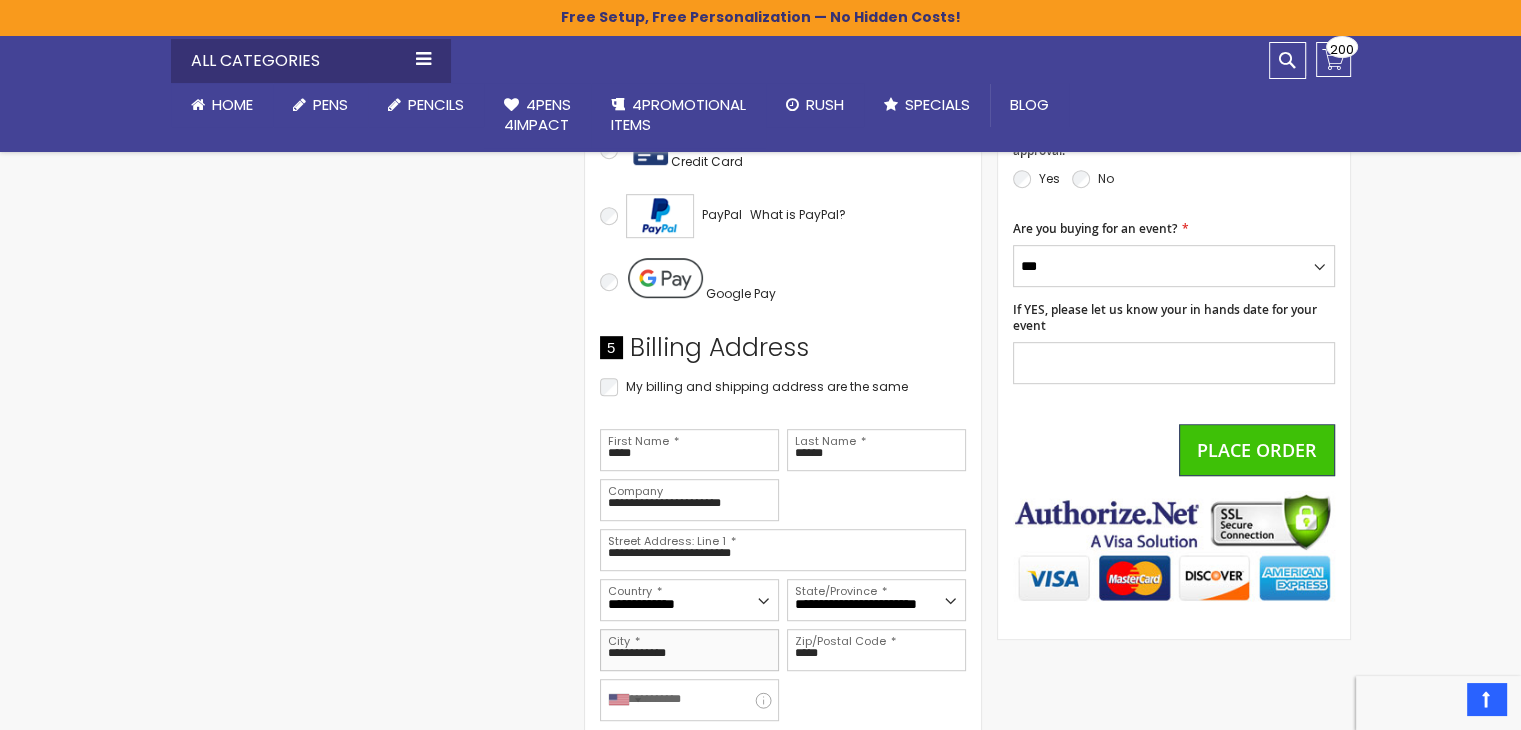 type on "**********" 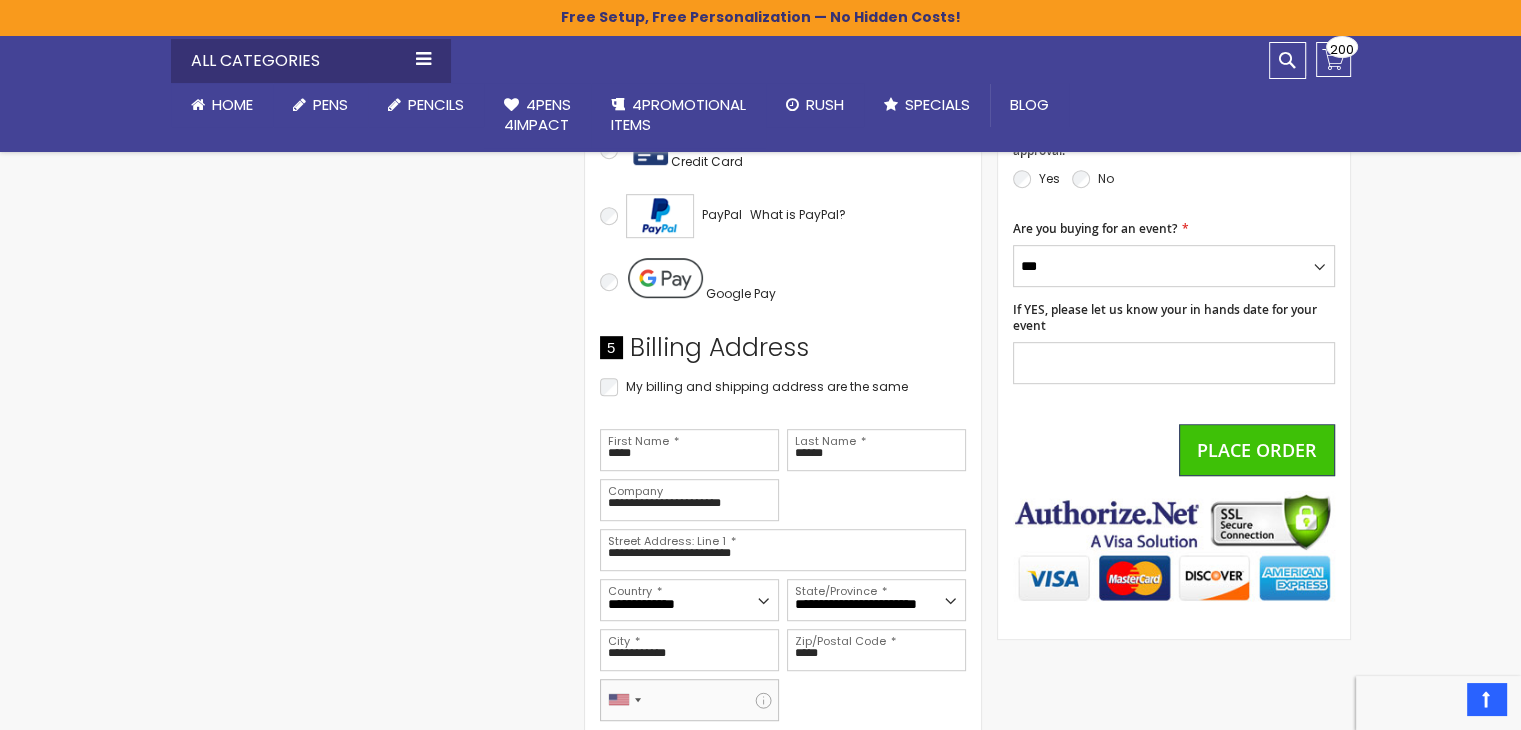 click on "**" at bounding box center (689, 700) 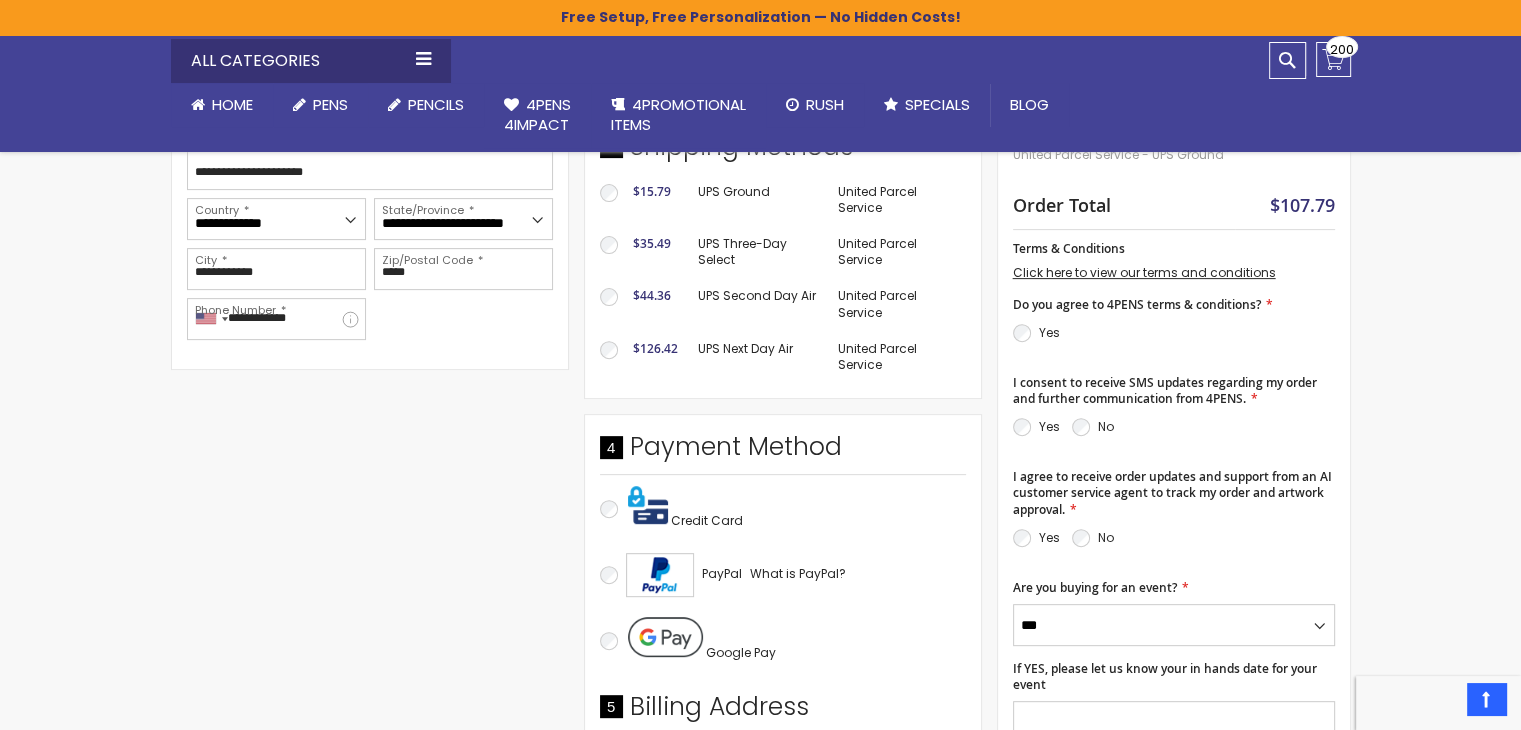 scroll, scrollTop: 572, scrollLeft: 0, axis: vertical 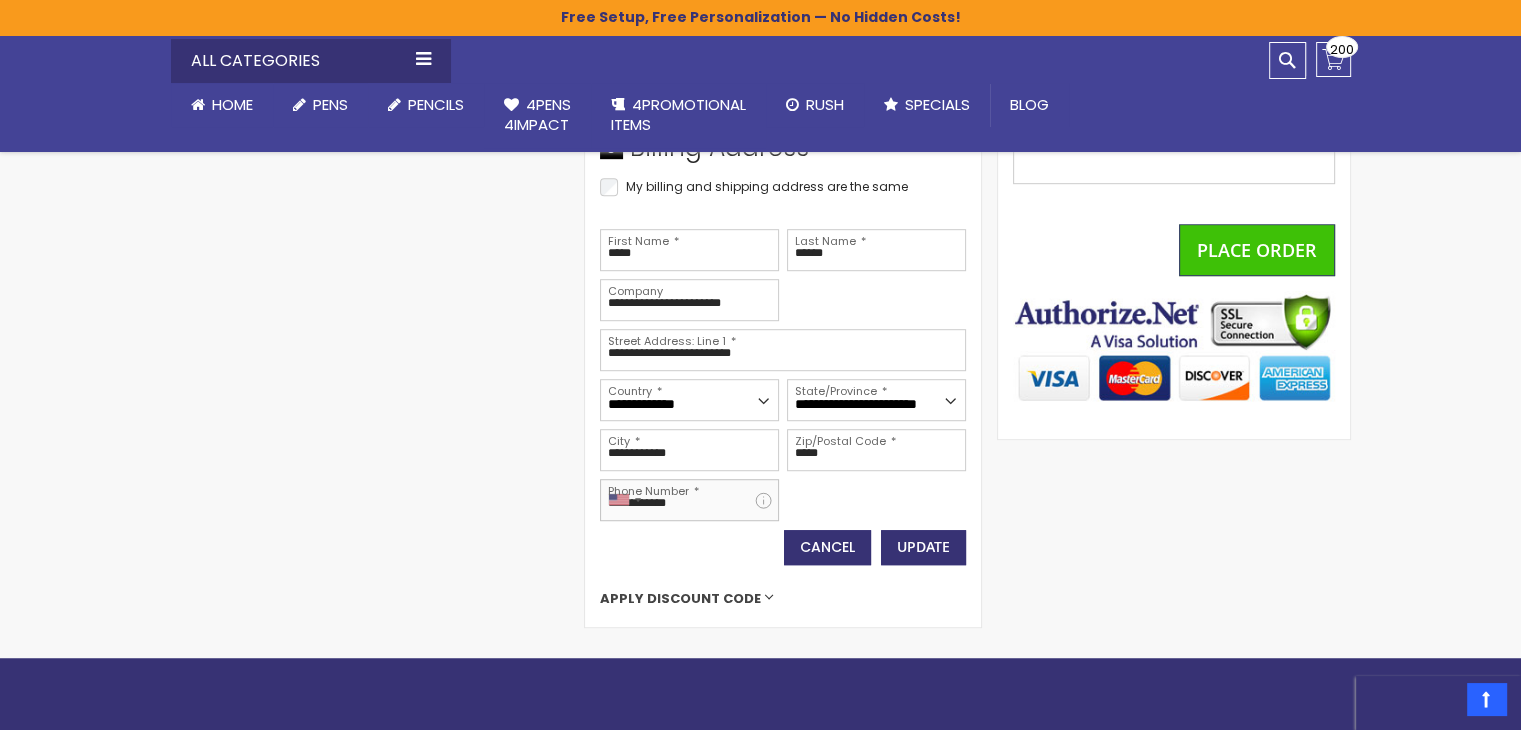 type on "**********" 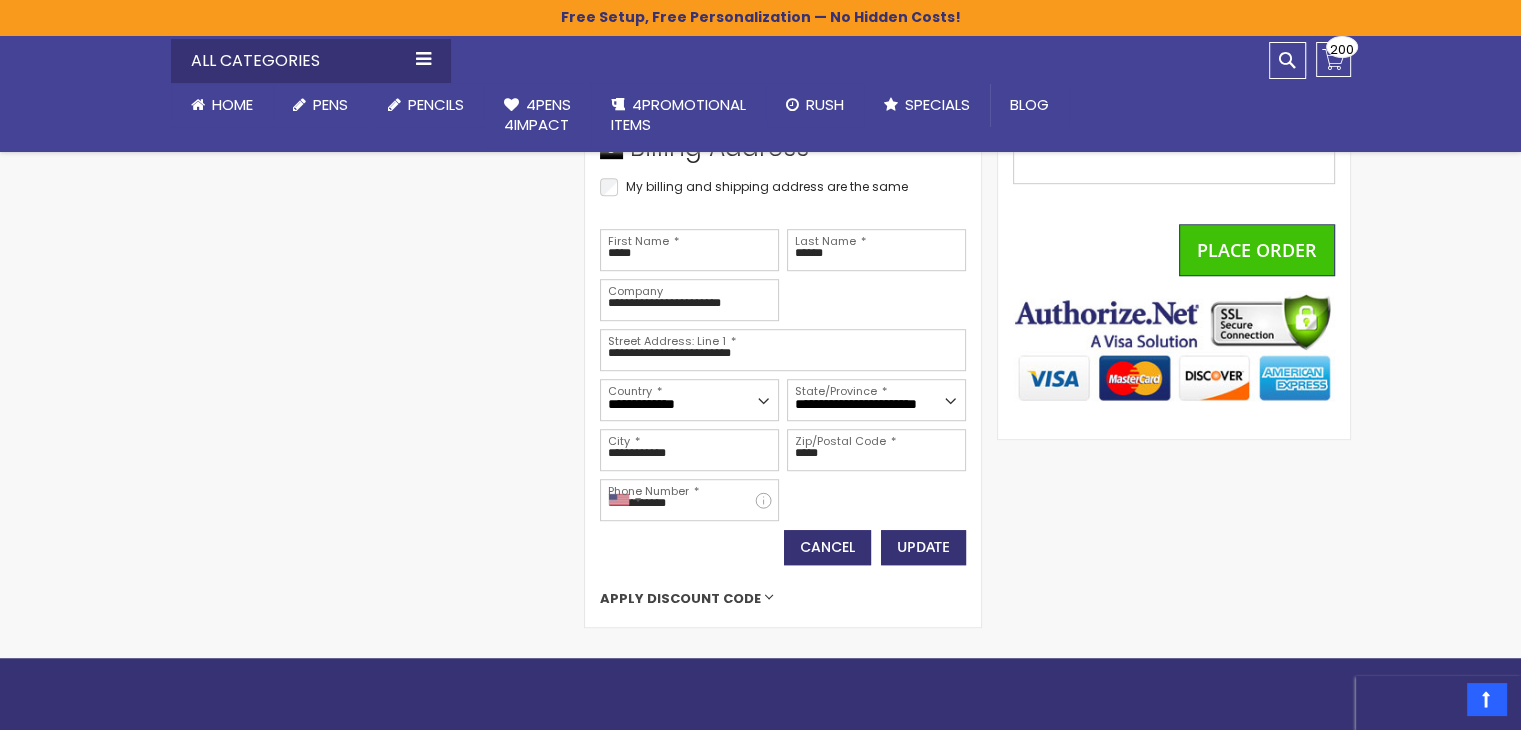 click on "Apply Discount Code" at bounding box center (783, 599) 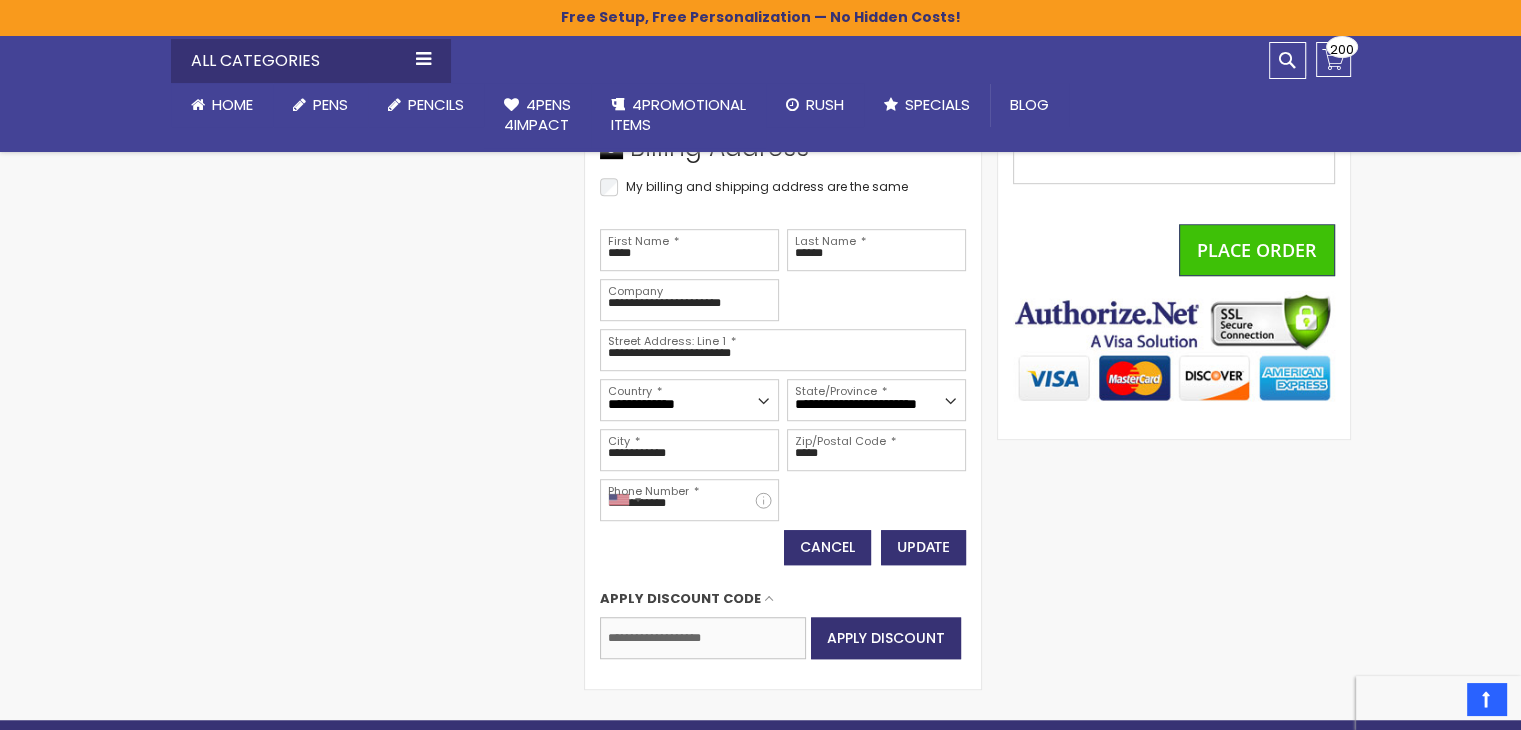 click on "Enter discount code" at bounding box center [703, 638] 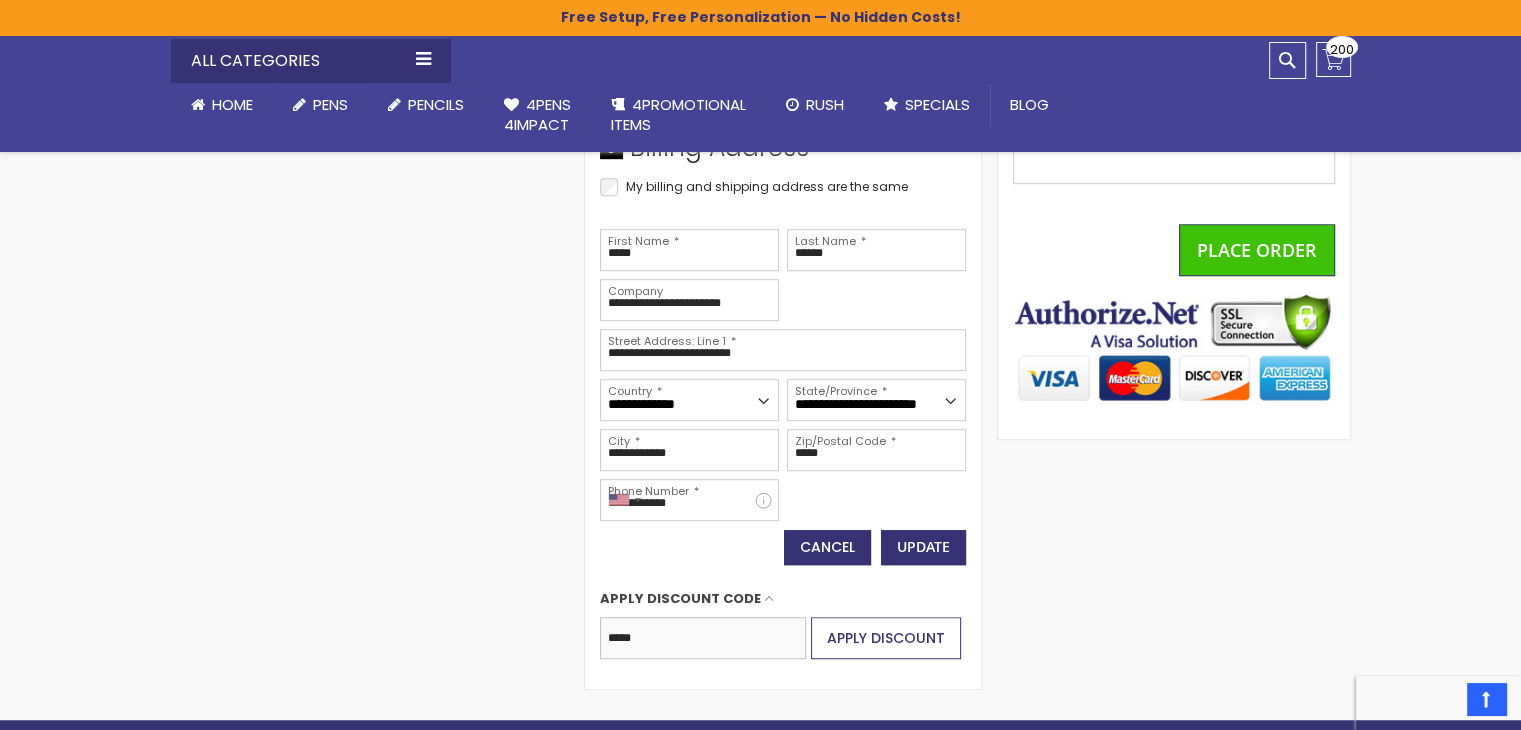 type on "*****" 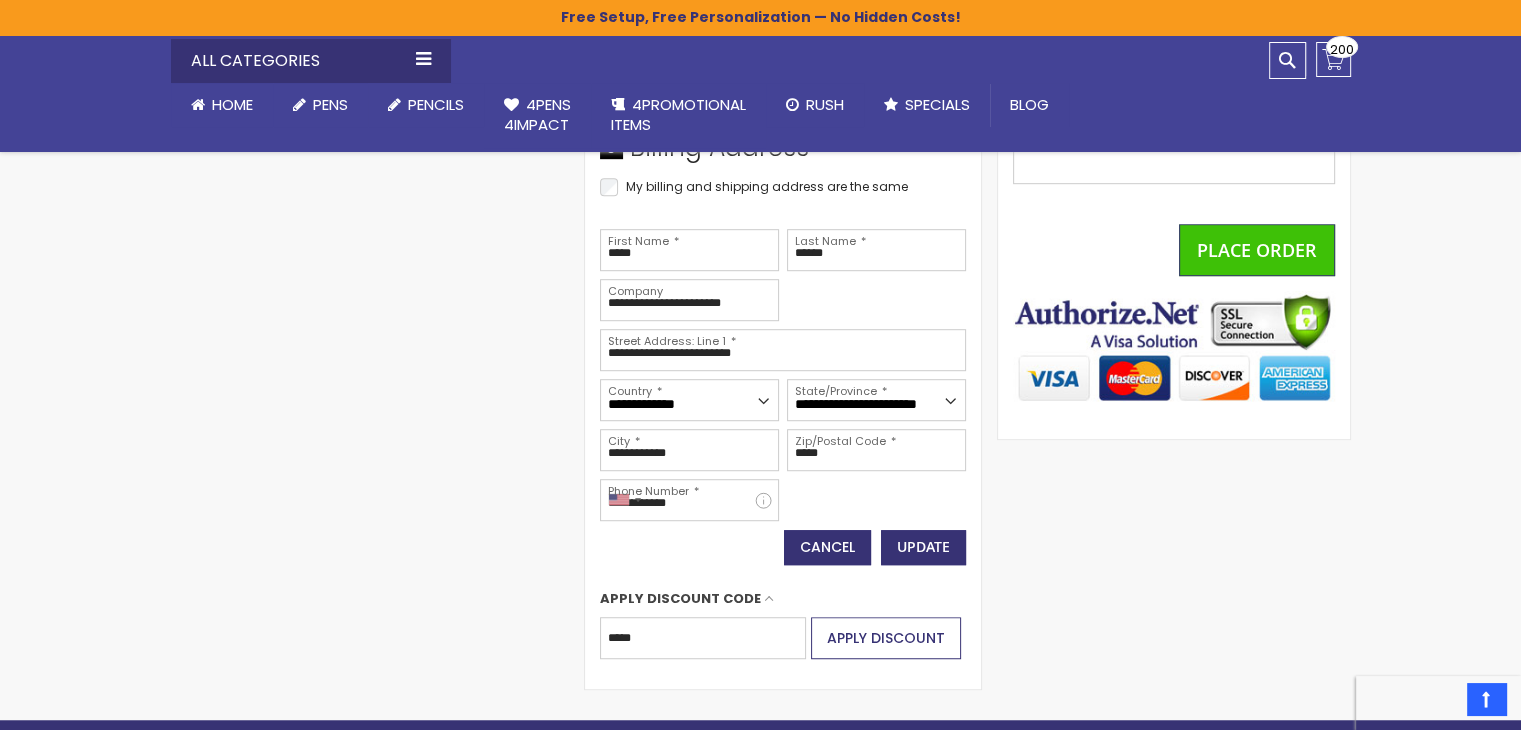 click on "Apply Discount" at bounding box center [886, 638] 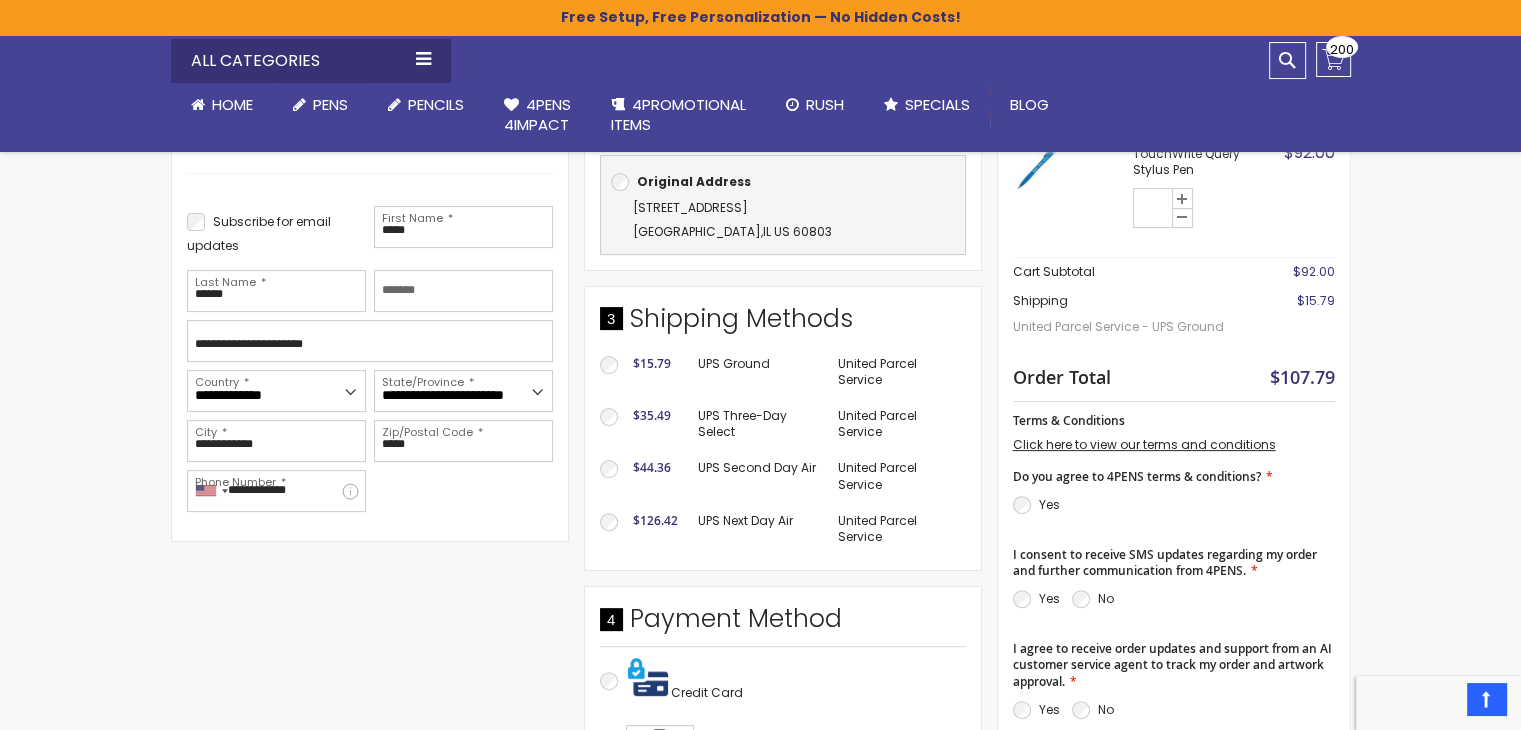 scroll, scrollTop: 479, scrollLeft: 0, axis: vertical 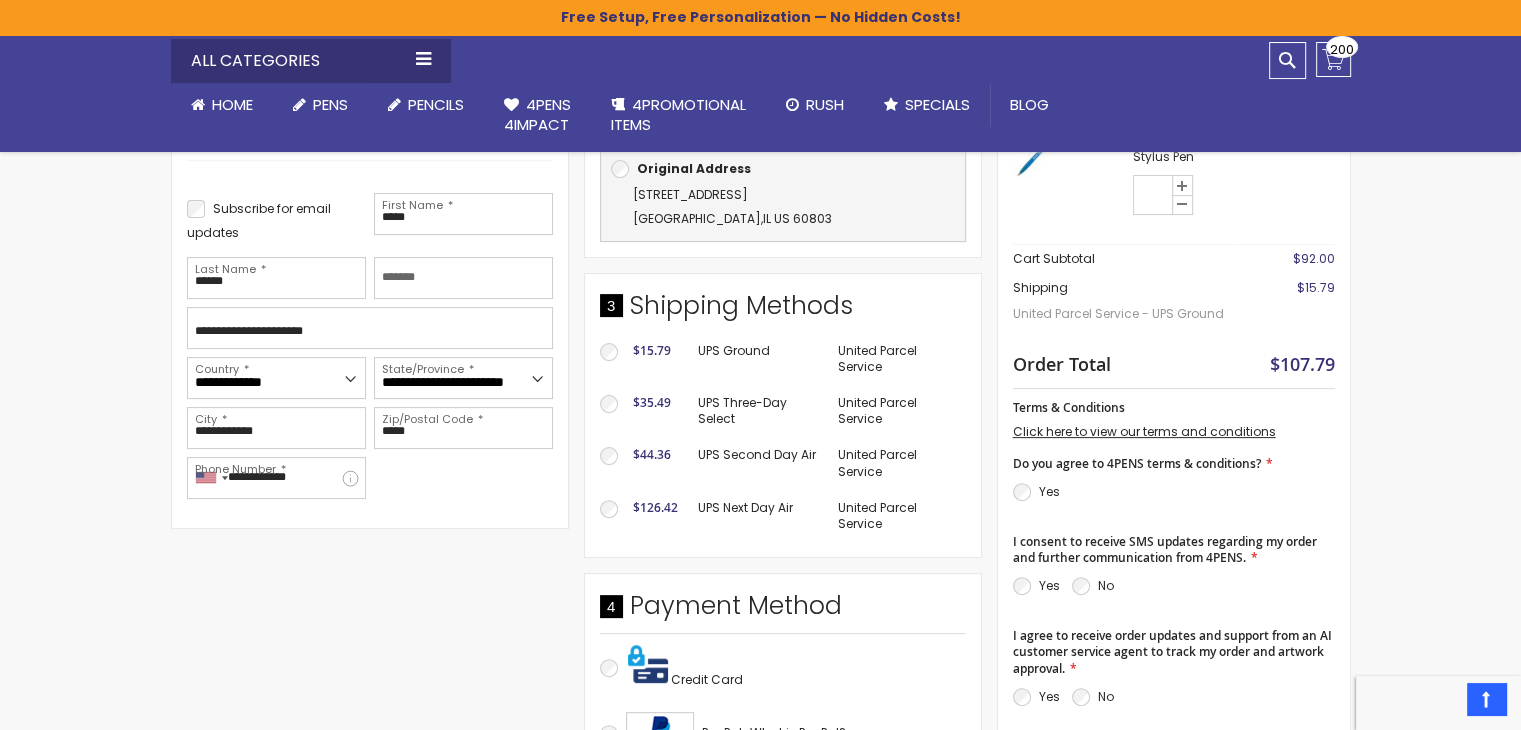 click on "Yes" at bounding box center [1036, 492] 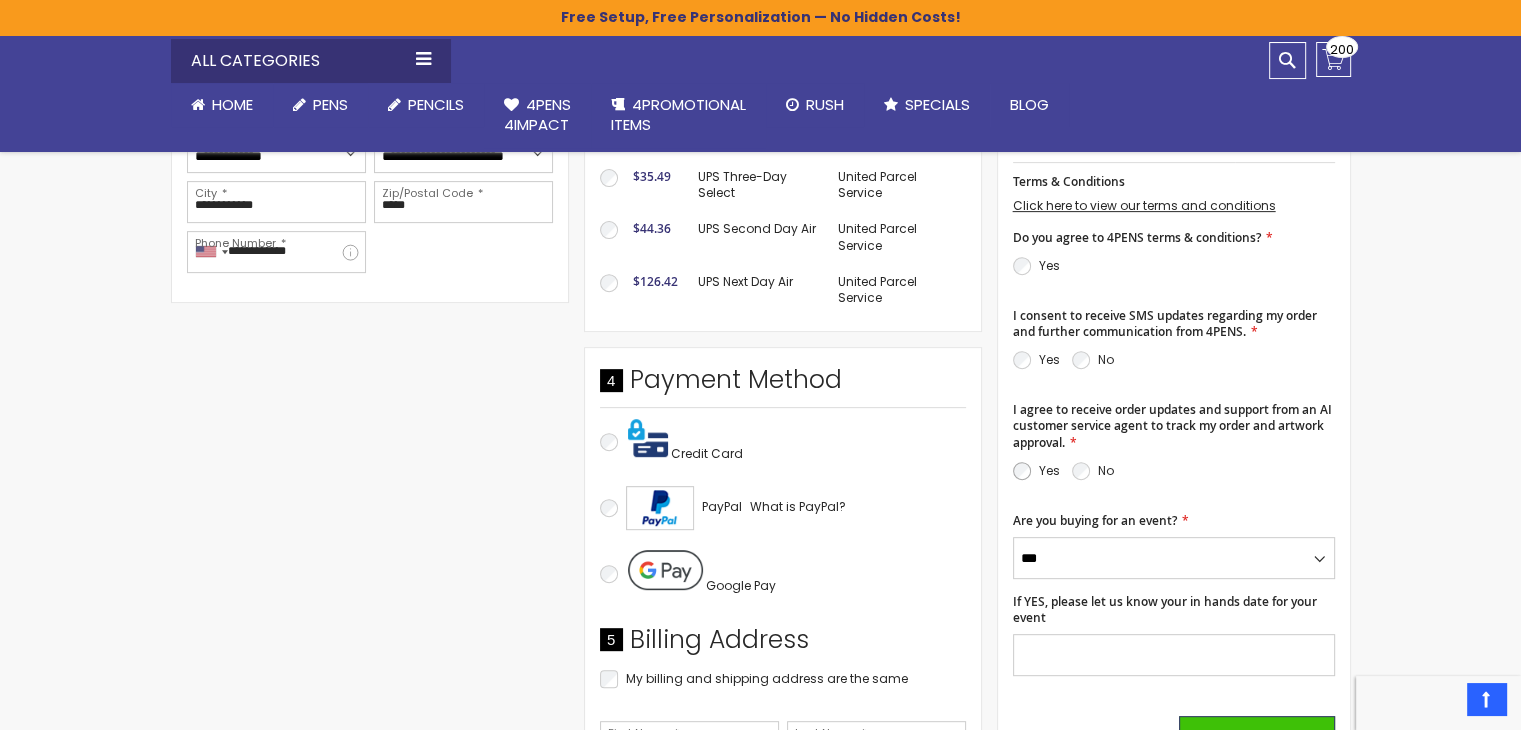scroll, scrollTop: 811, scrollLeft: 0, axis: vertical 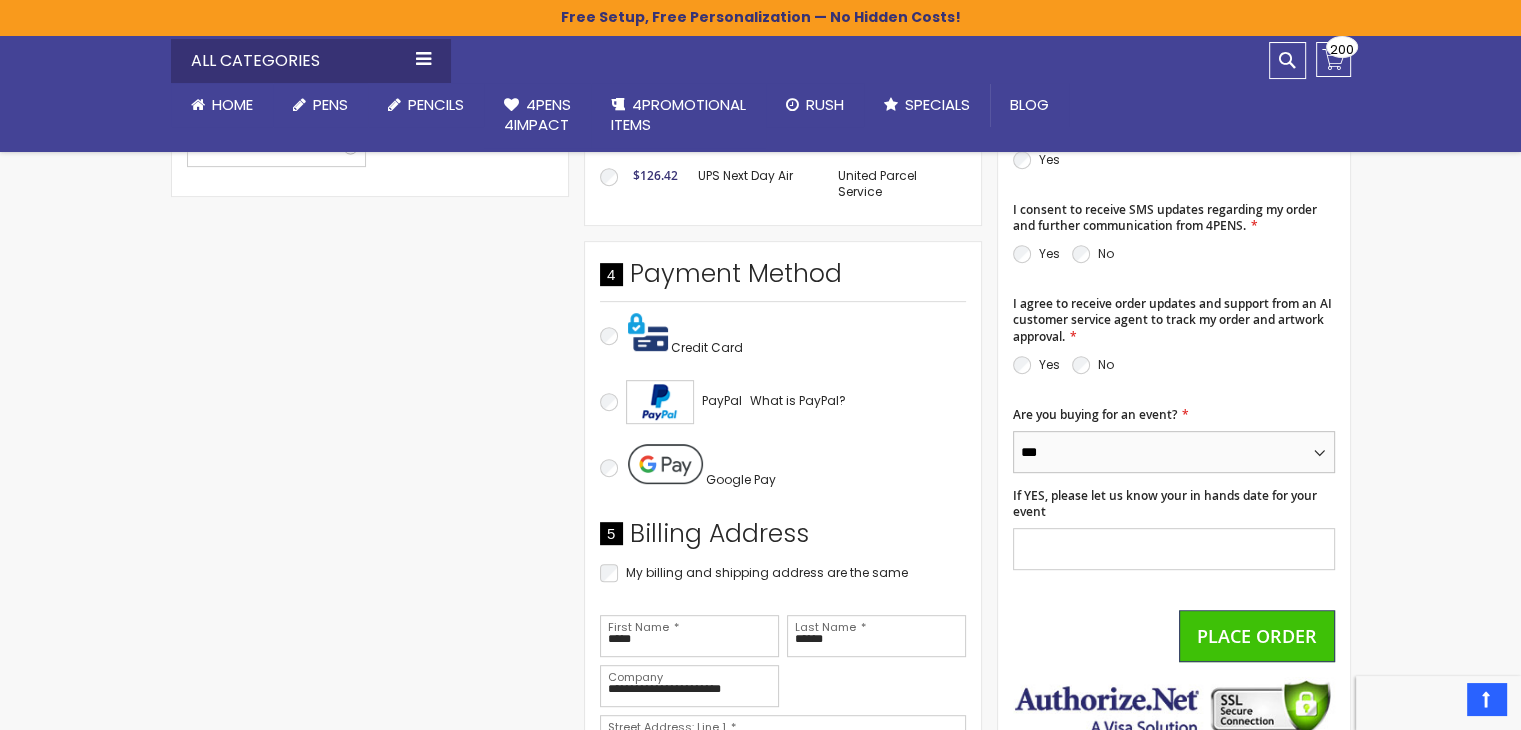 click on "*** **" at bounding box center (1174, 452) 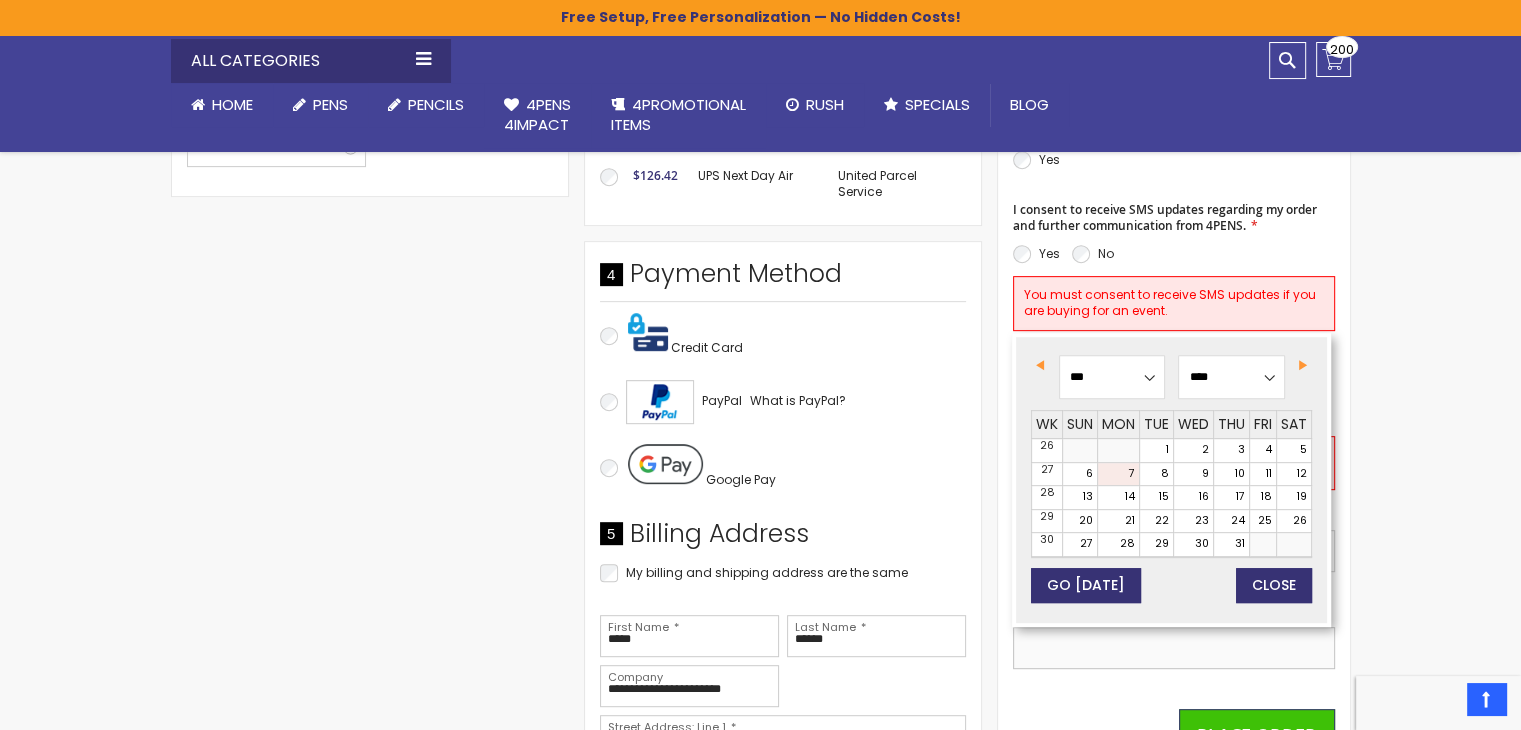 click on "If YES, please let us know your in hands date for your event" at bounding box center (1174, 648) 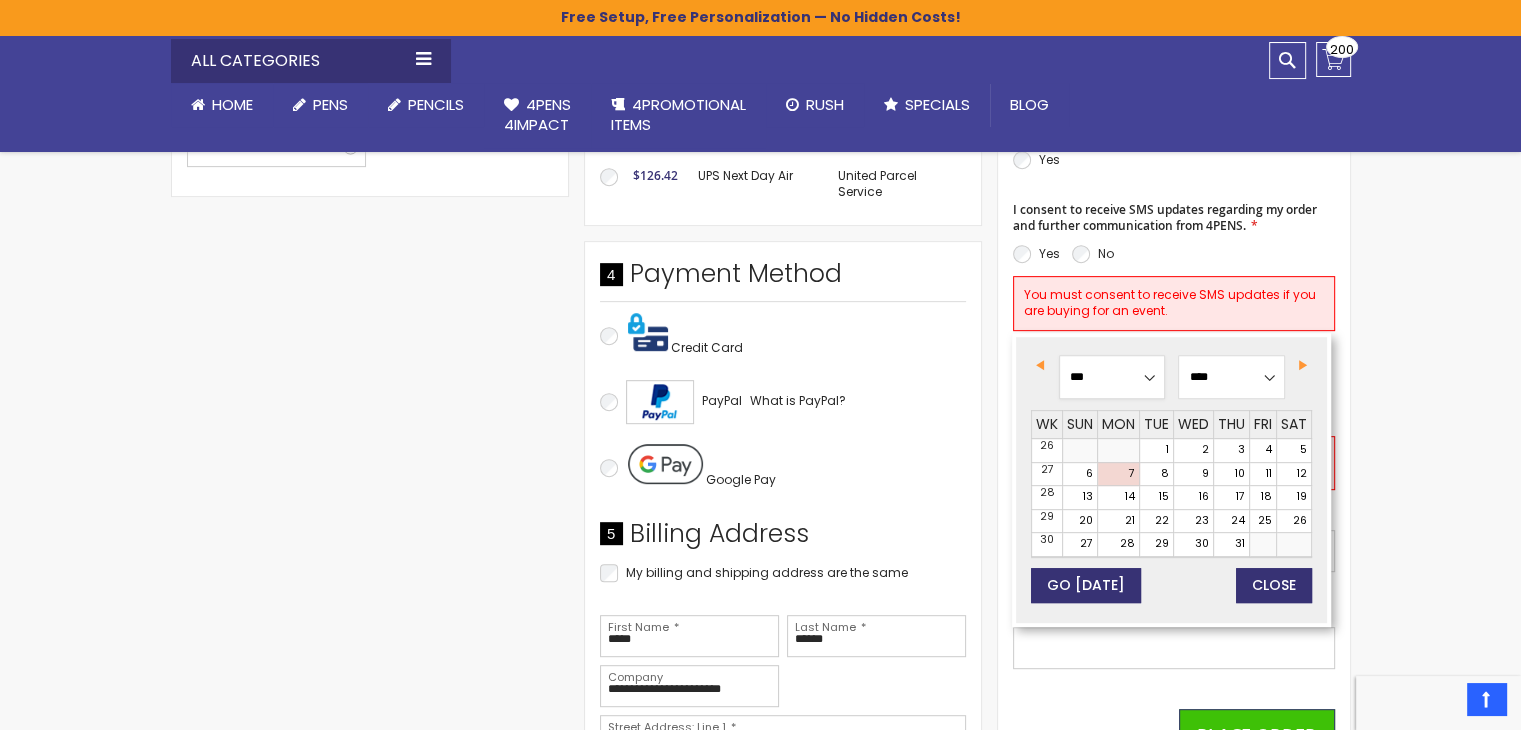 click on "*** *** *** *** *** *** *** *** *** *** *** ***" at bounding box center (1112, 377) 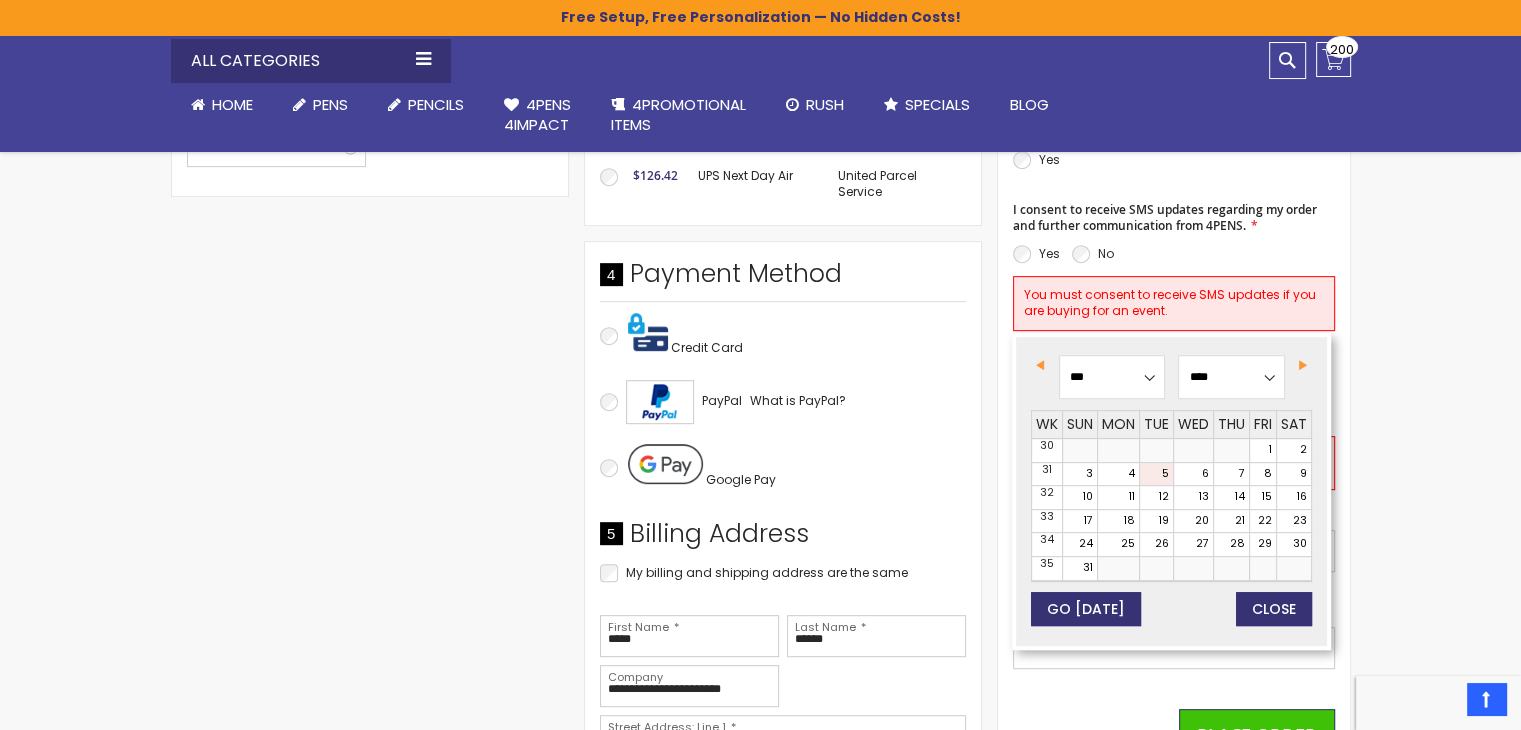click on "5" at bounding box center [1156, 474] 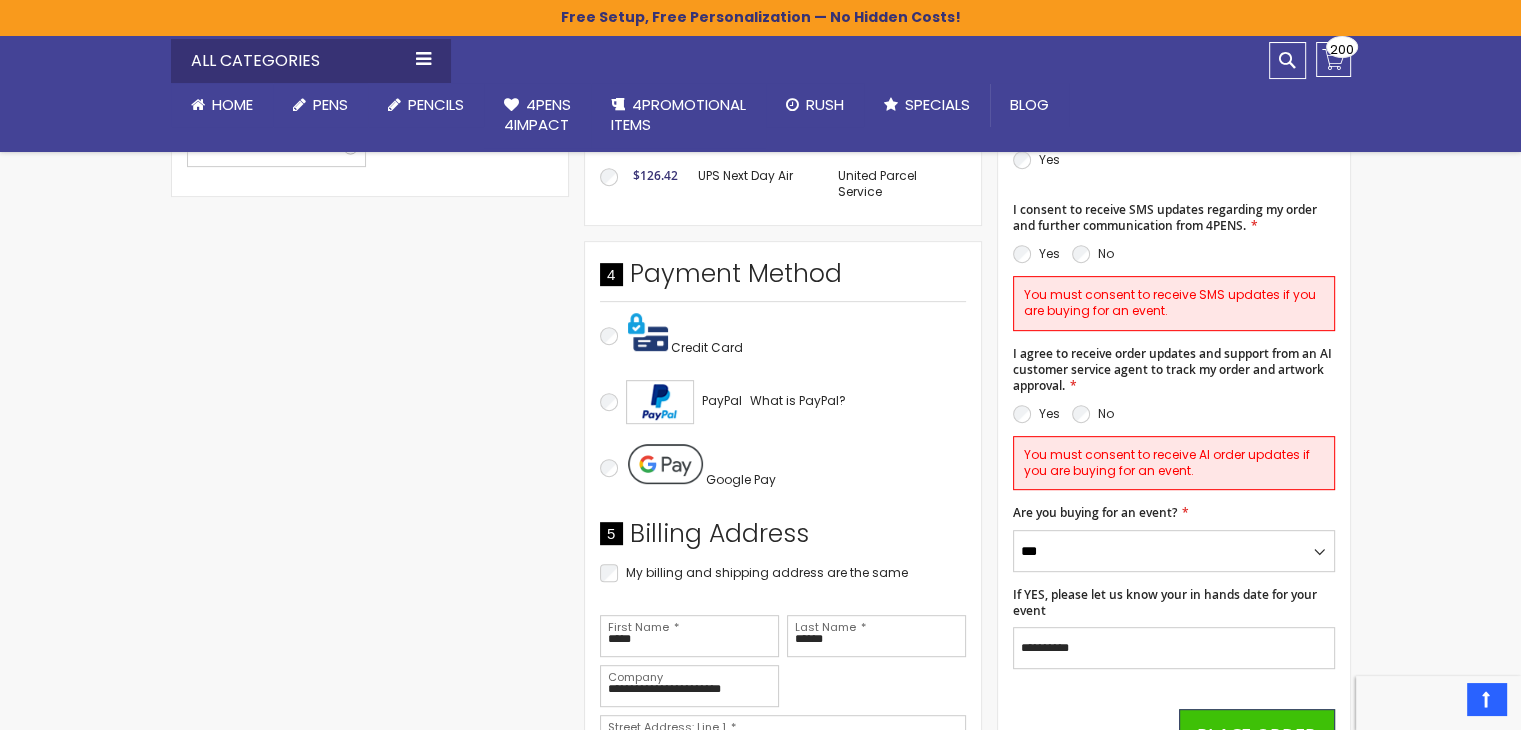 scroll, scrollTop: 172, scrollLeft: 0, axis: vertical 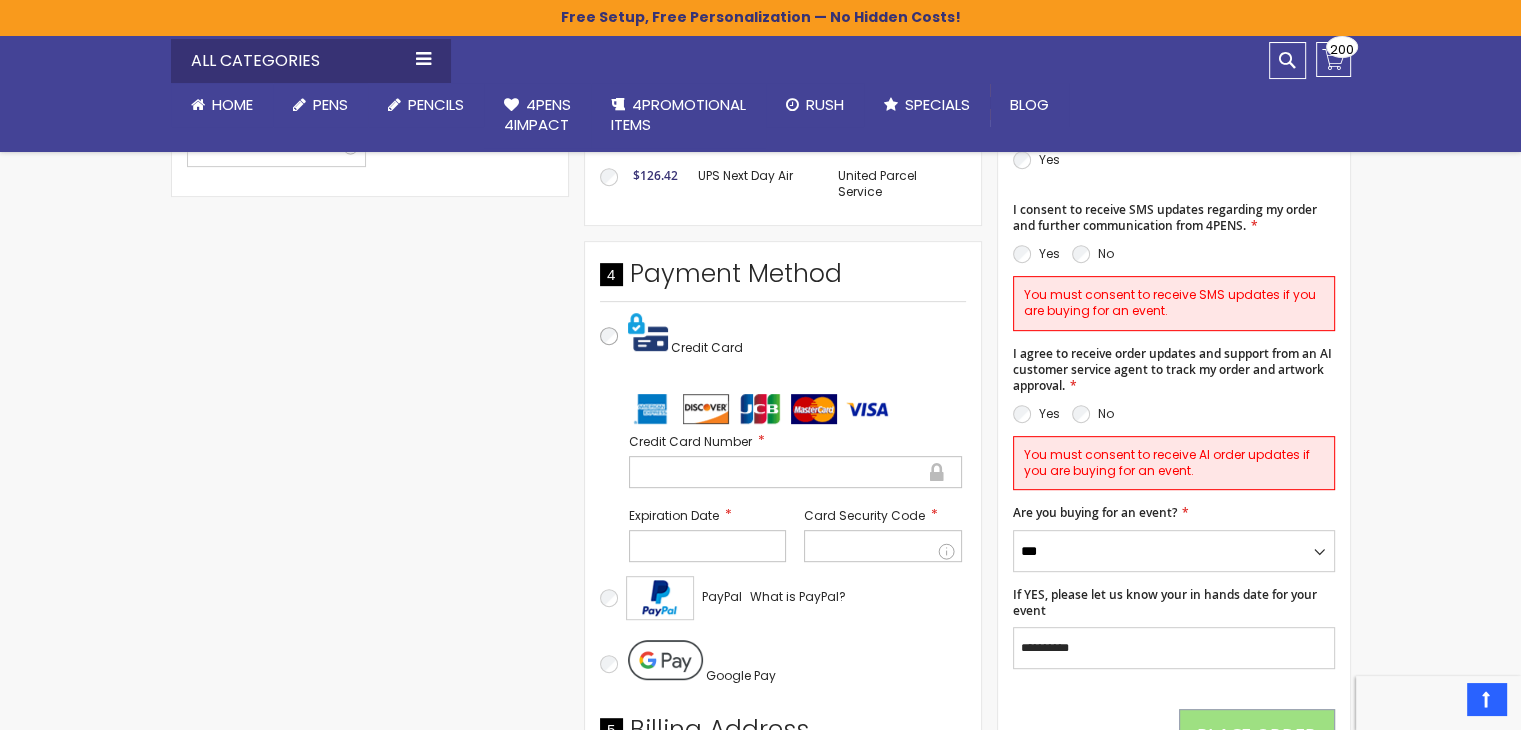 type 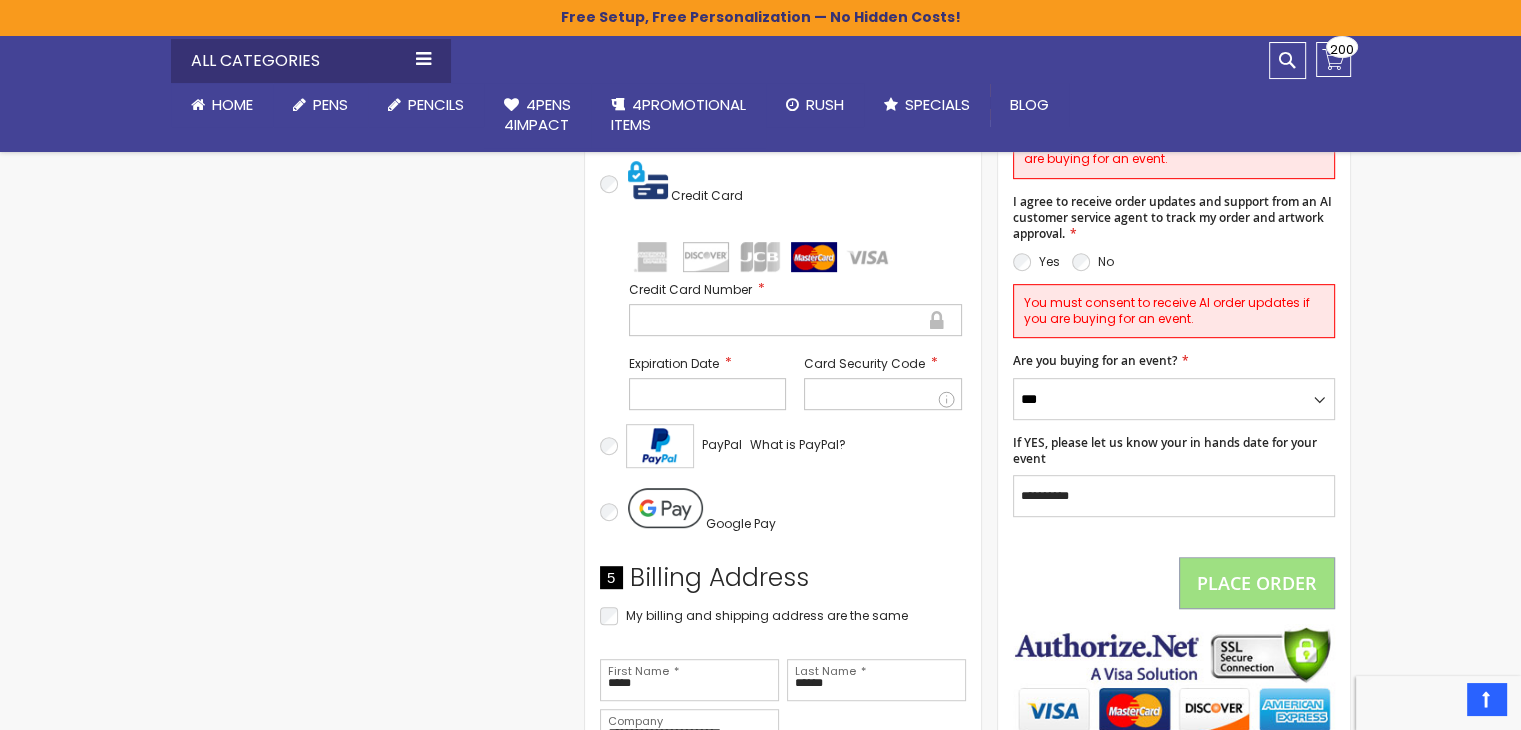 scroll, scrollTop: 971, scrollLeft: 0, axis: vertical 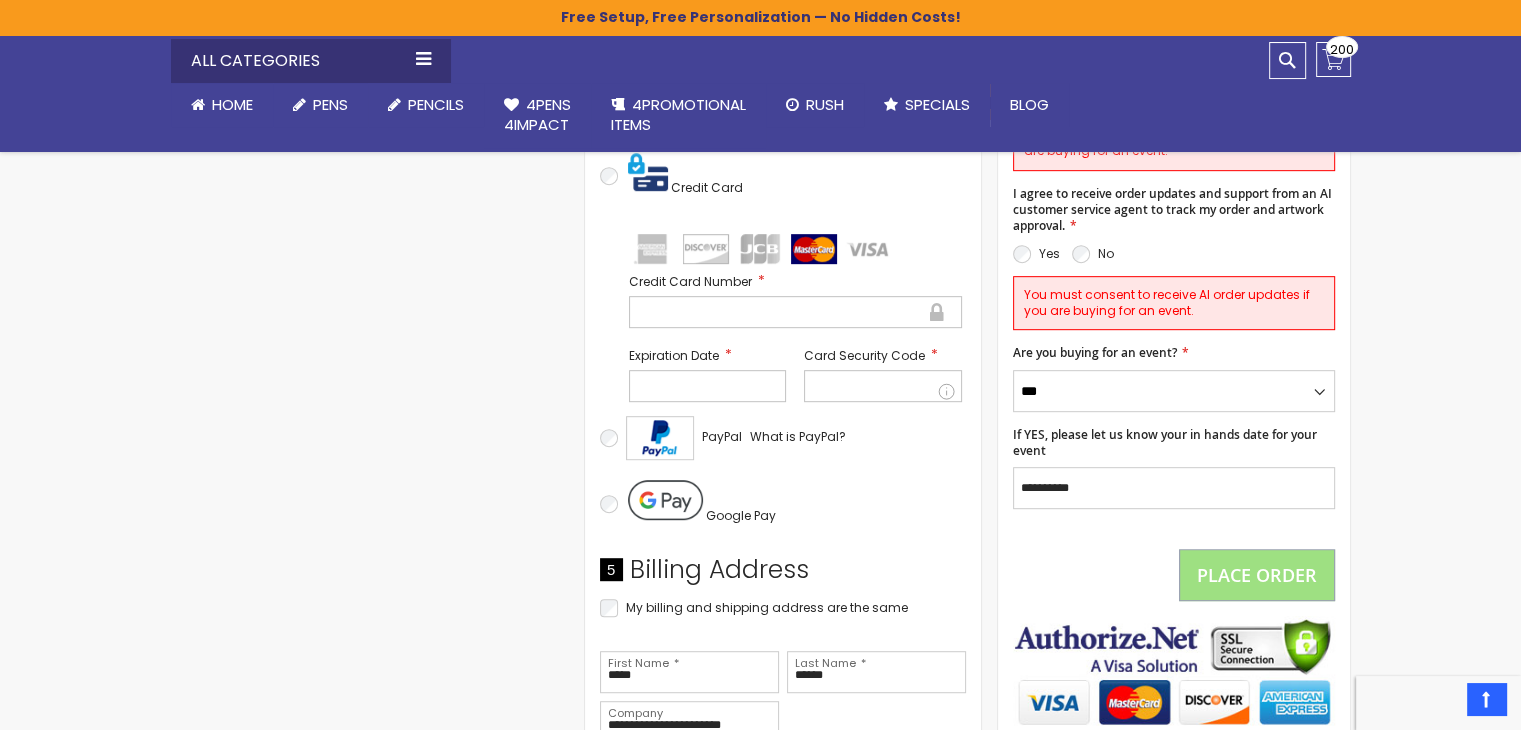 click on "Place Order" at bounding box center (1257, 575) 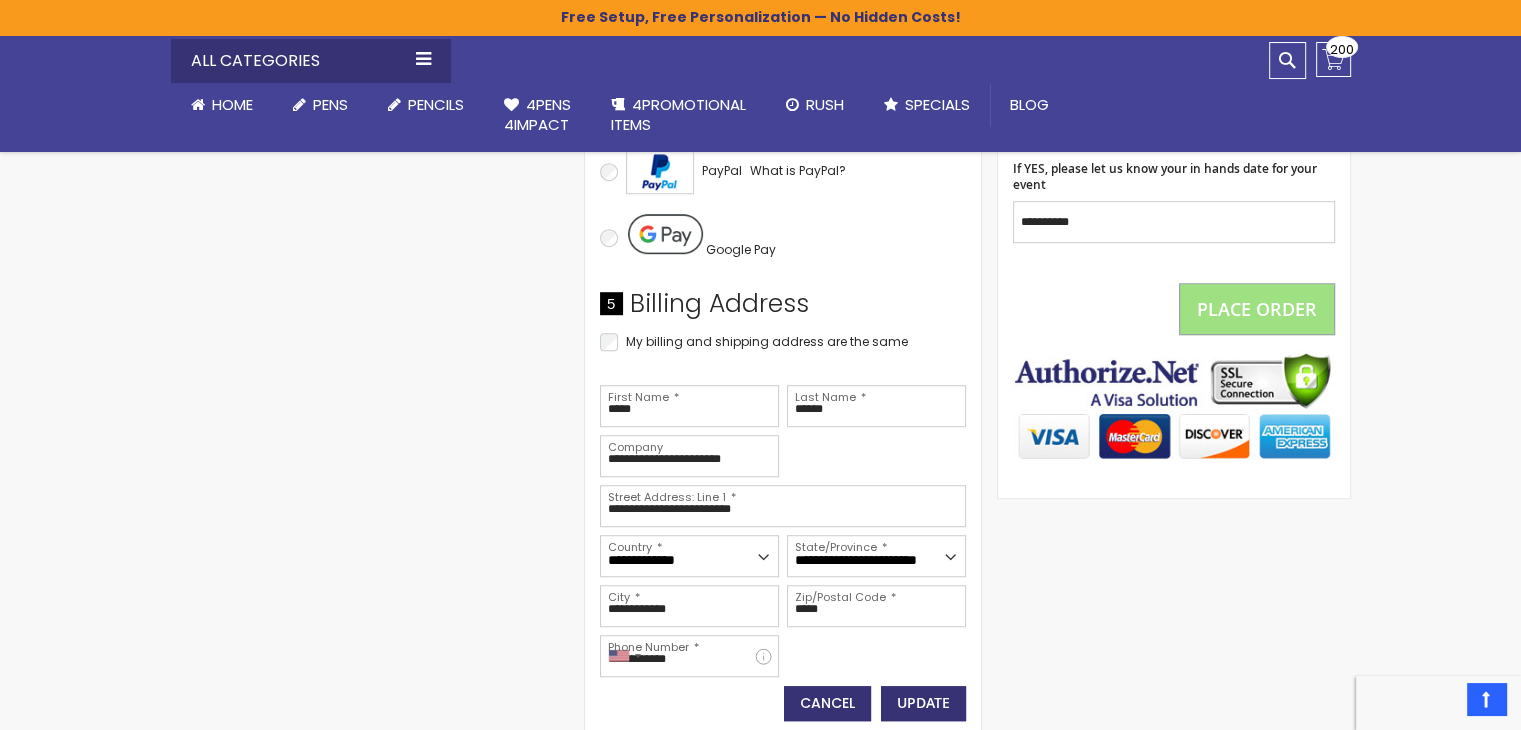 scroll, scrollTop: 1251, scrollLeft: 0, axis: vertical 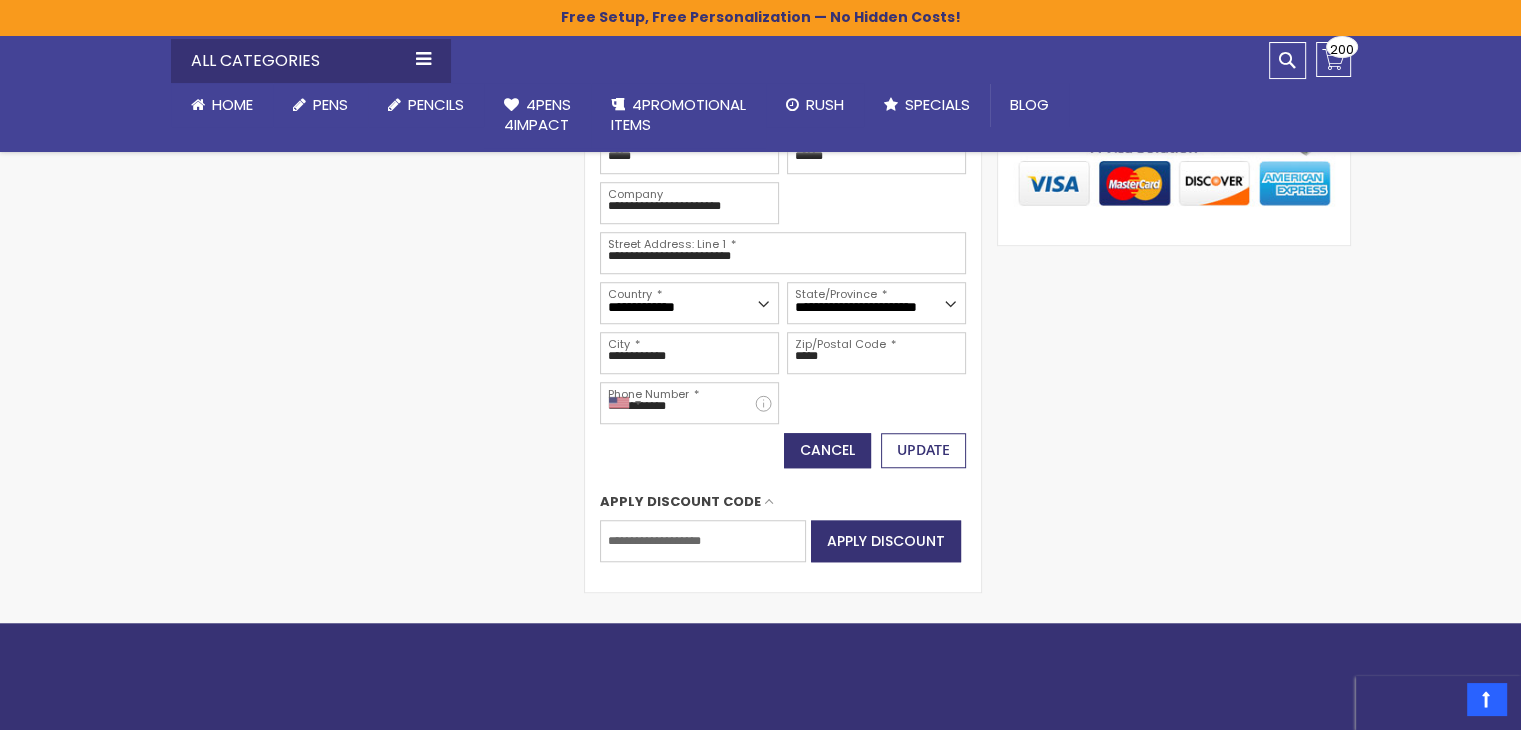 click on "Update" at bounding box center [923, 450] 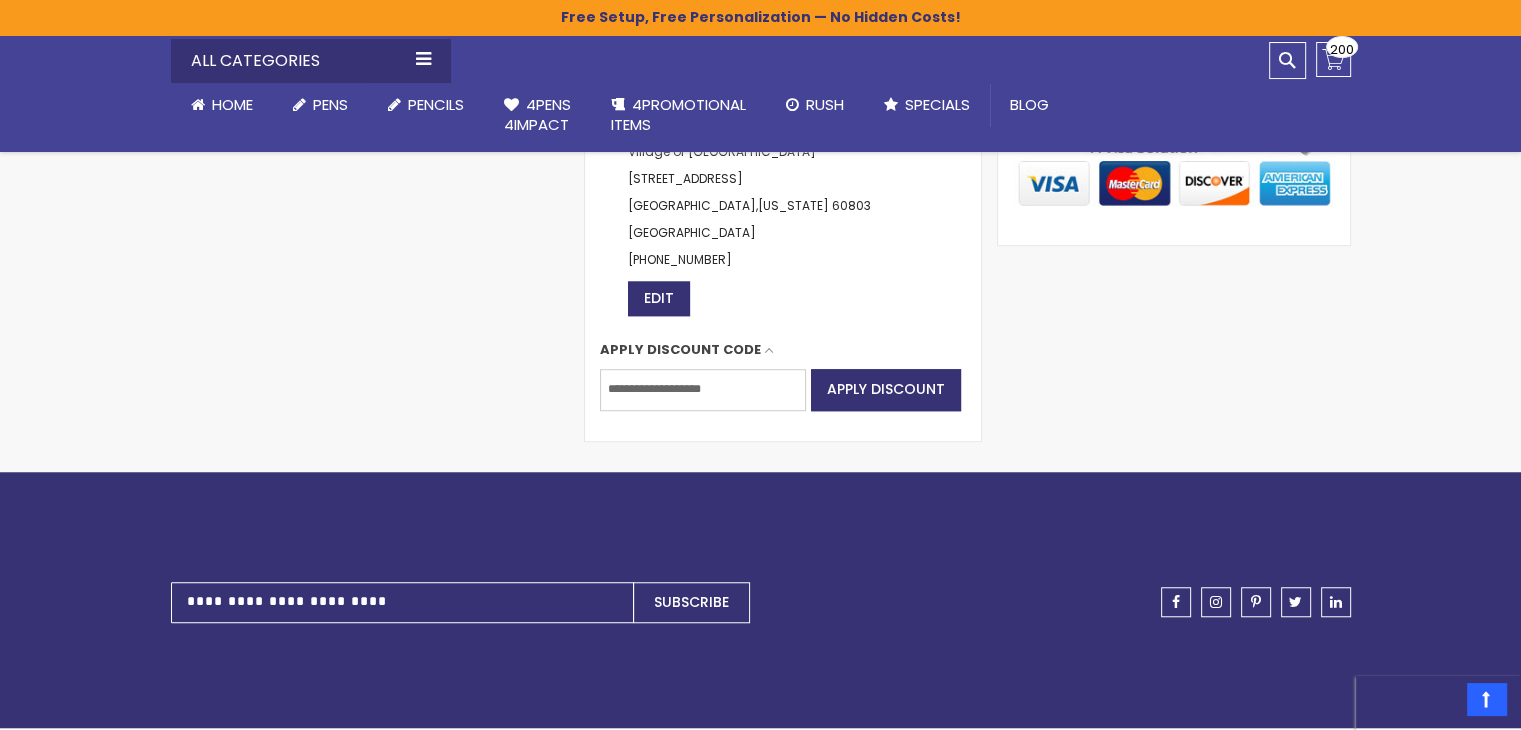 scroll, scrollTop: 852, scrollLeft: 0, axis: vertical 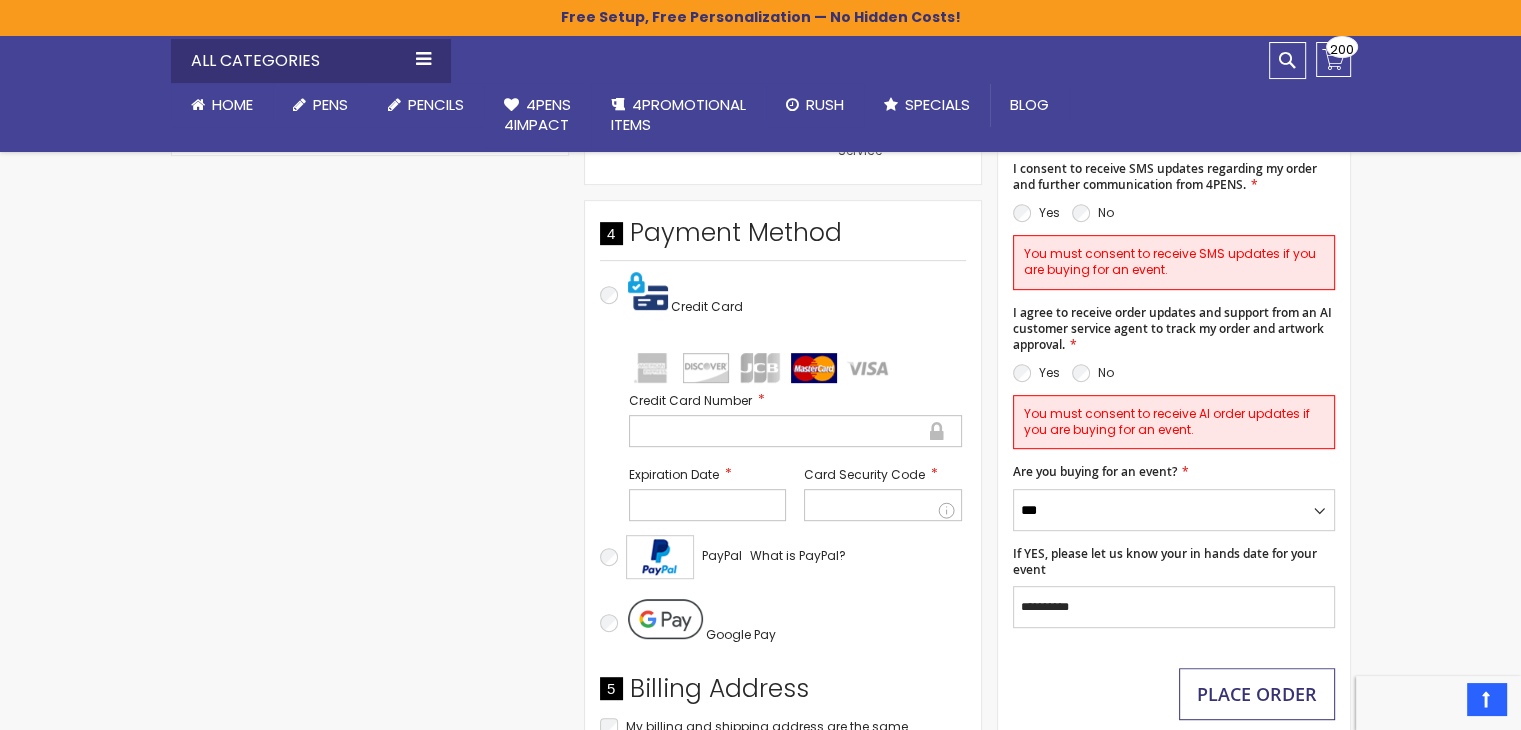 click on "Place Order" at bounding box center (1257, 694) 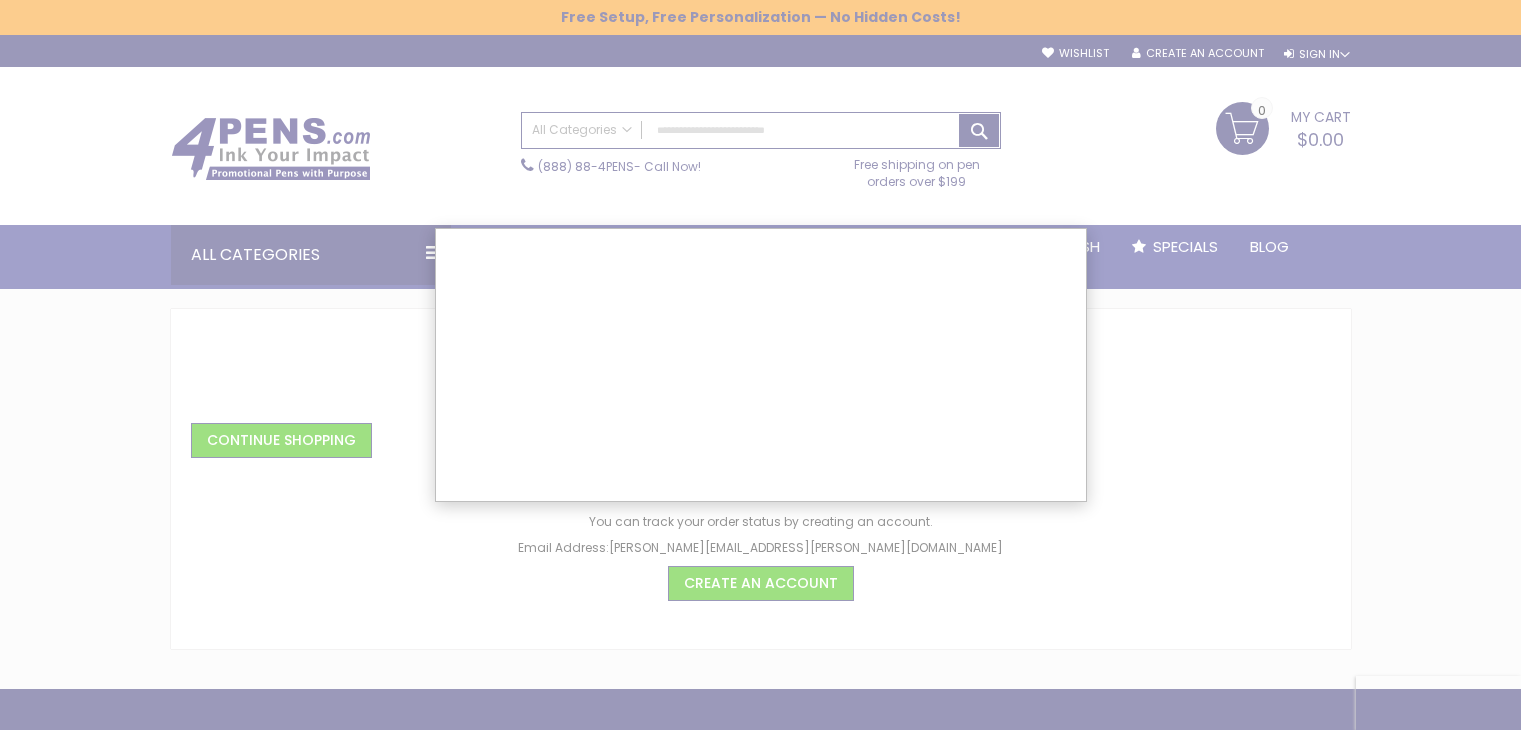 scroll, scrollTop: 0, scrollLeft: 0, axis: both 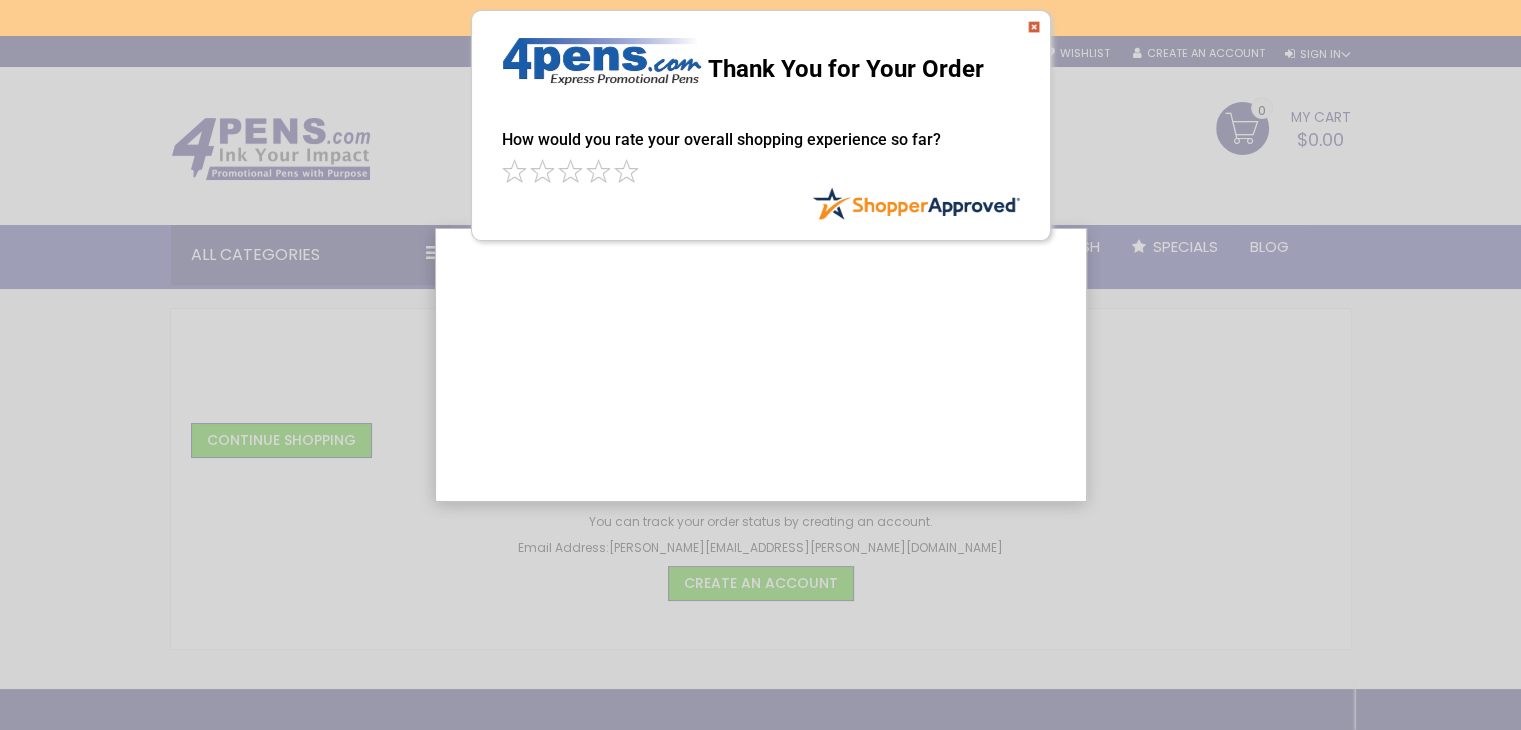 click at bounding box center [1034, 27] 